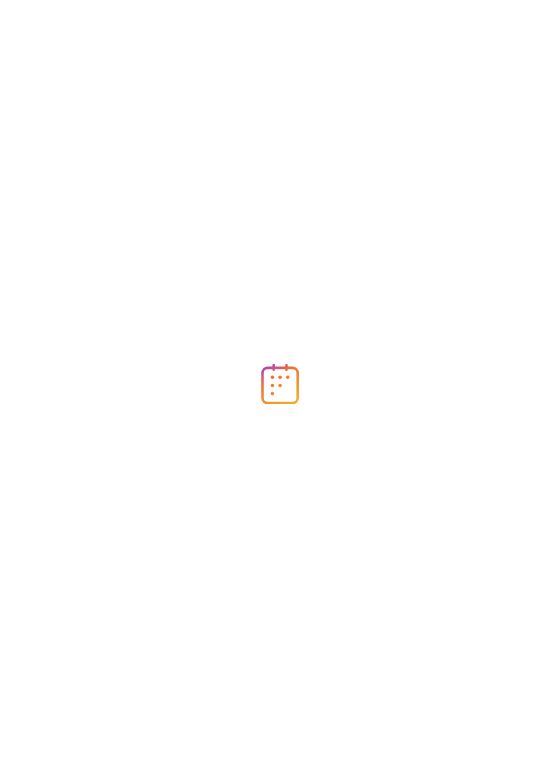 scroll, scrollTop: 0, scrollLeft: 0, axis: both 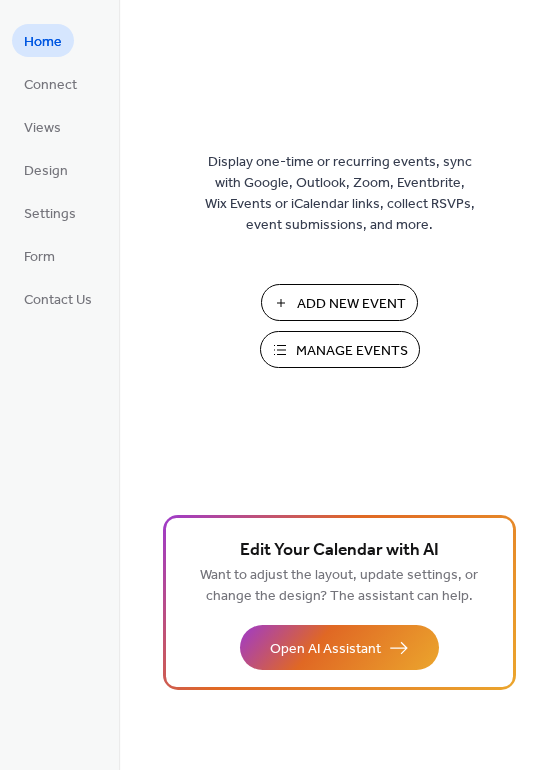 click on "Display one-time or recurring events, sync with Google, Outlook, Zoom, Eventbrite, Wix Events or iCalendar links, collect RSVPs, event submissions, and more. Add New Event Manage Events 🚀 Upgrade" at bounding box center [339, 417] 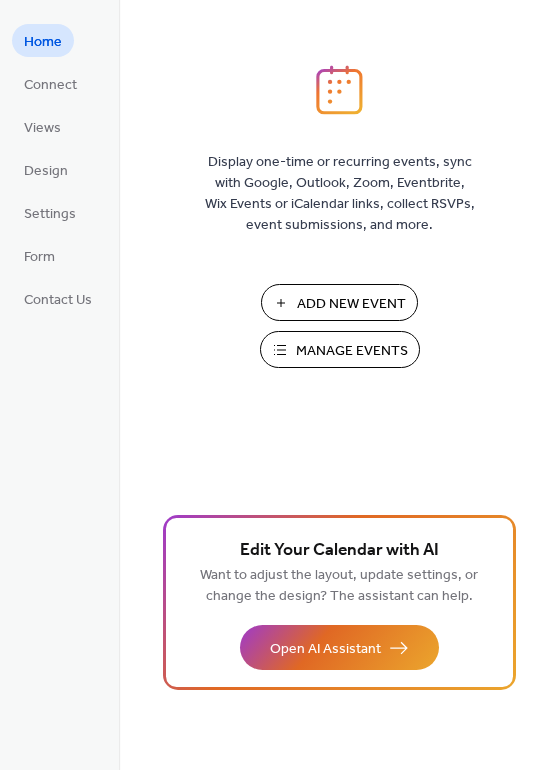 click on "Add New Event" at bounding box center [351, 304] 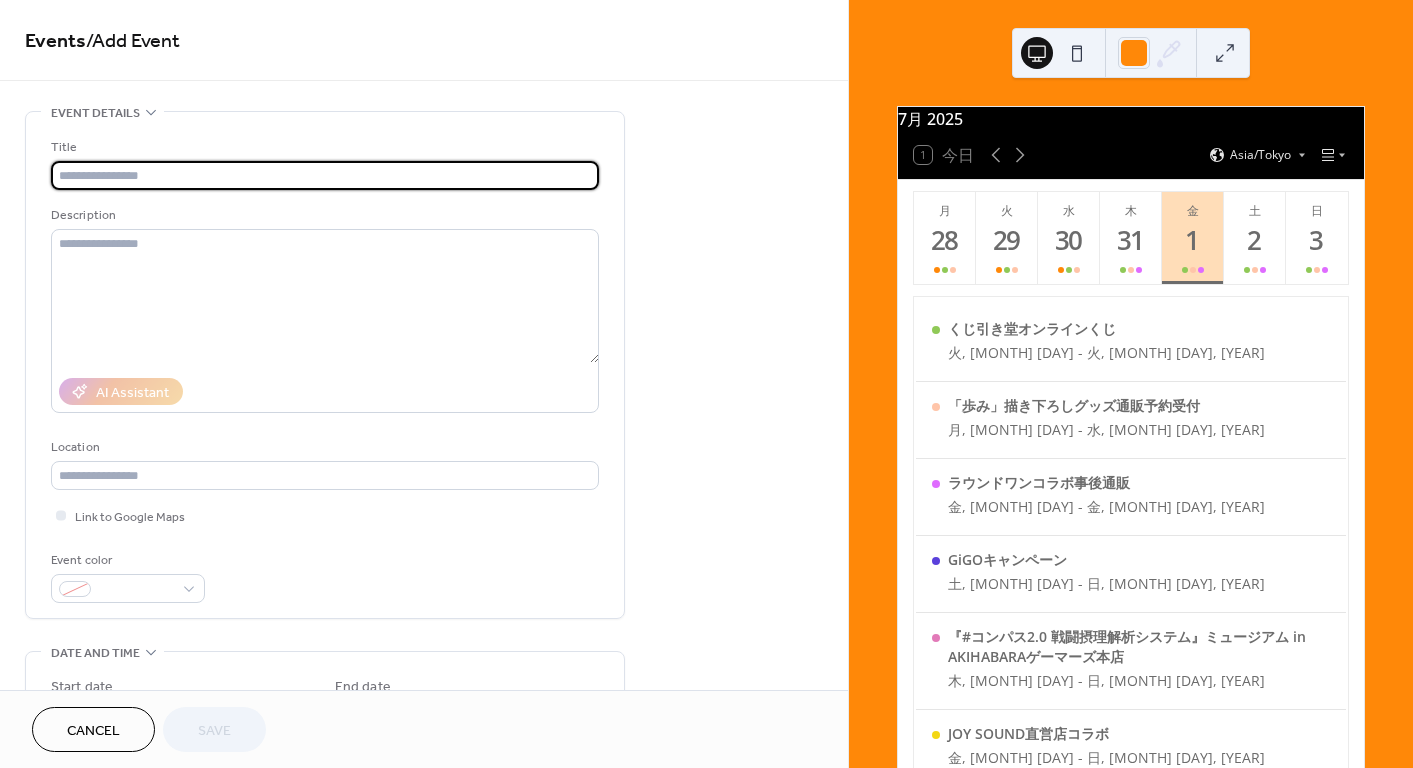 scroll, scrollTop: 0, scrollLeft: 0, axis: both 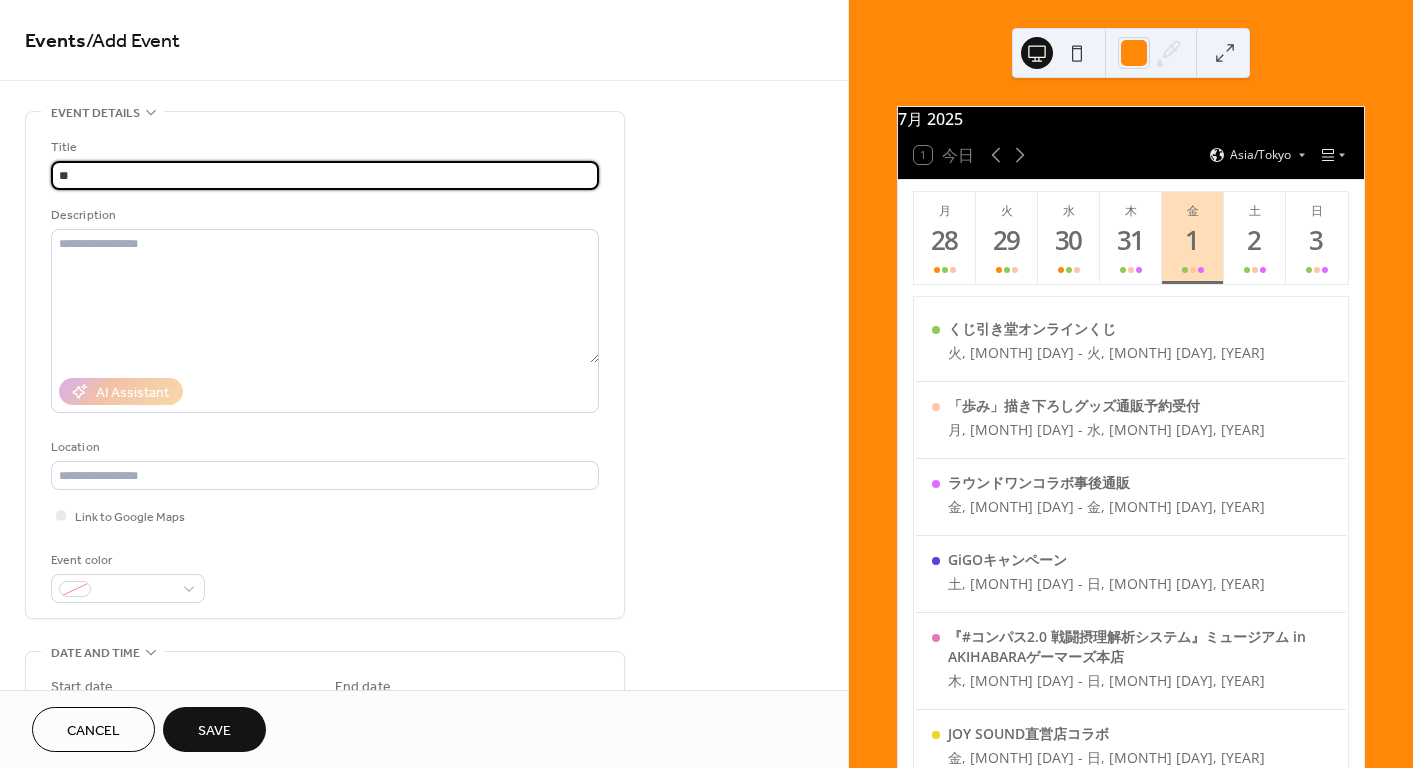 type on "*" 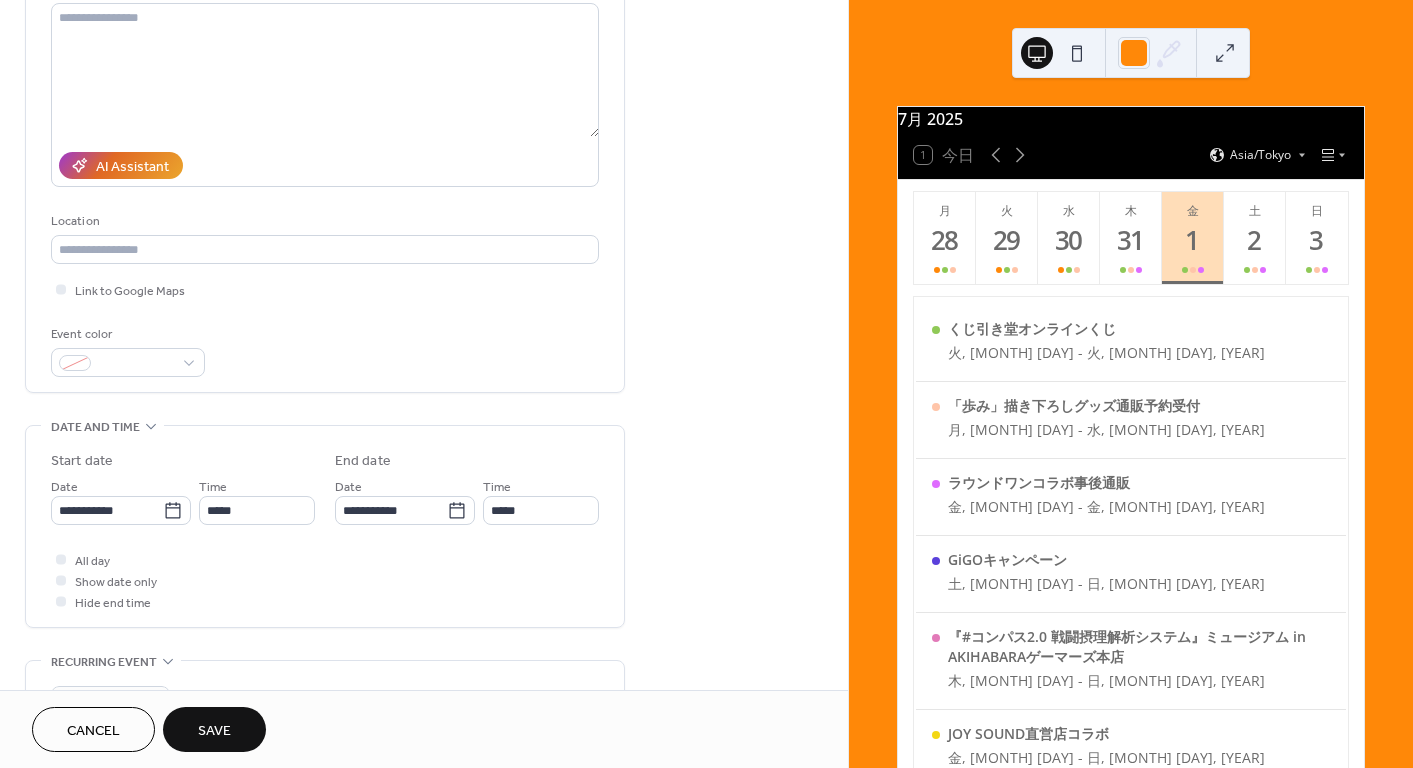 scroll, scrollTop: 300, scrollLeft: 0, axis: vertical 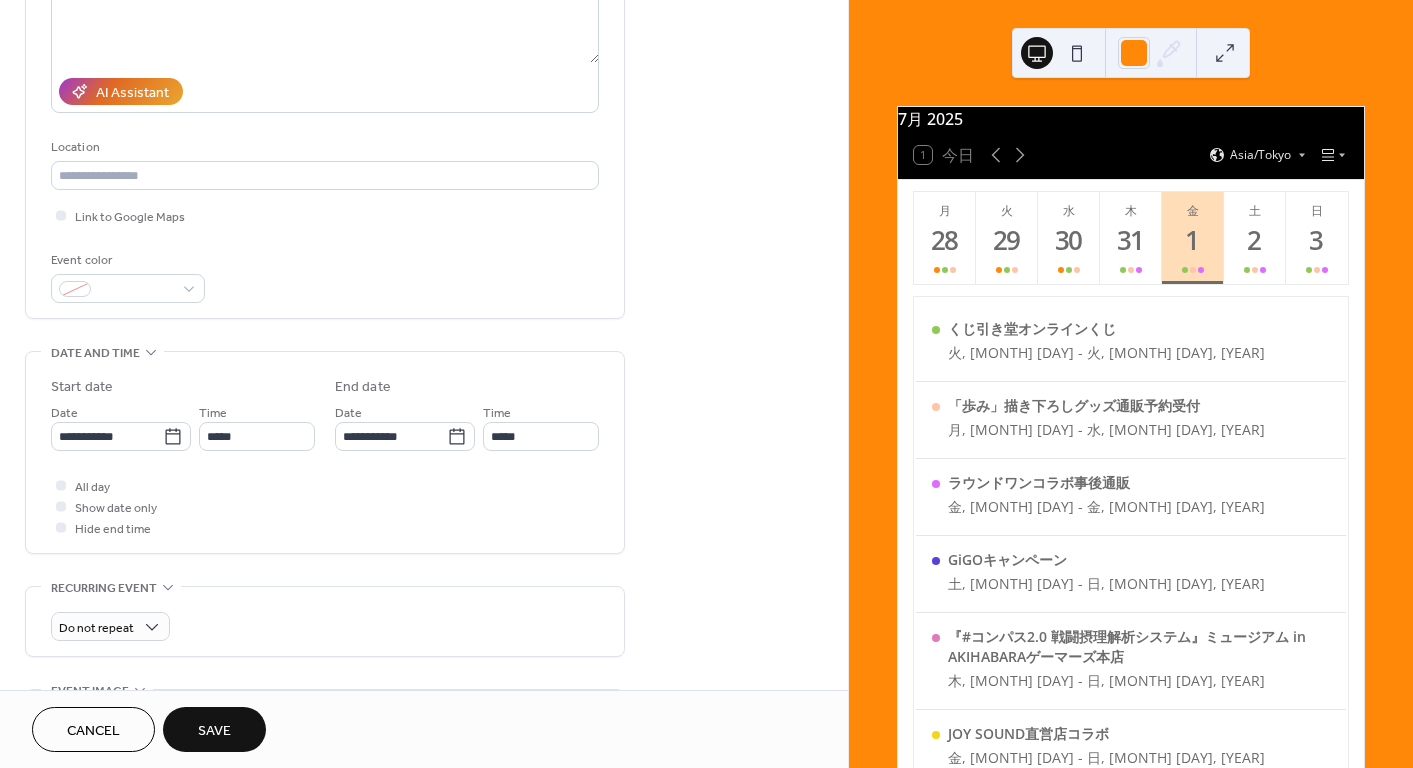type on "**********" 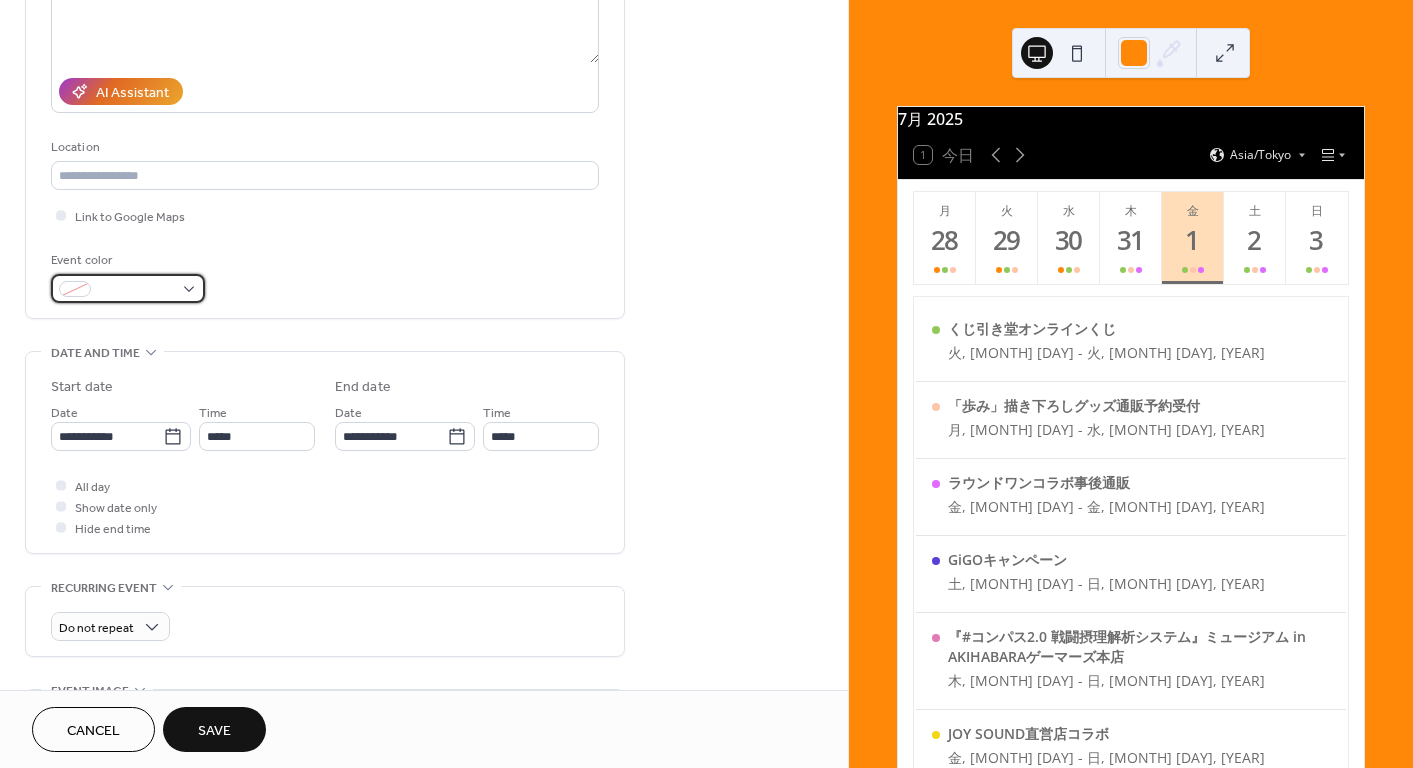 click at bounding box center (128, 288) 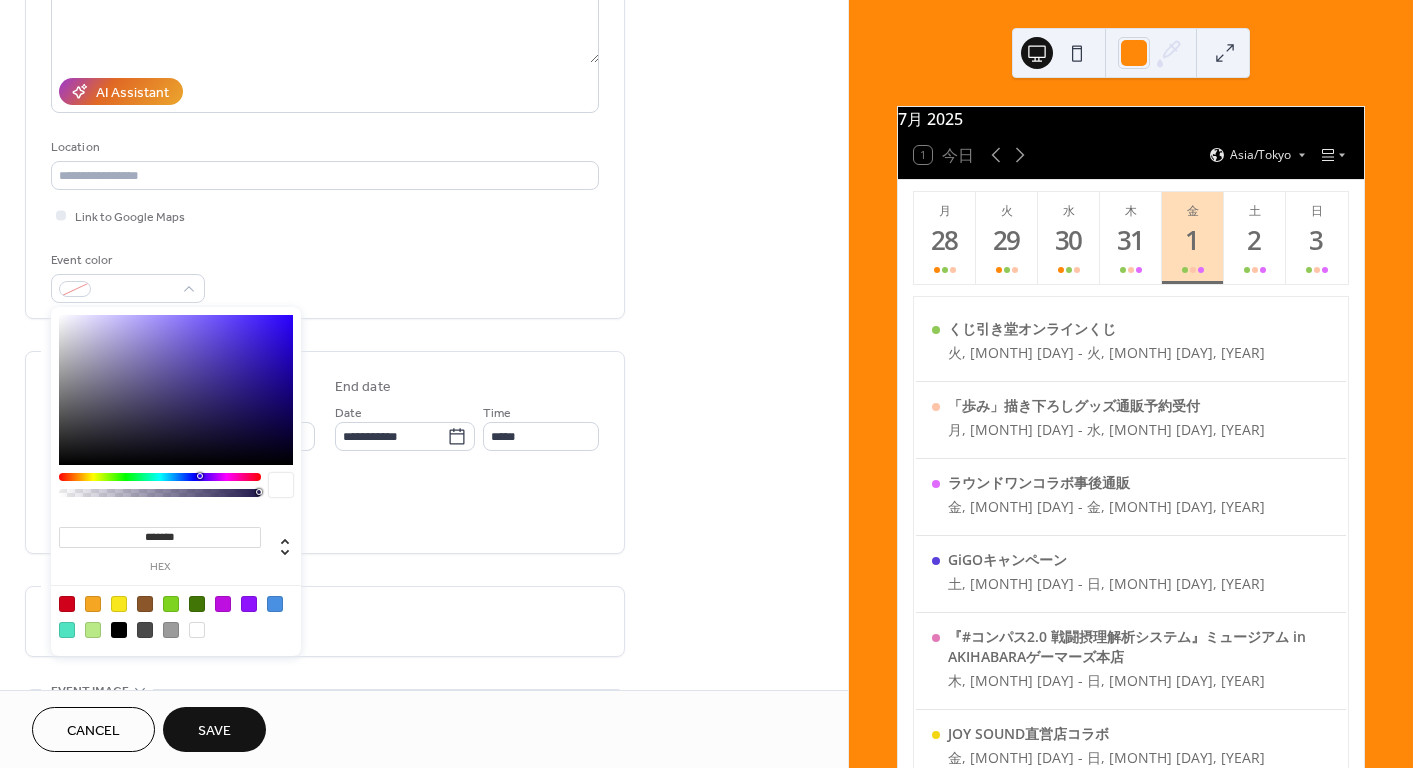 drag, startPoint x: 144, startPoint y: 535, endPoint x: 347, endPoint y: 554, distance: 203.88722 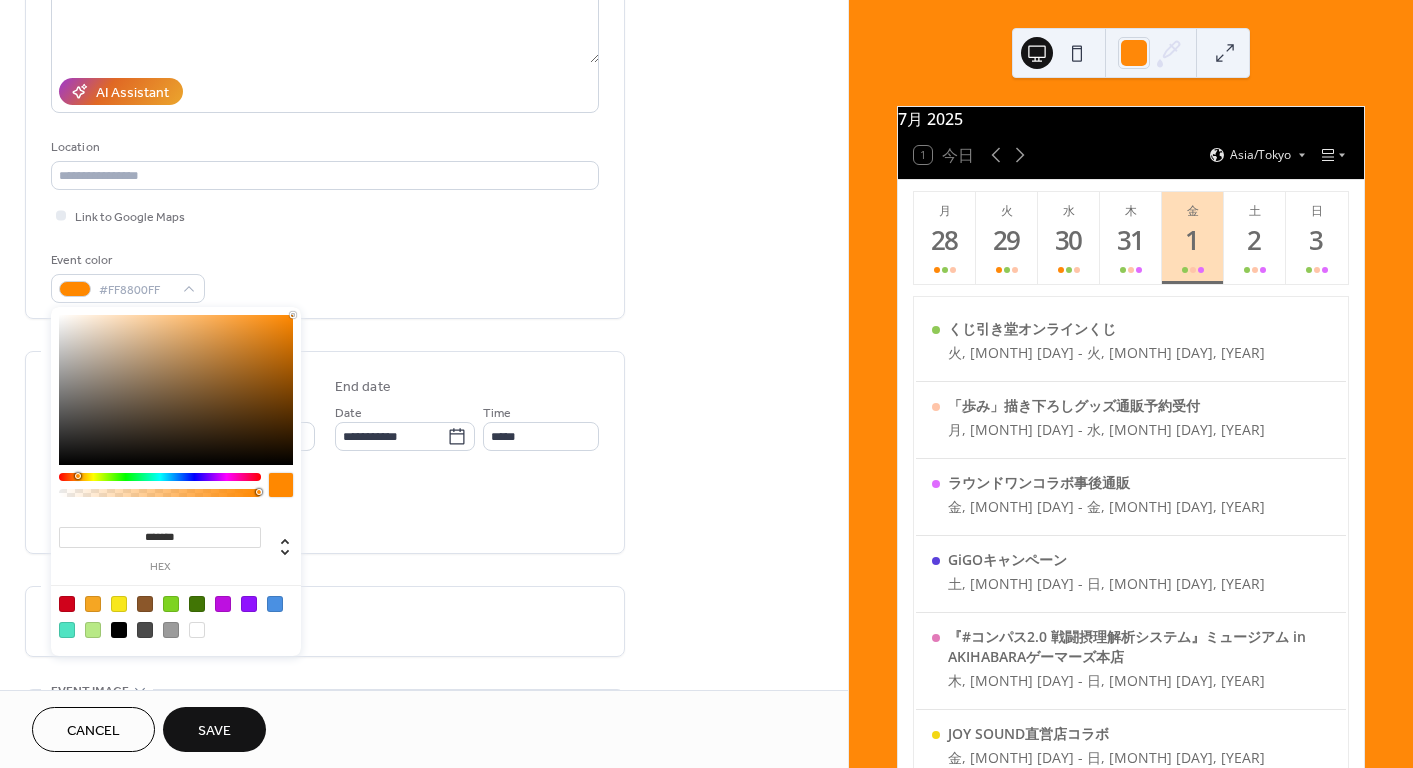 click on "*******" at bounding box center [160, 537] 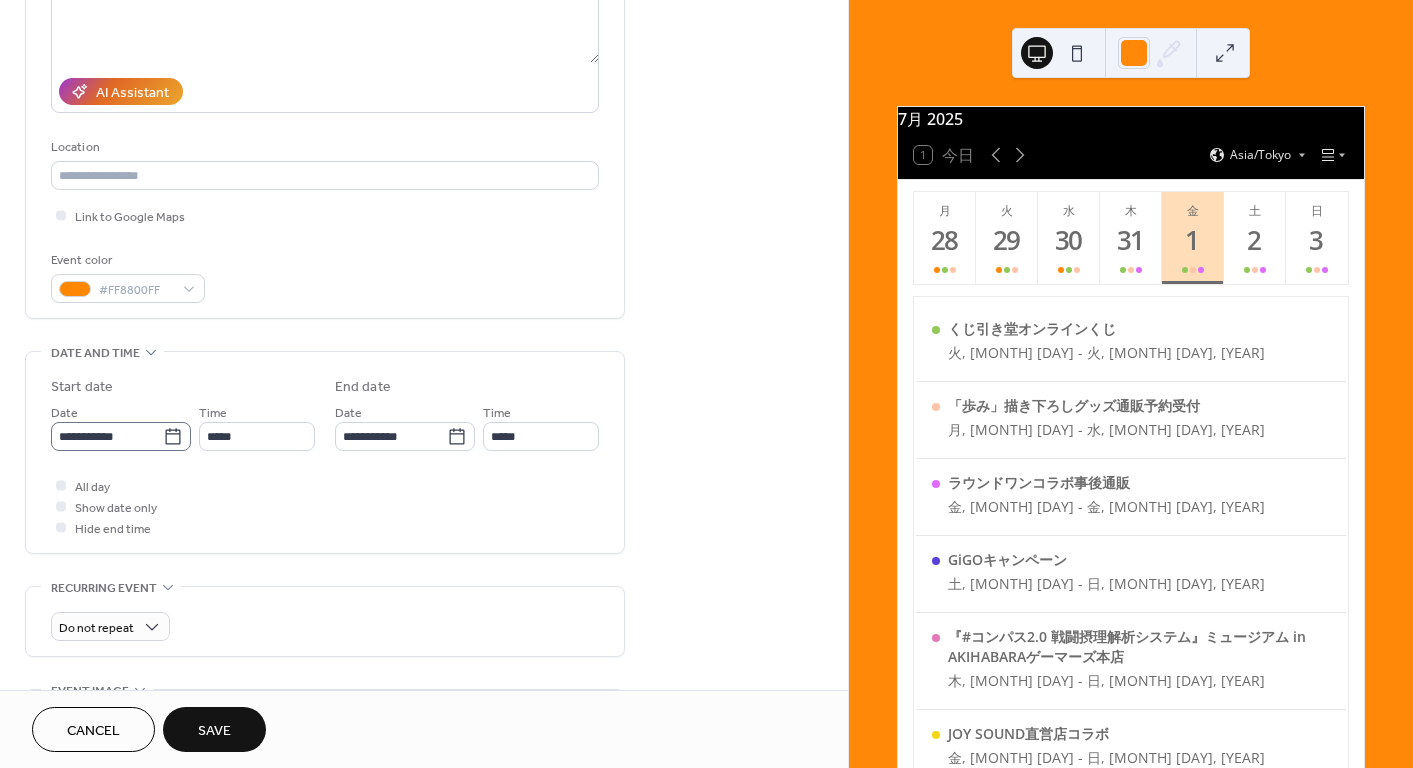 click 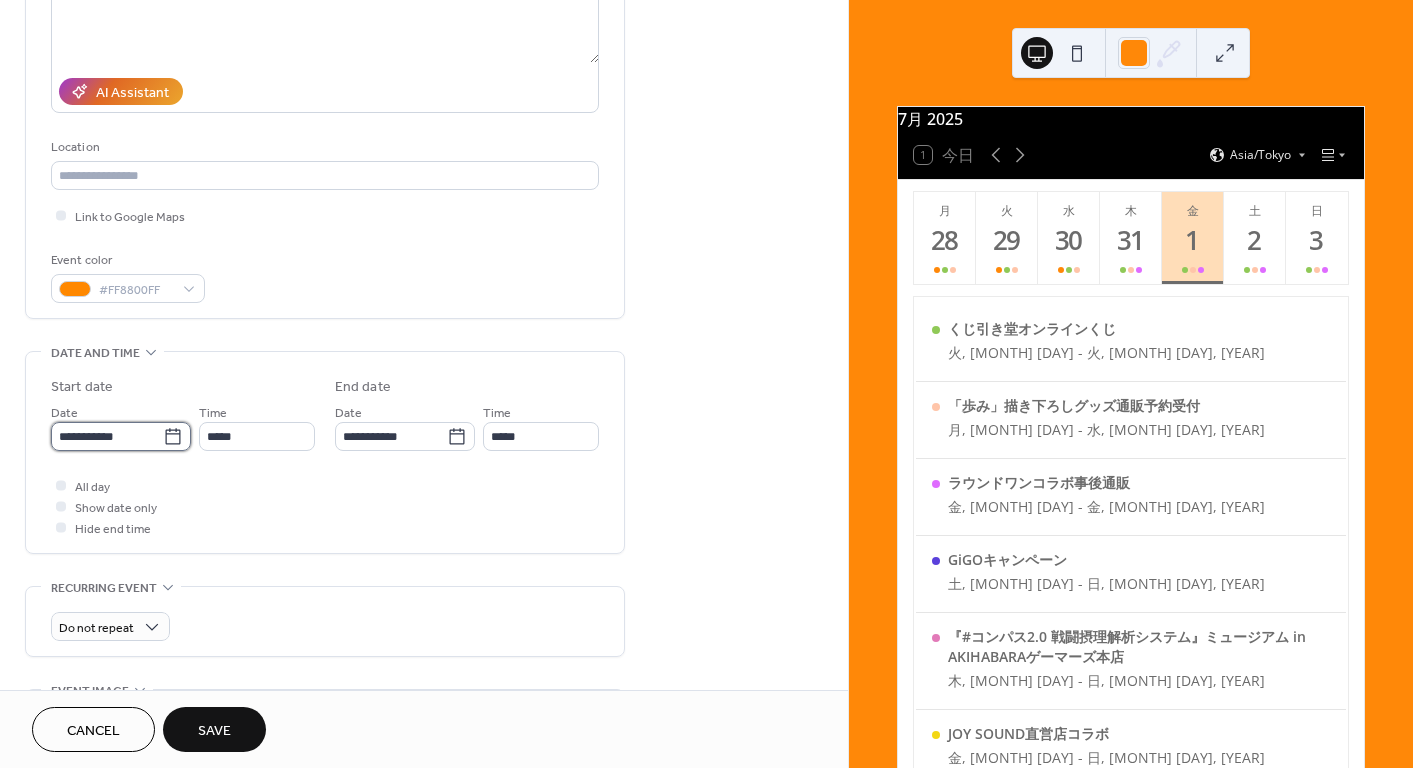 click on "**********" at bounding box center (107, 436) 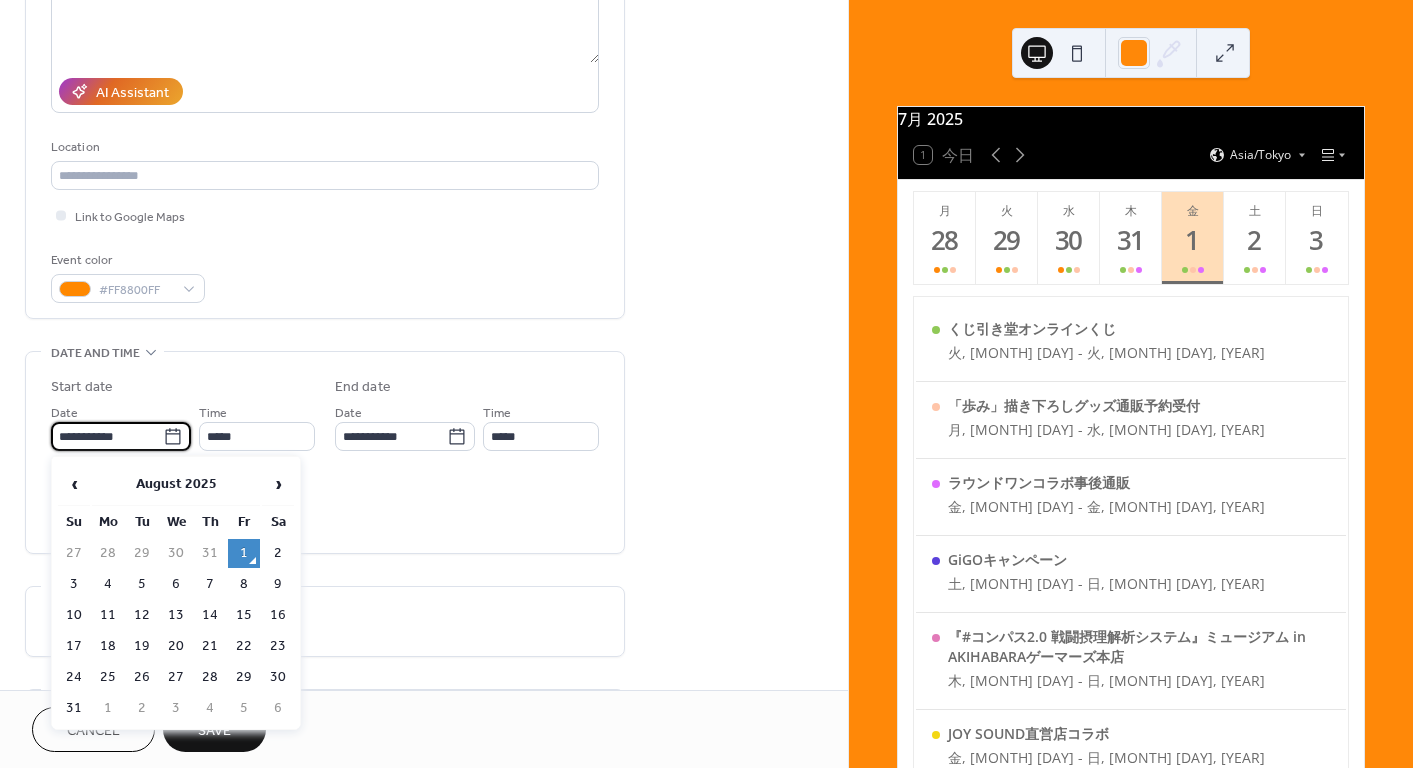 click on "1" at bounding box center [244, 553] 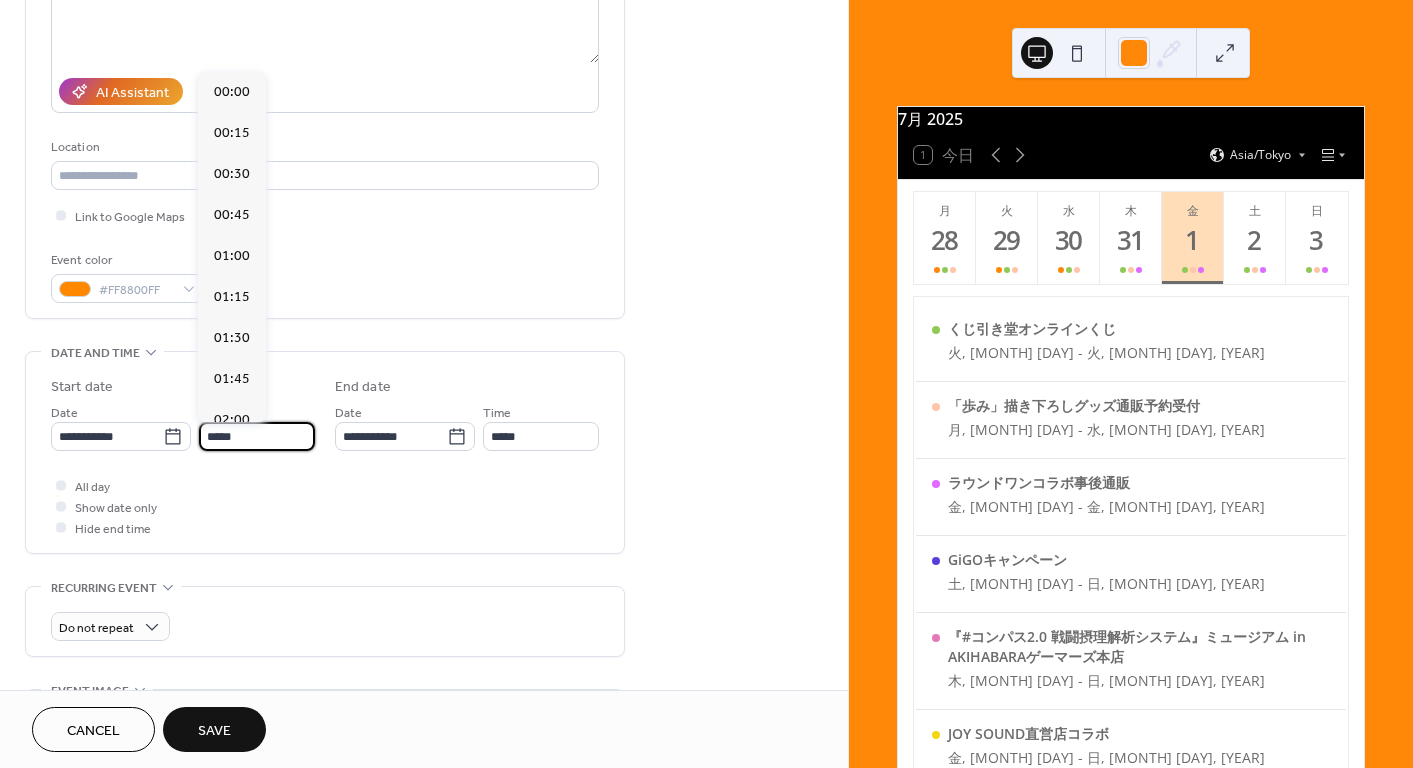 click on "*****" at bounding box center (257, 436) 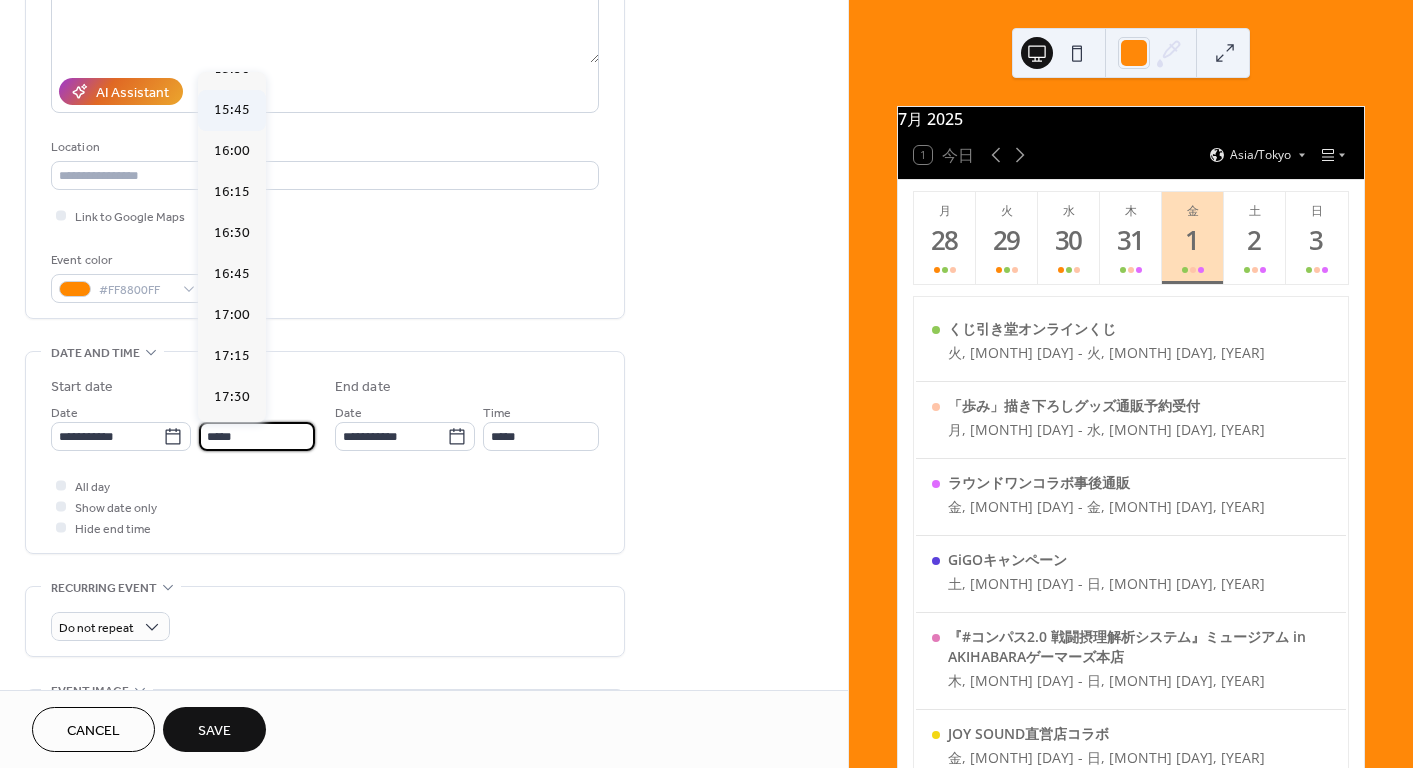 scroll, scrollTop: 2864, scrollLeft: 0, axis: vertical 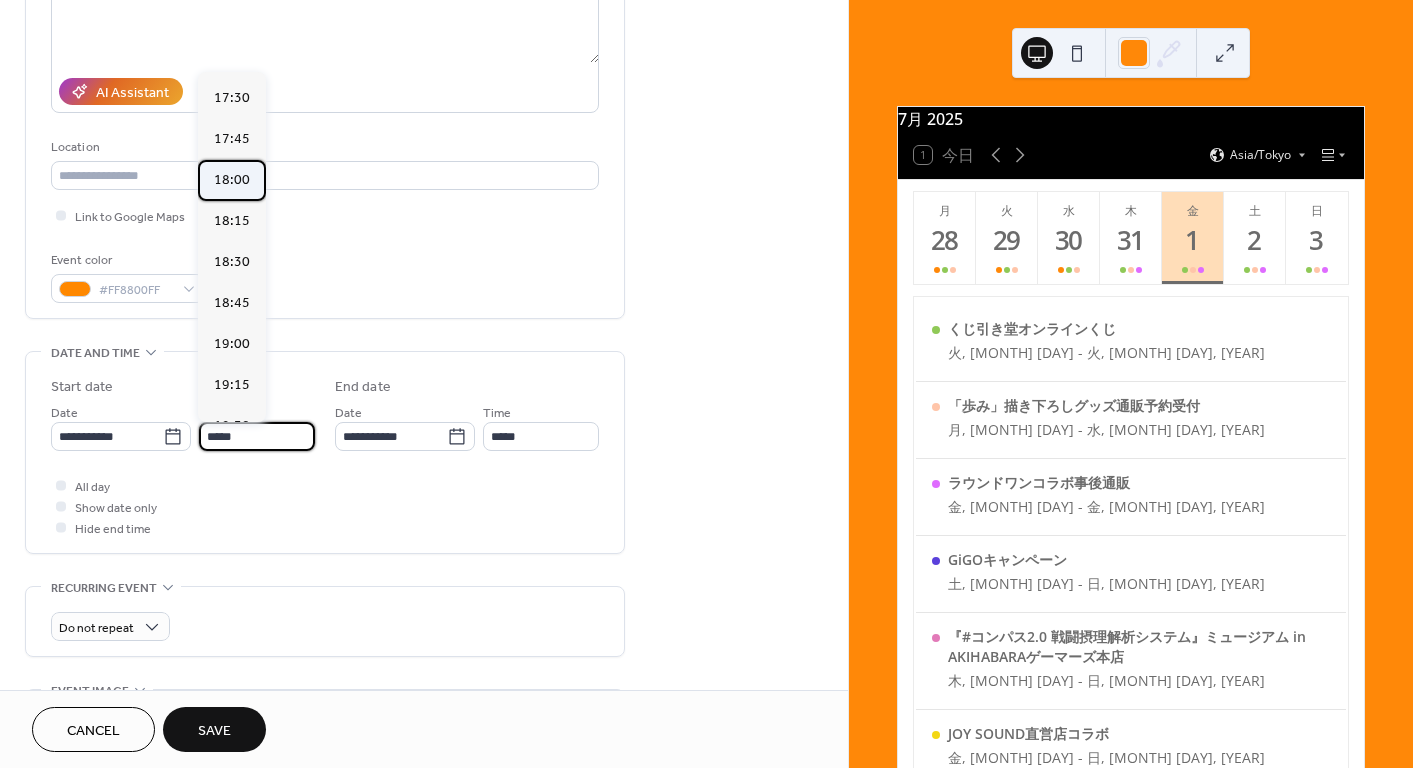 click on "18:00" at bounding box center (232, 180) 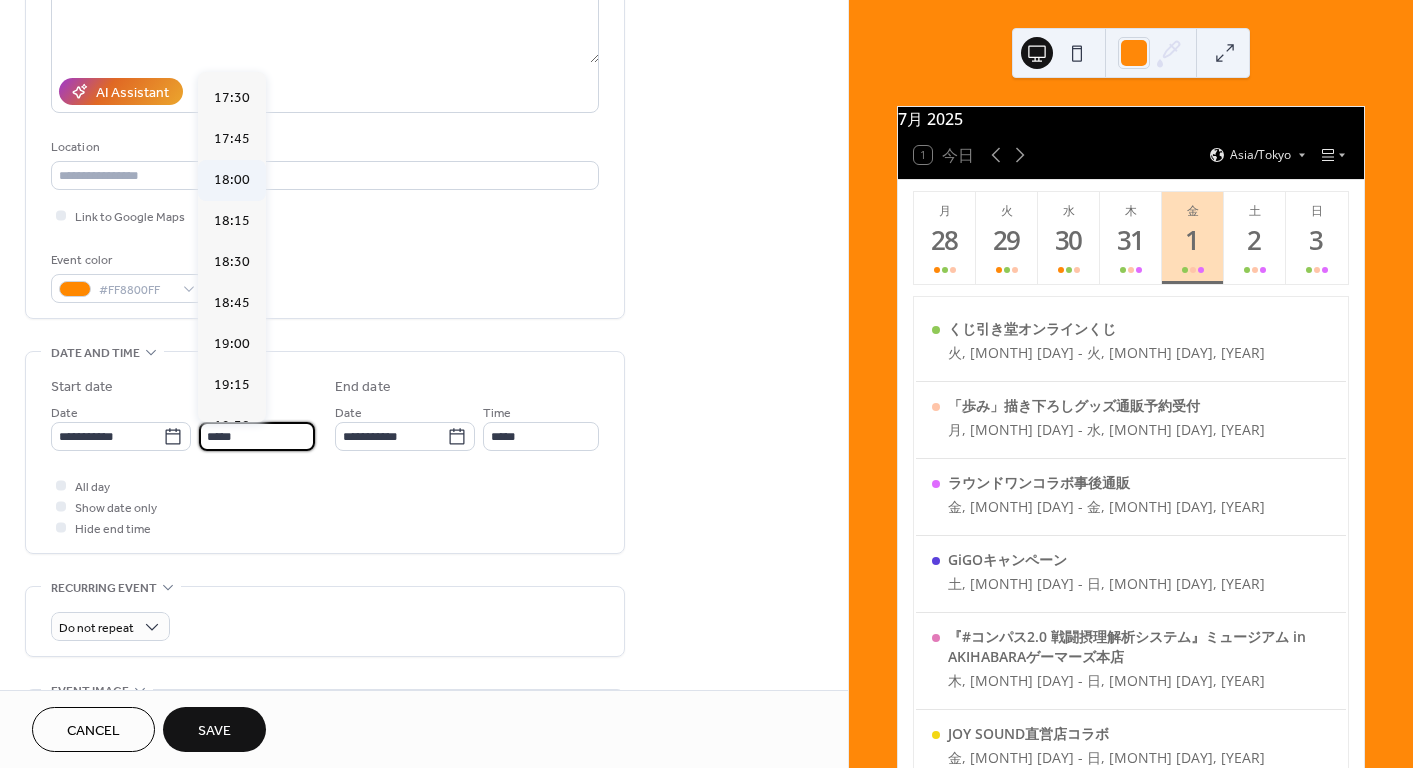 type on "*****" 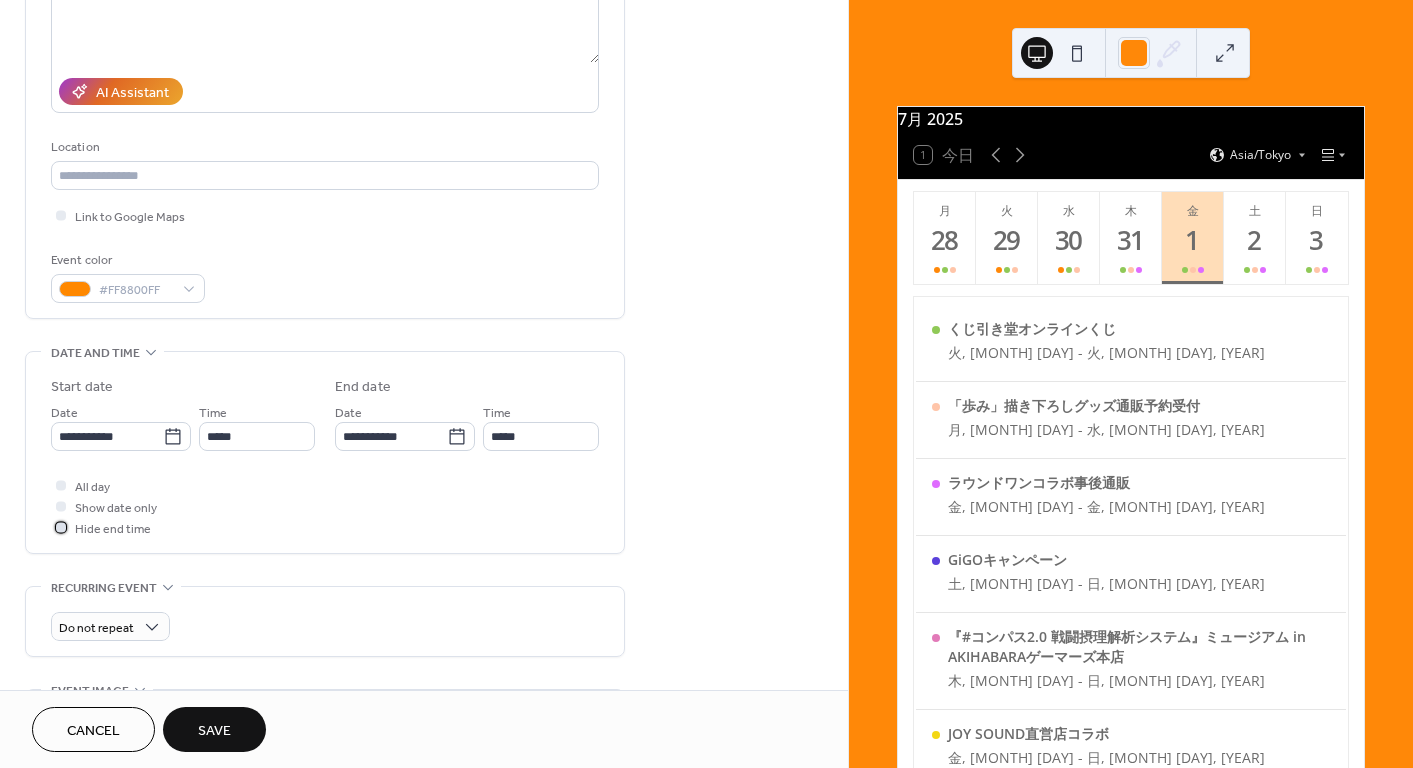 click on "Hide end time" at bounding box center (113, 529) 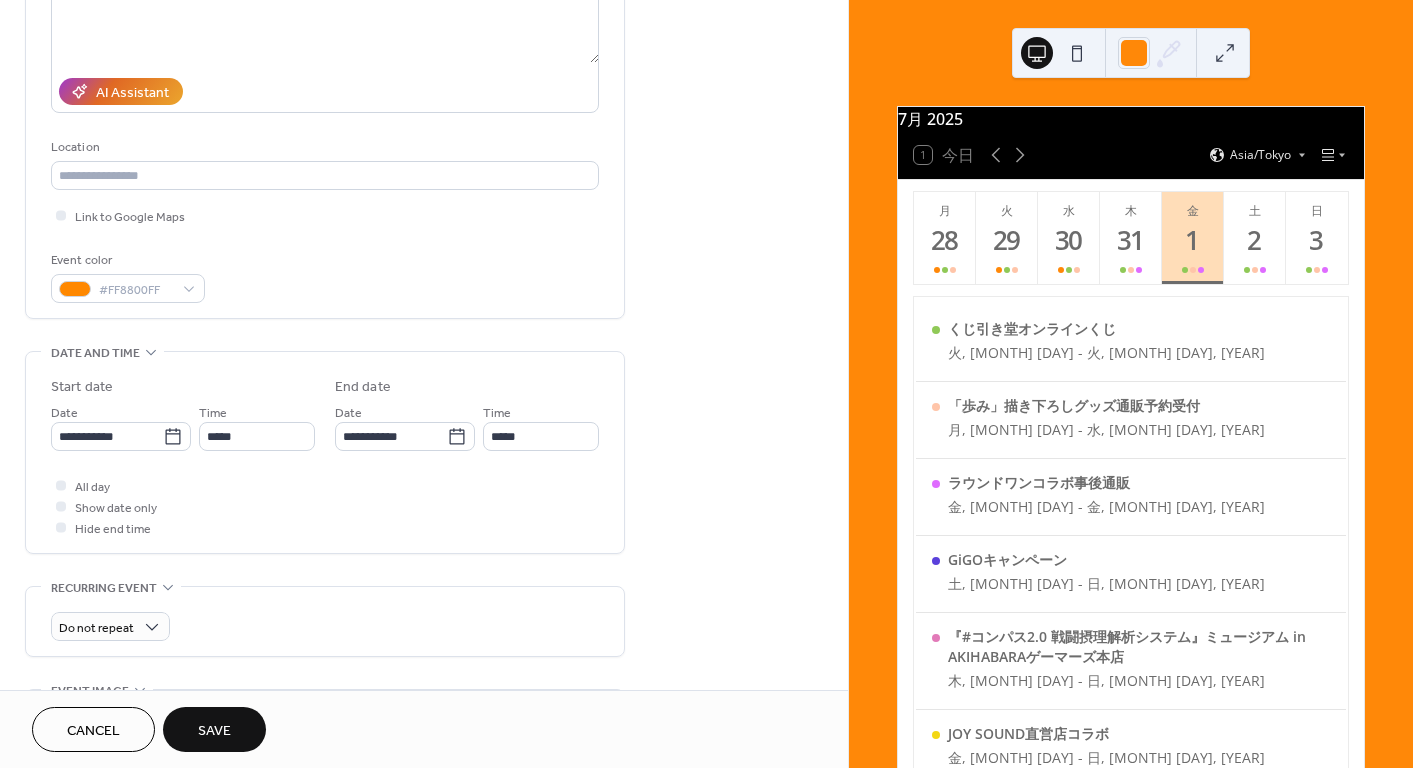 click on "All day Show date only Hide end time" at bounding box center (325, 506) 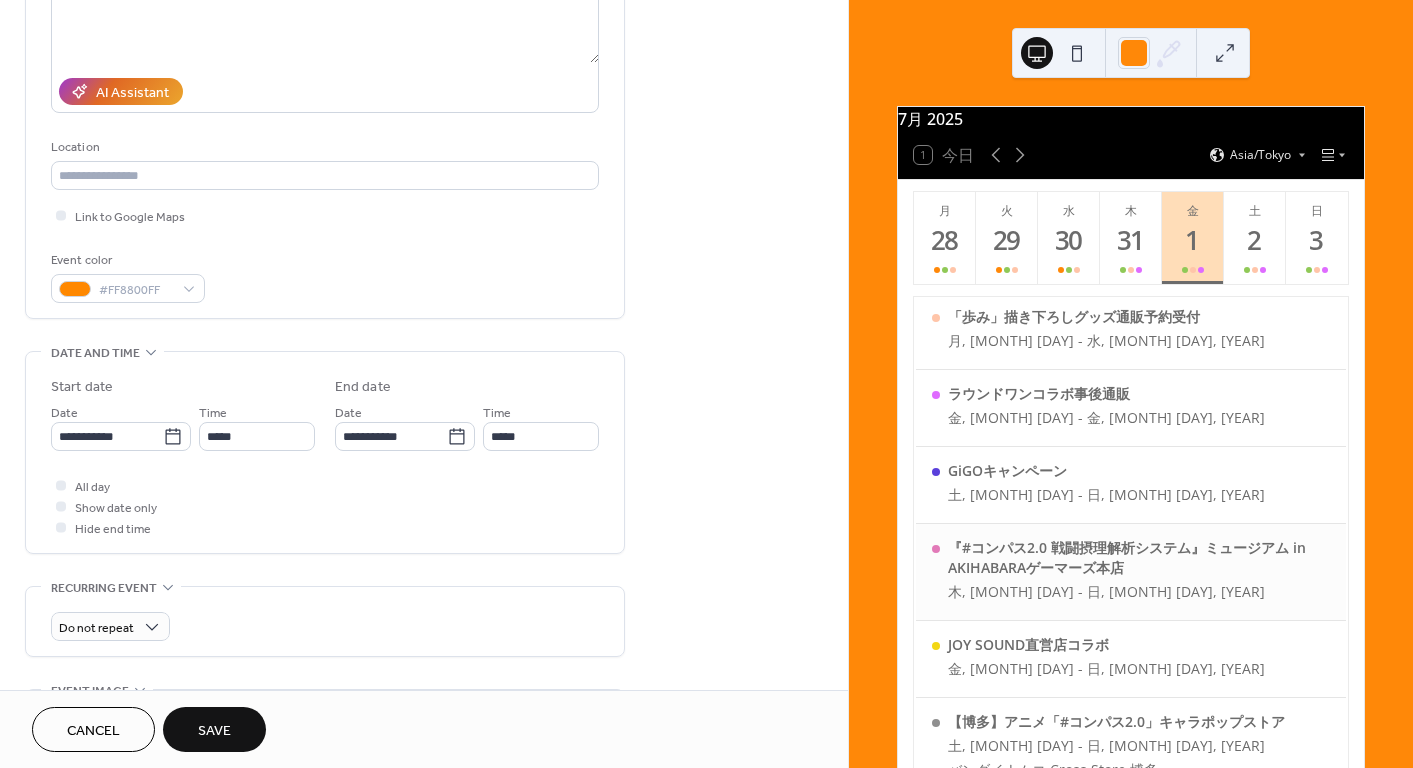 scroll, scrollTop: 262, scrollLeft: 0, axis: vertical 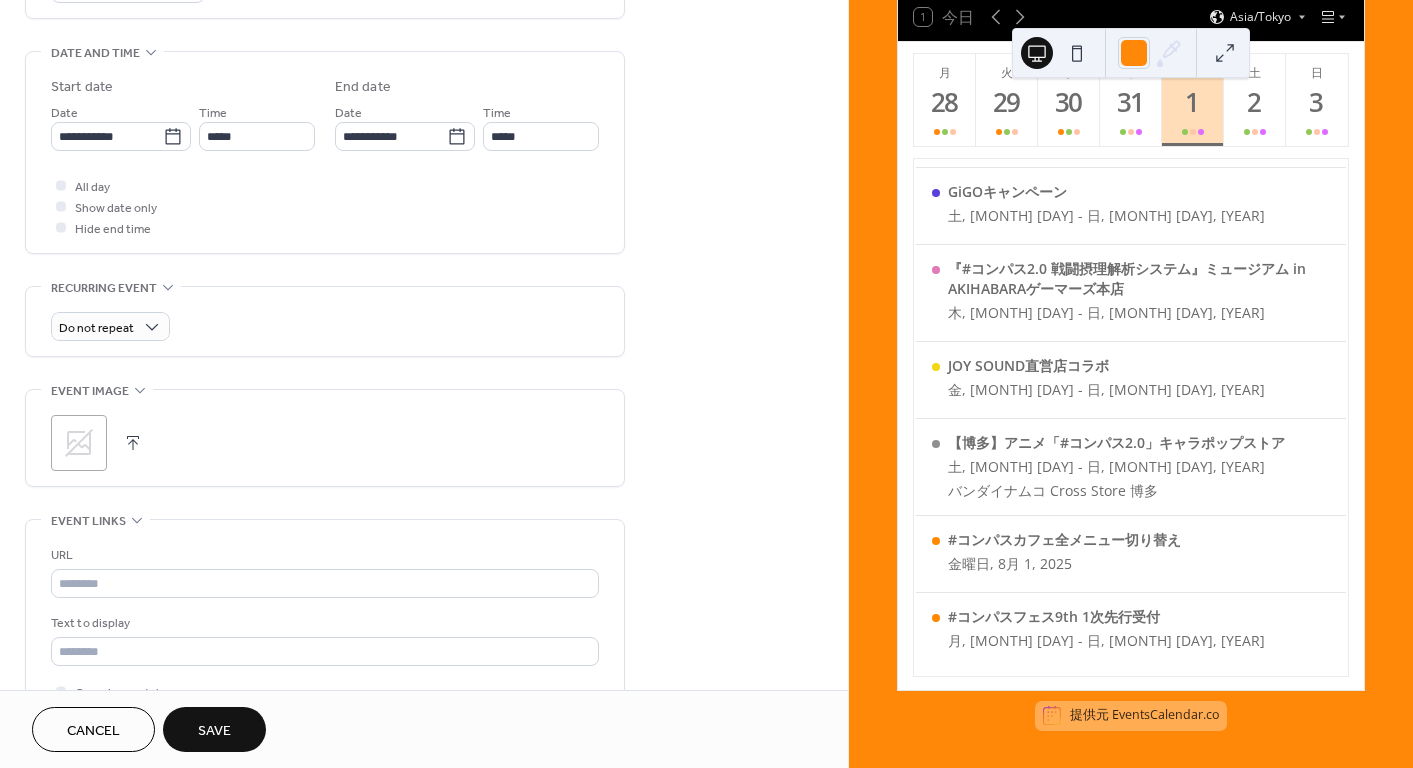 click 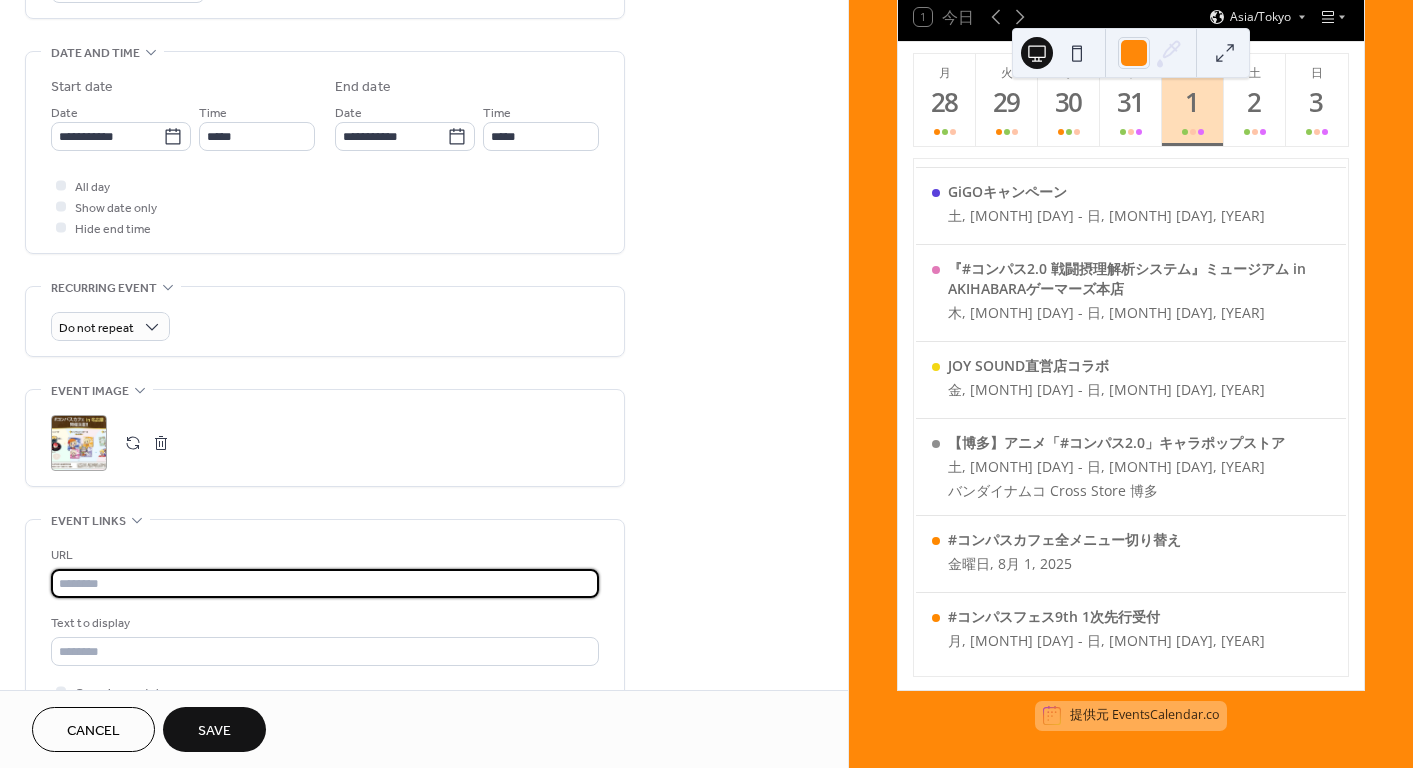 drag, startPoint x: 174, startPoint y: 590, endPoint x: 175, endPoint y: 630, distance: 40.012497 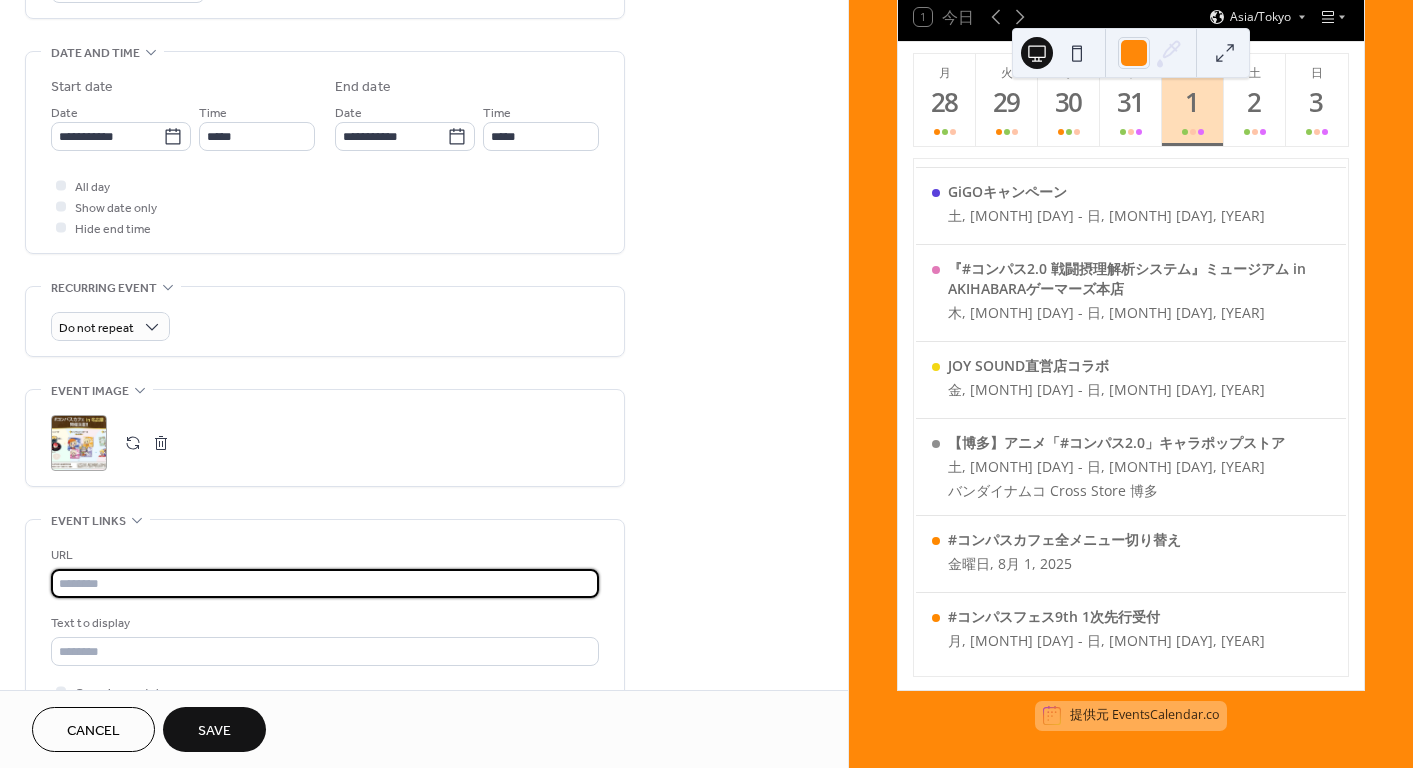 click at bounding box center [325, 583] 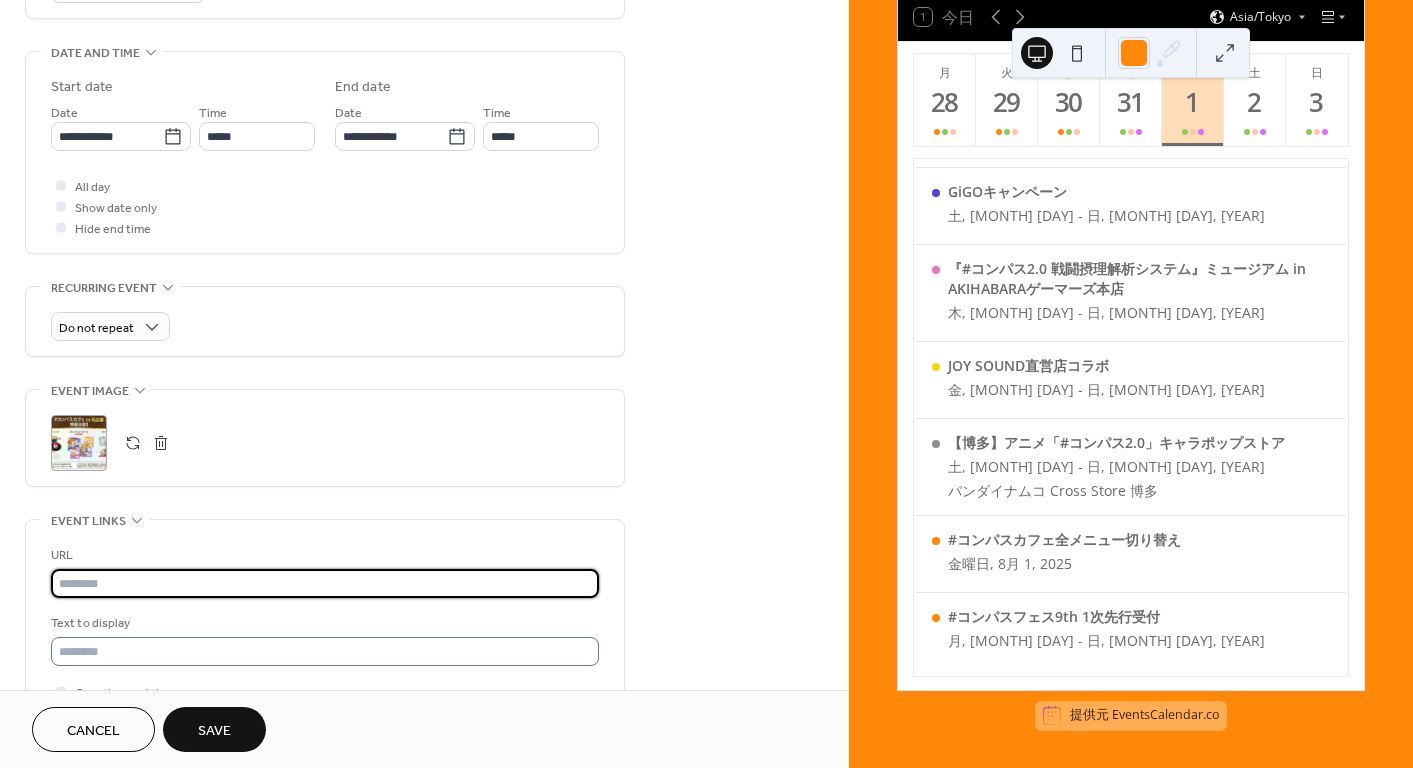 paste on "**********" 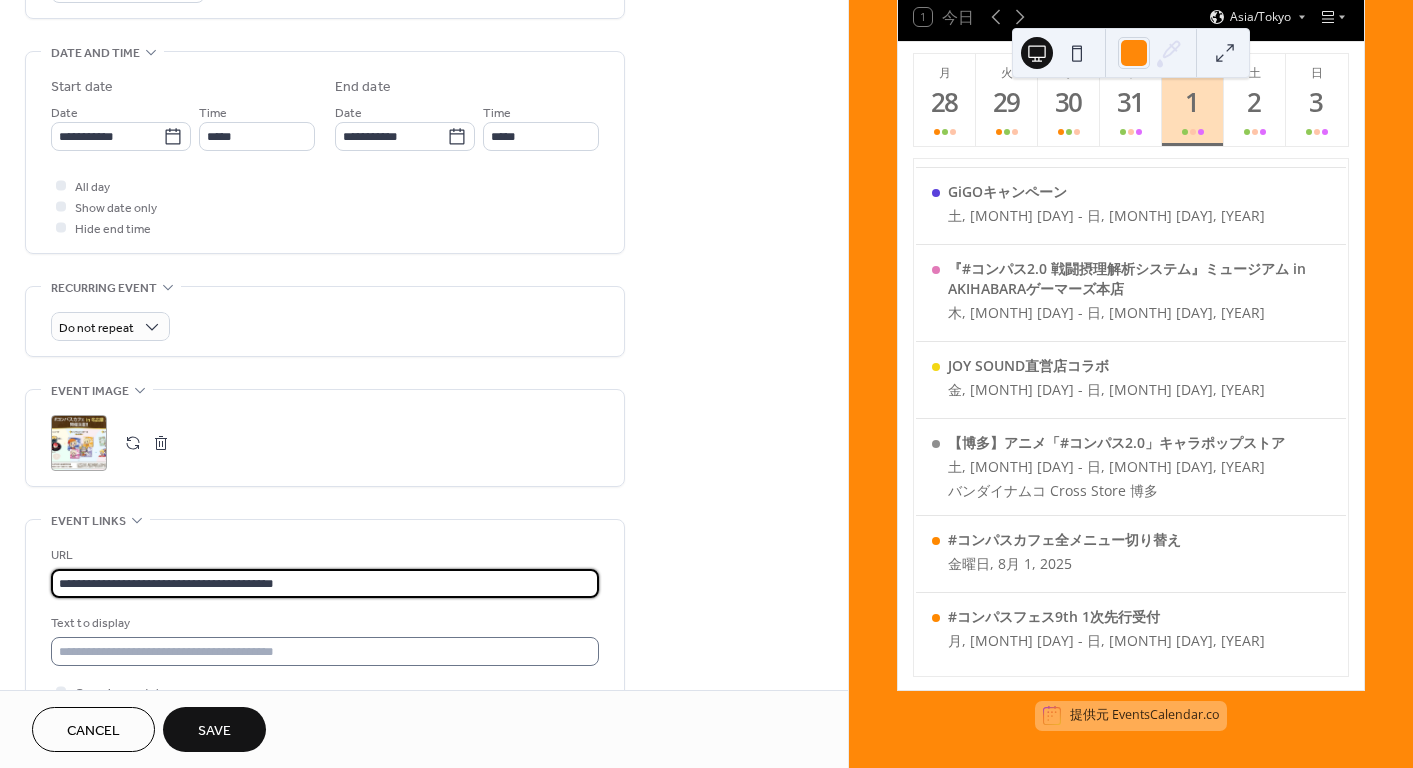 type on "**********" 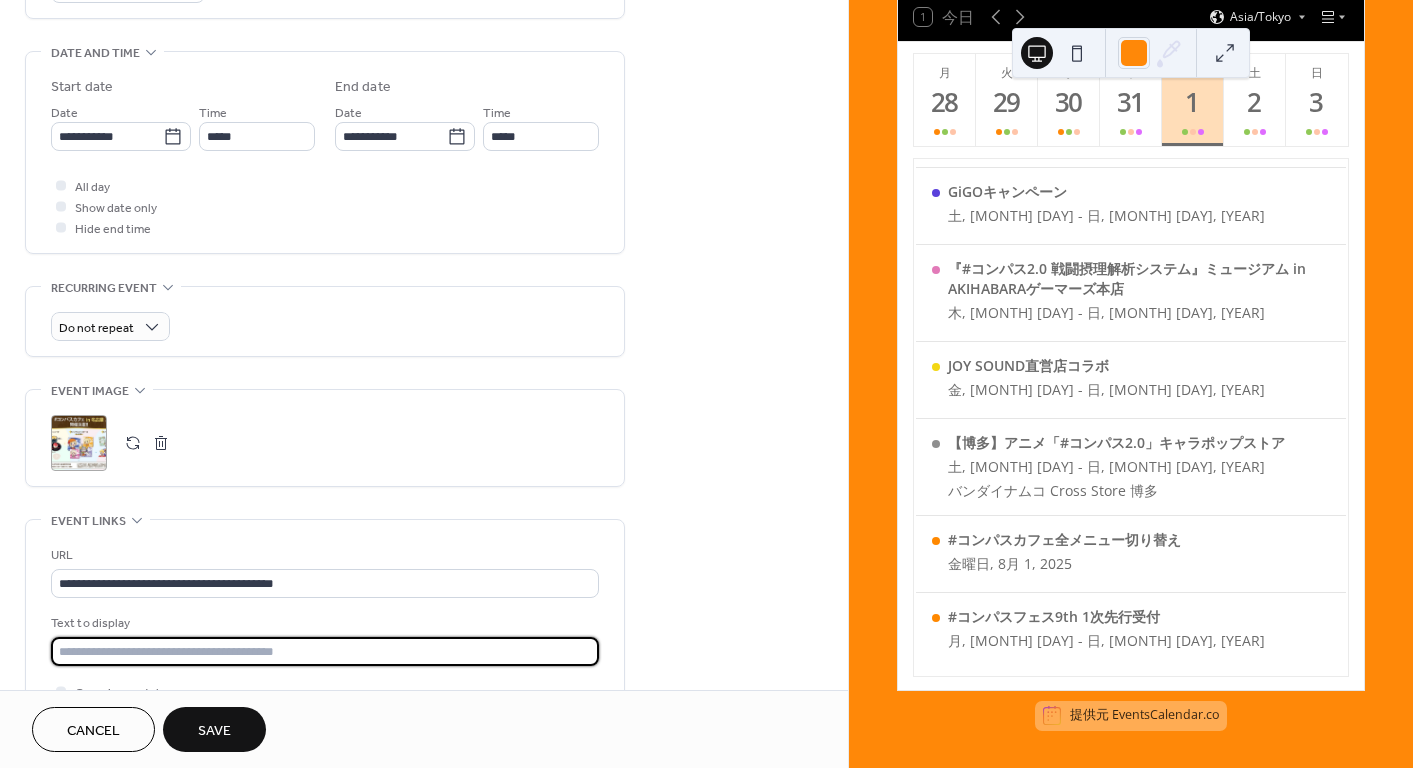 click at bounding box center (325, 651) 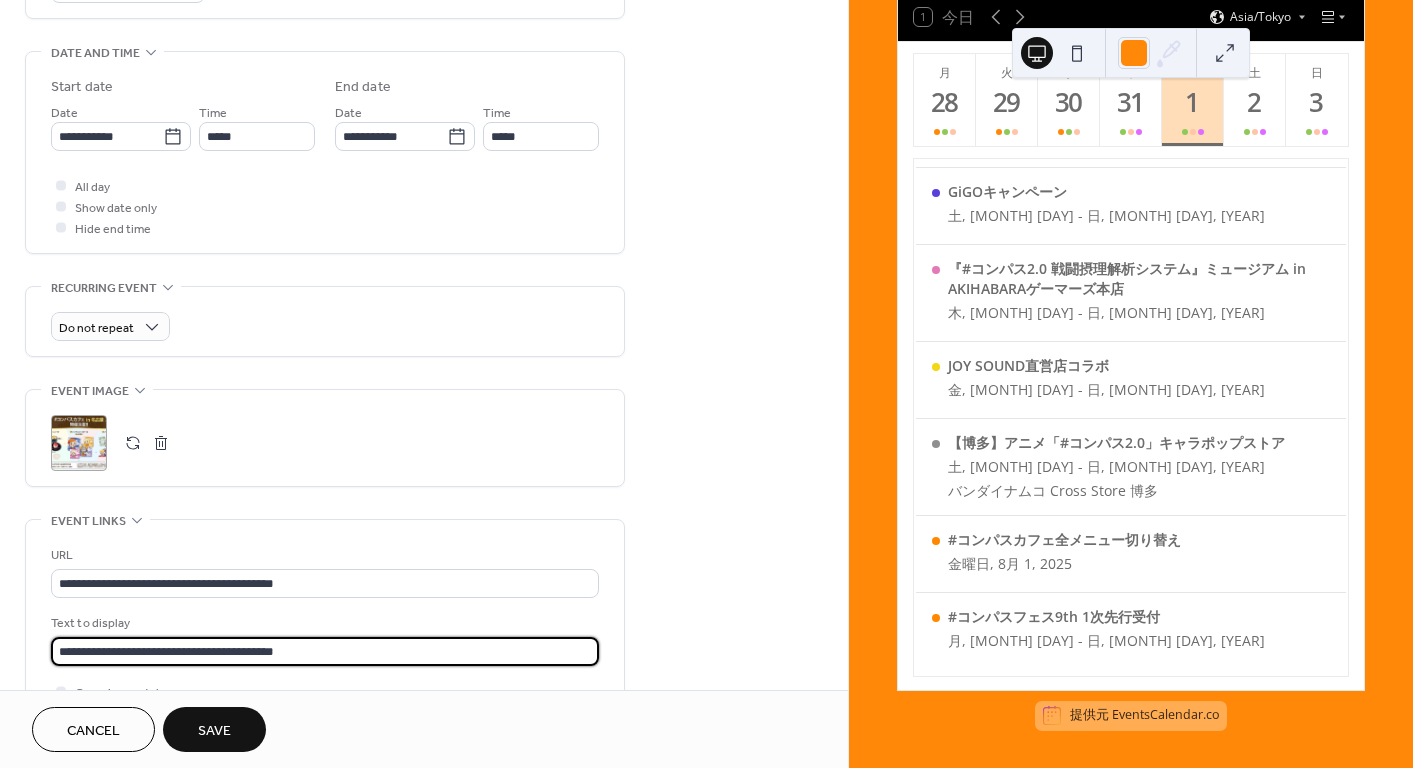 type on "**********" 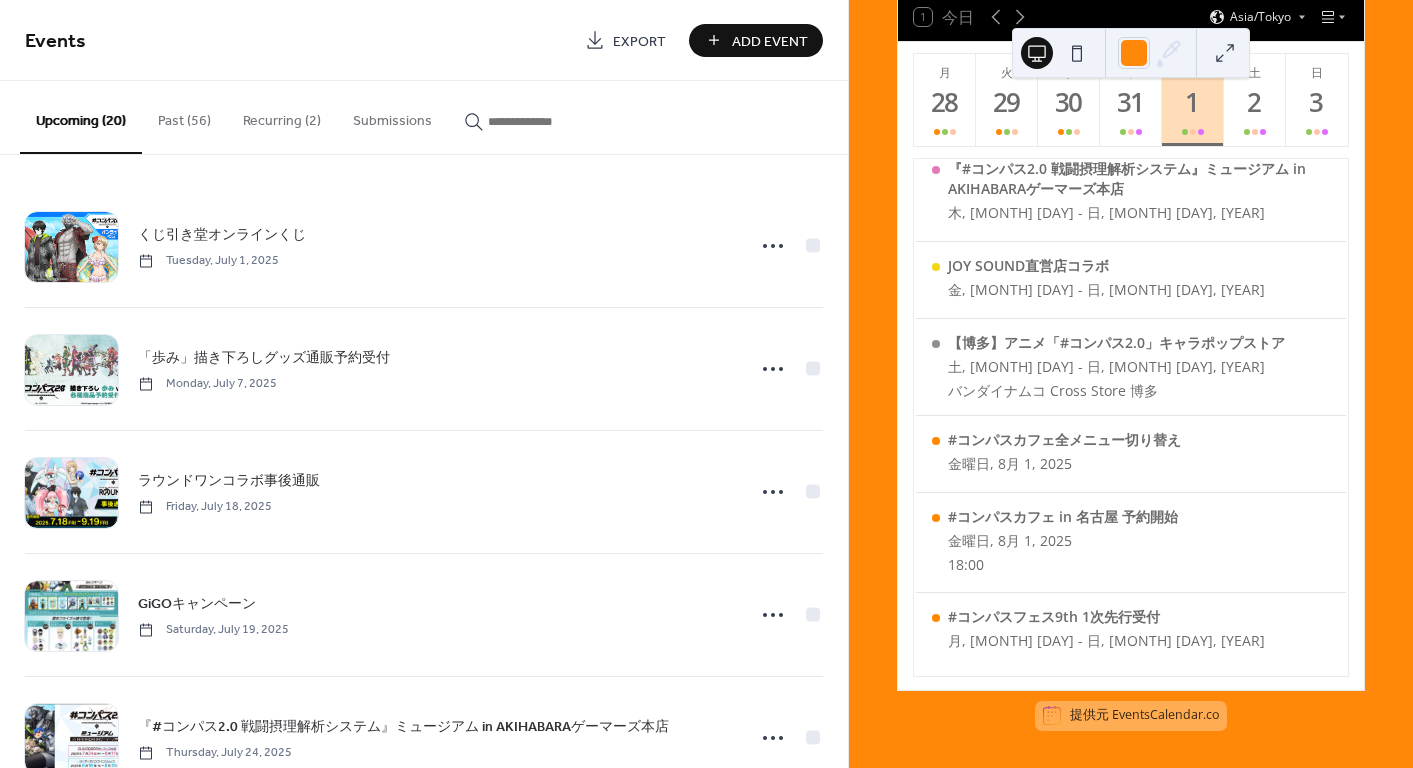 scroll, scrollTop: 364, scrollLeft: 0, axis: vertical 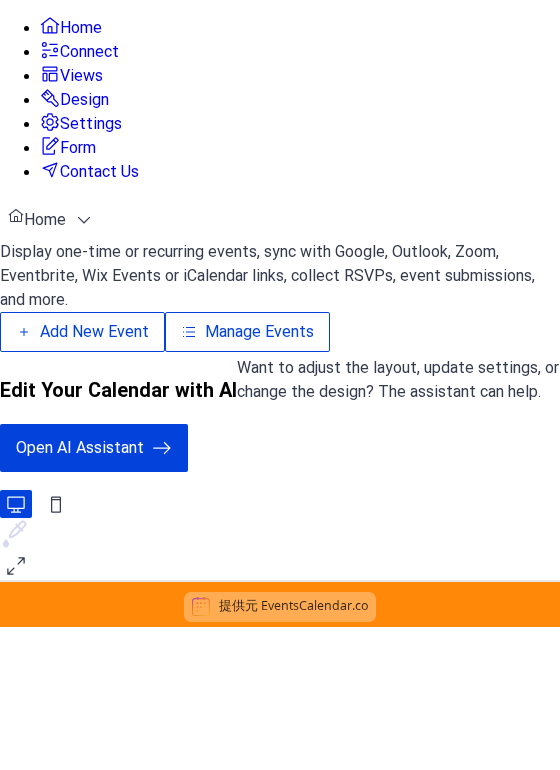 click on "Add New Event" at bounding box center (94, 332) 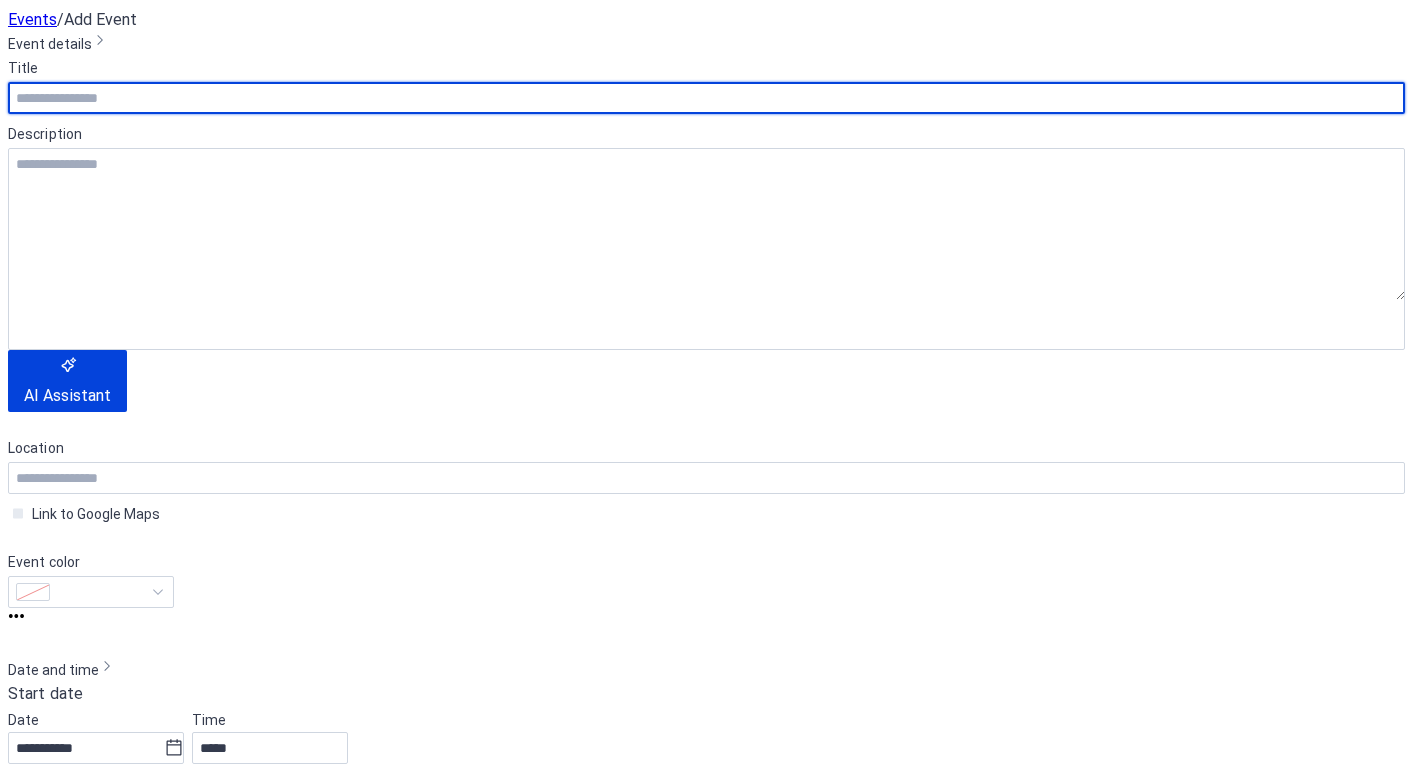 scroll, scrollTop: 0, scrollLeft: 0, axis: both 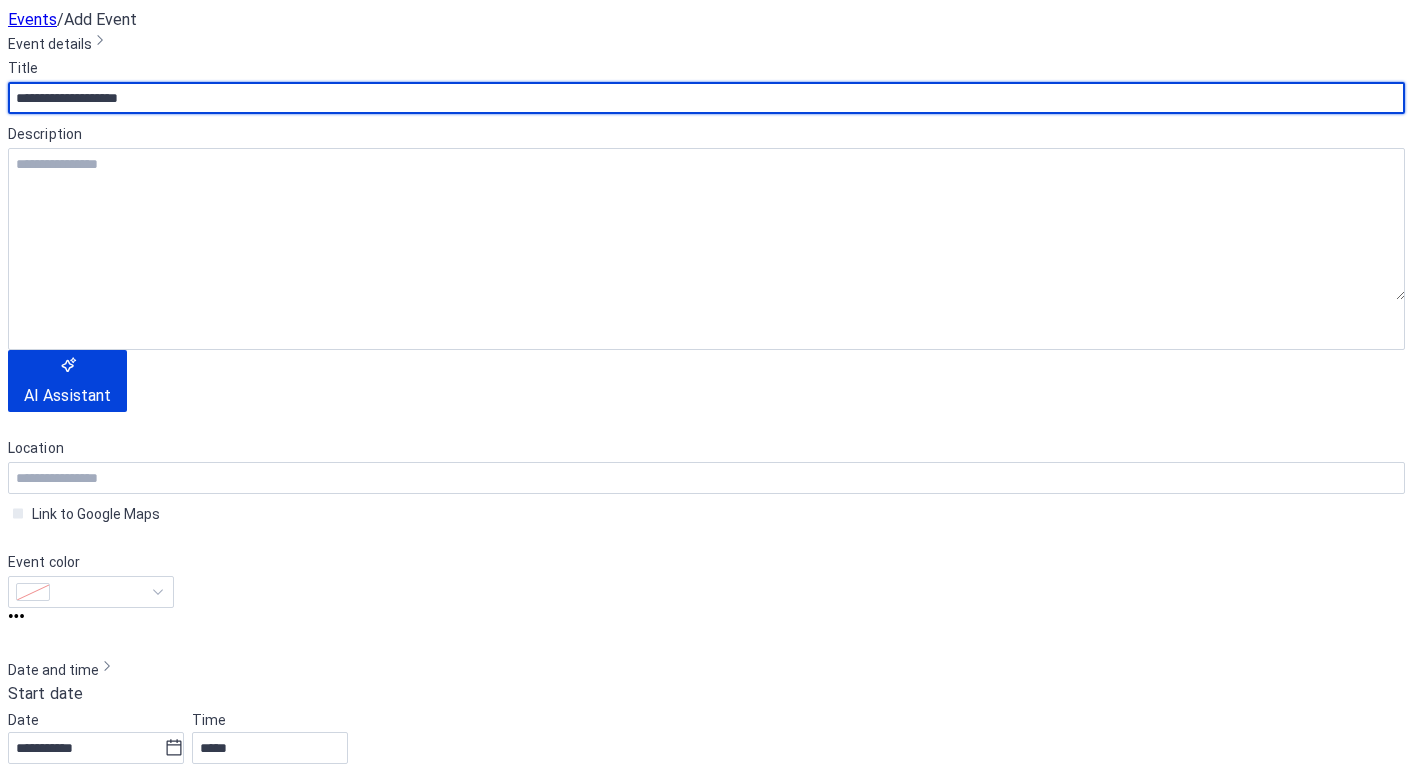 type on "**********" 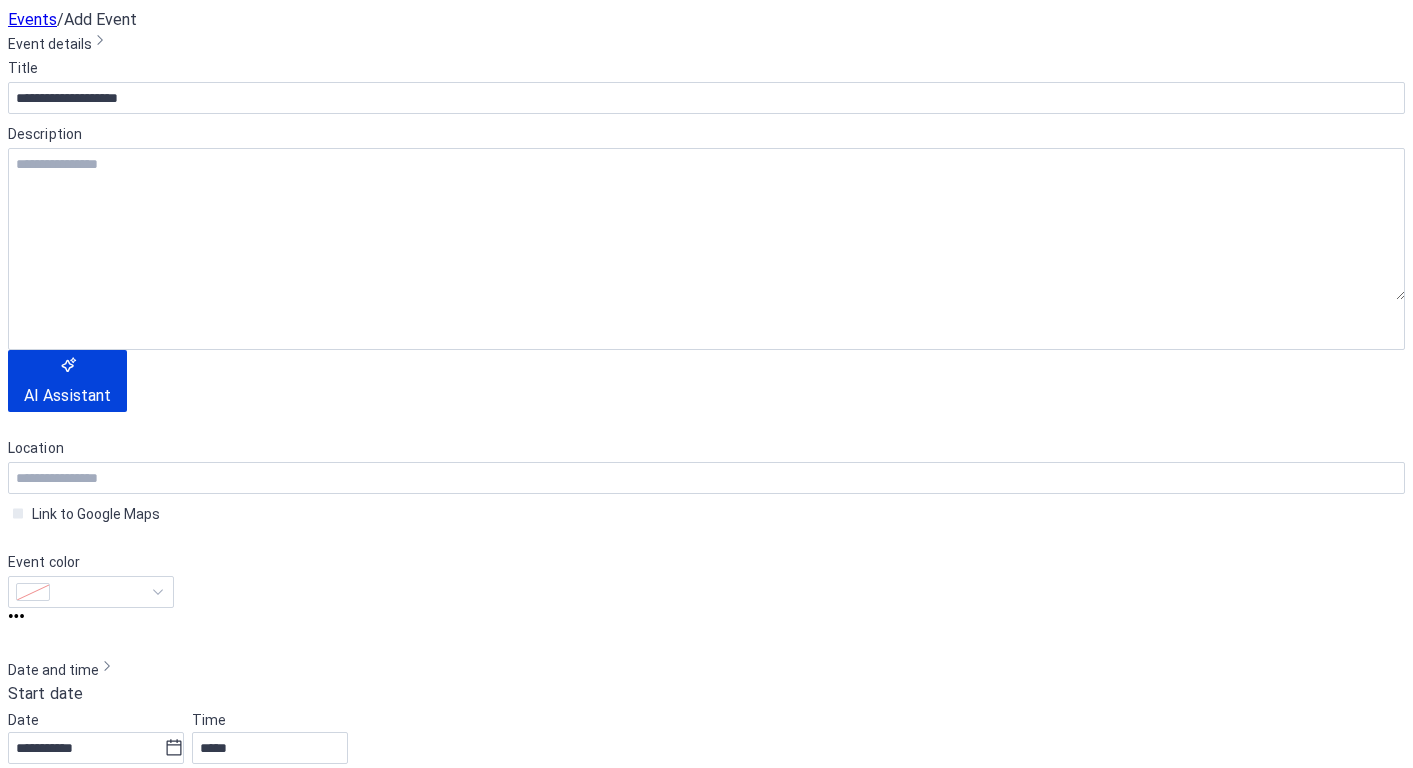 click on "Event color" at bounding box center [89, 562] 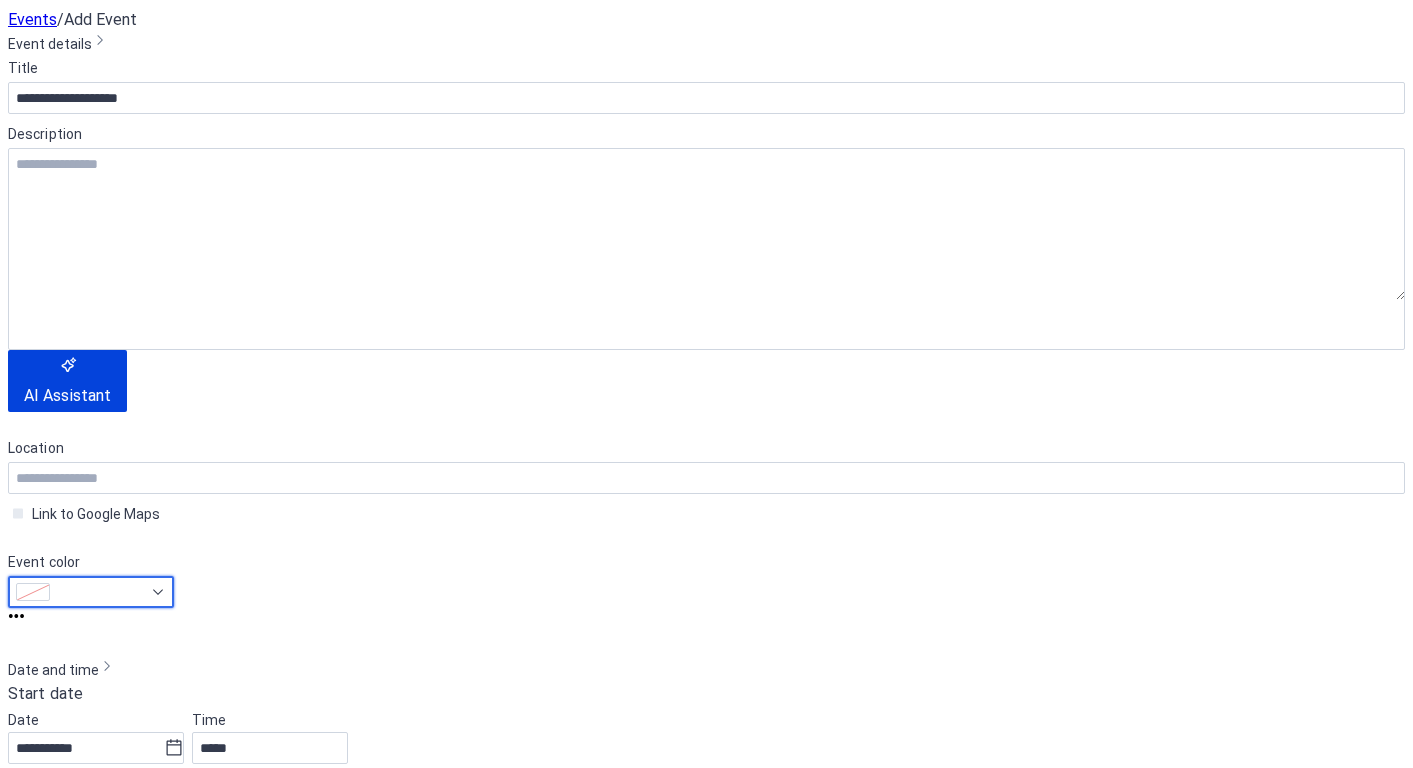 click at bounding box center [100, 592] 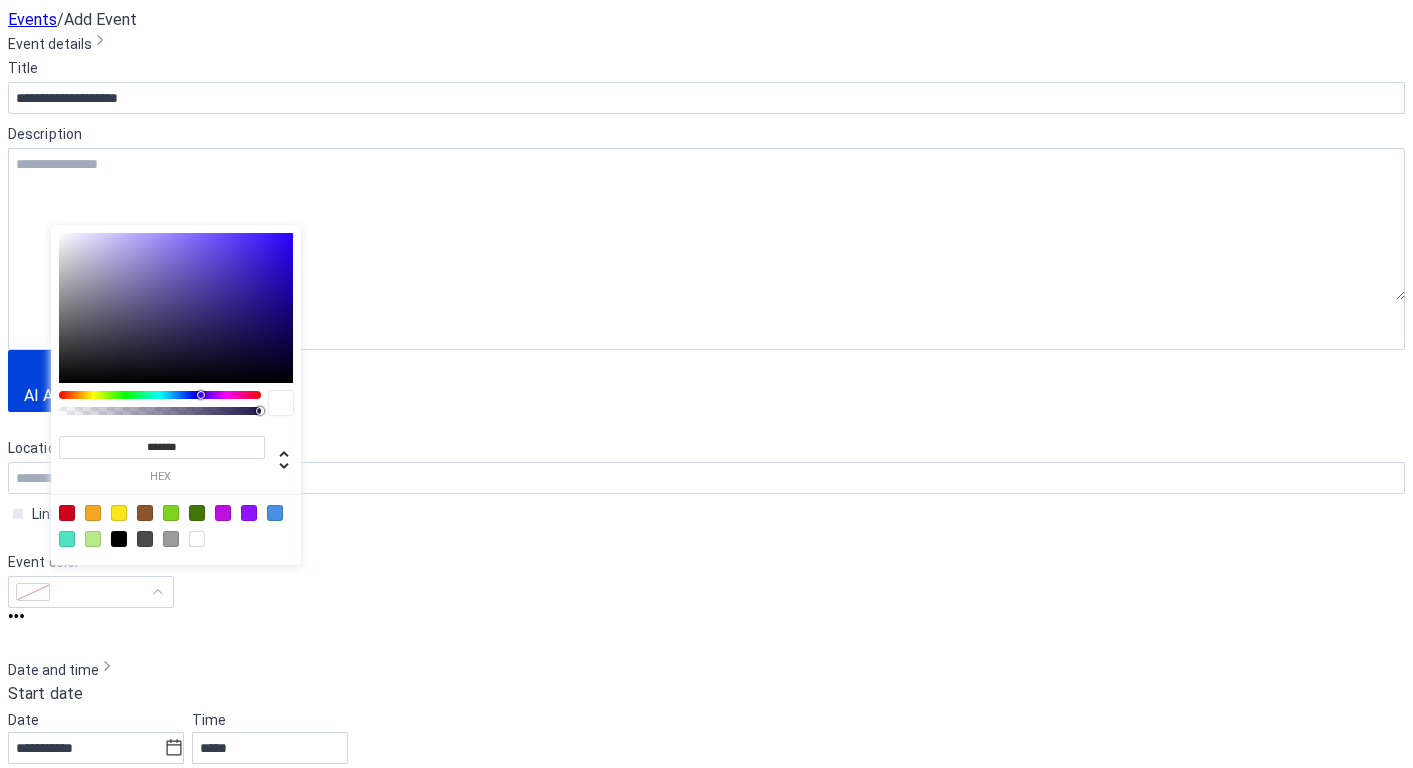 drag, startPoint x: 145, startPoint y: 457, endPoint x: 278, endPoint y: 468, distance: 133.45412 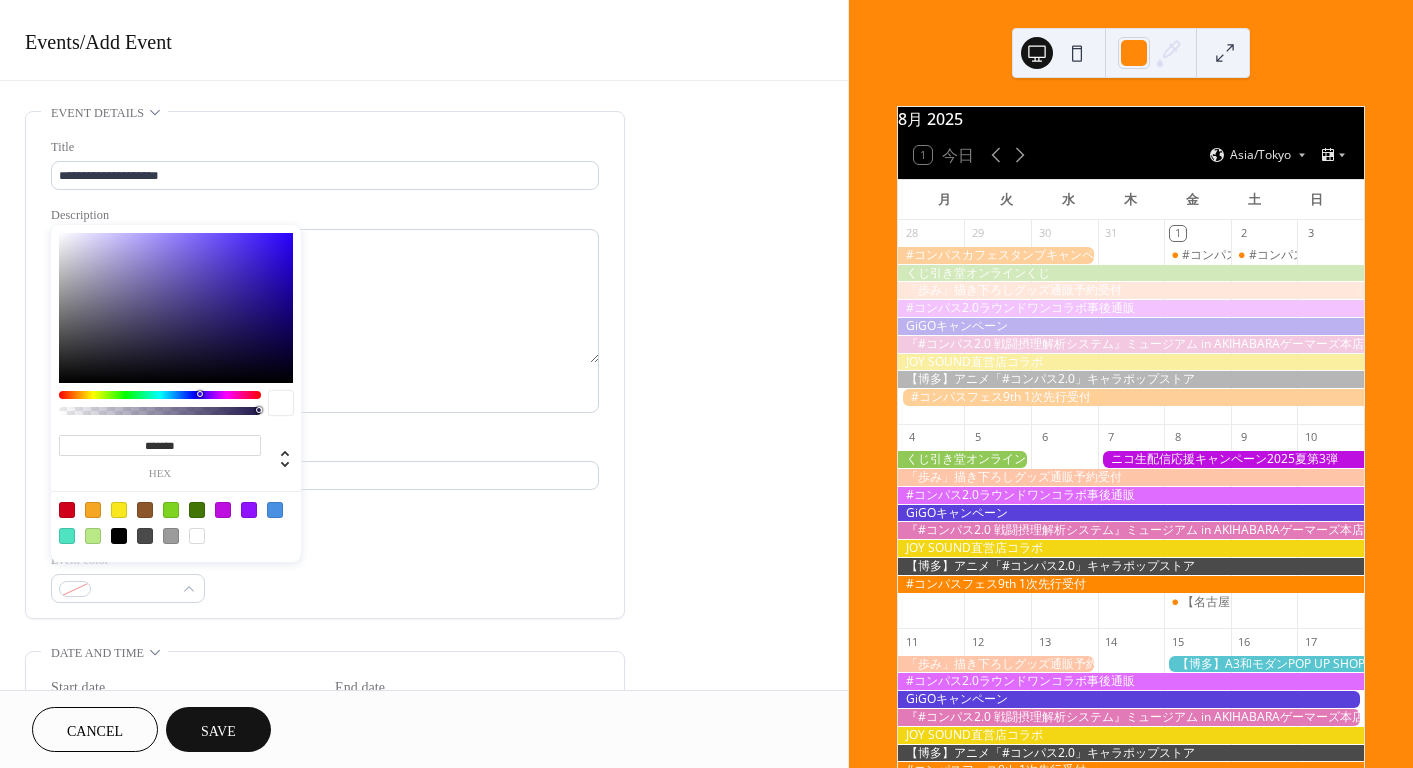 click on "******* hex" at bounding box center [176, 449] 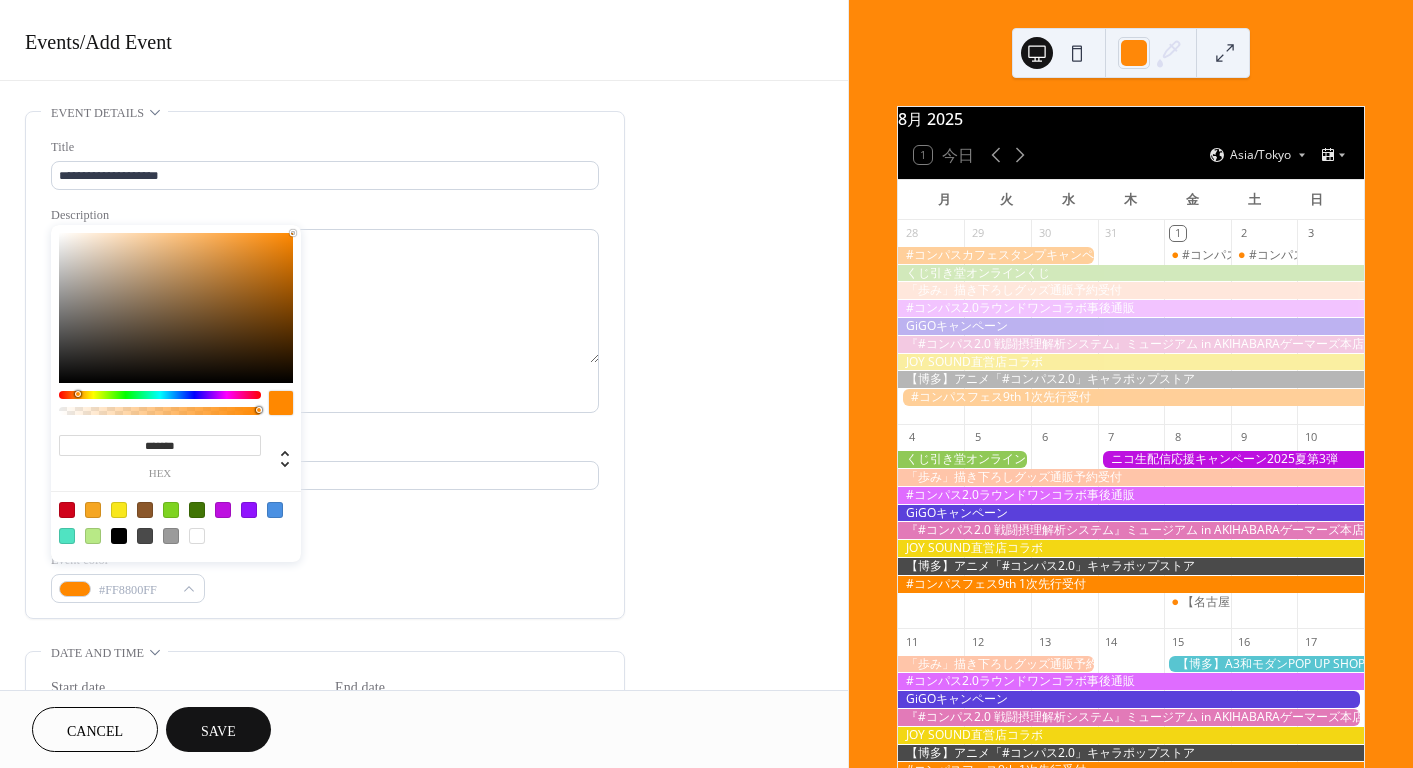 click on "**********" at bounding box center (424, 831) 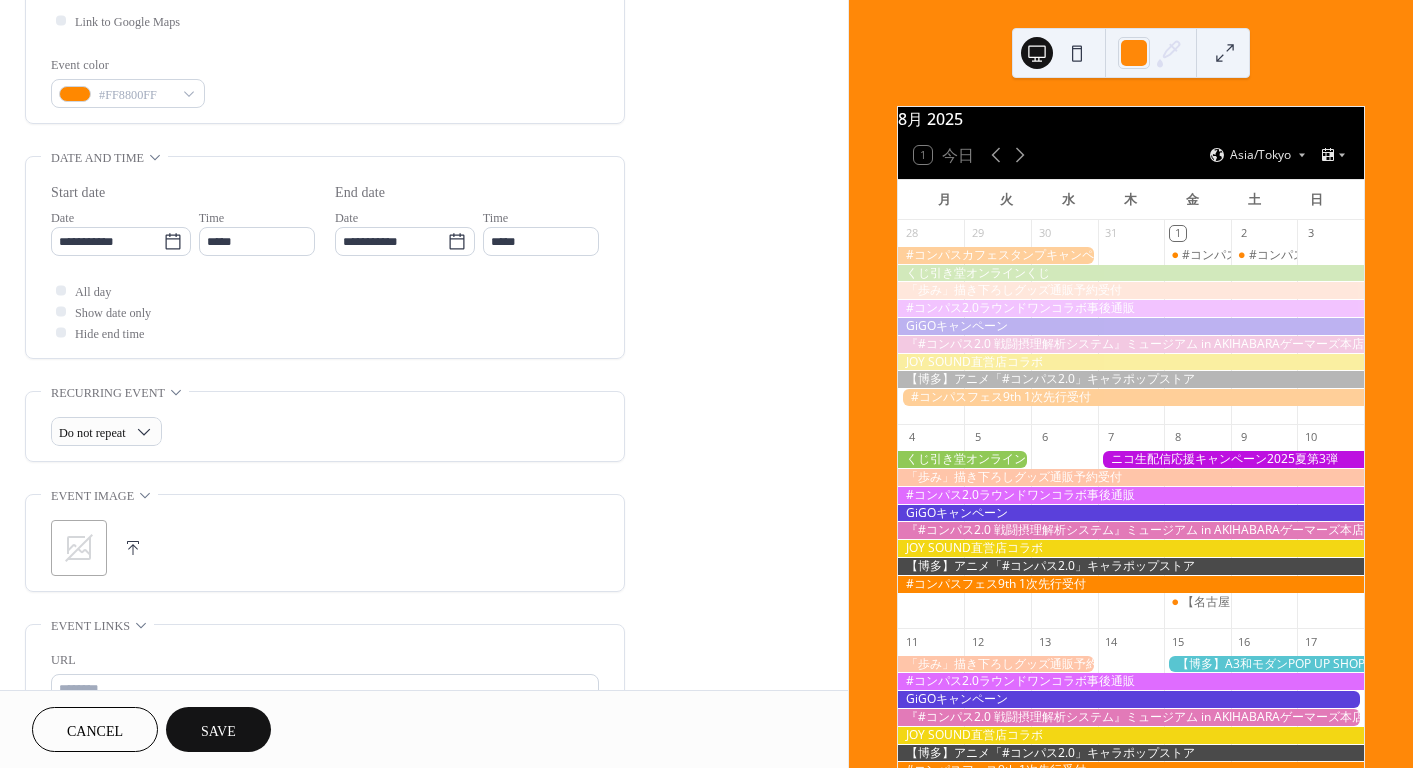 scroll, scrollTop: 500, scrollLeft: 0, axis: vertical 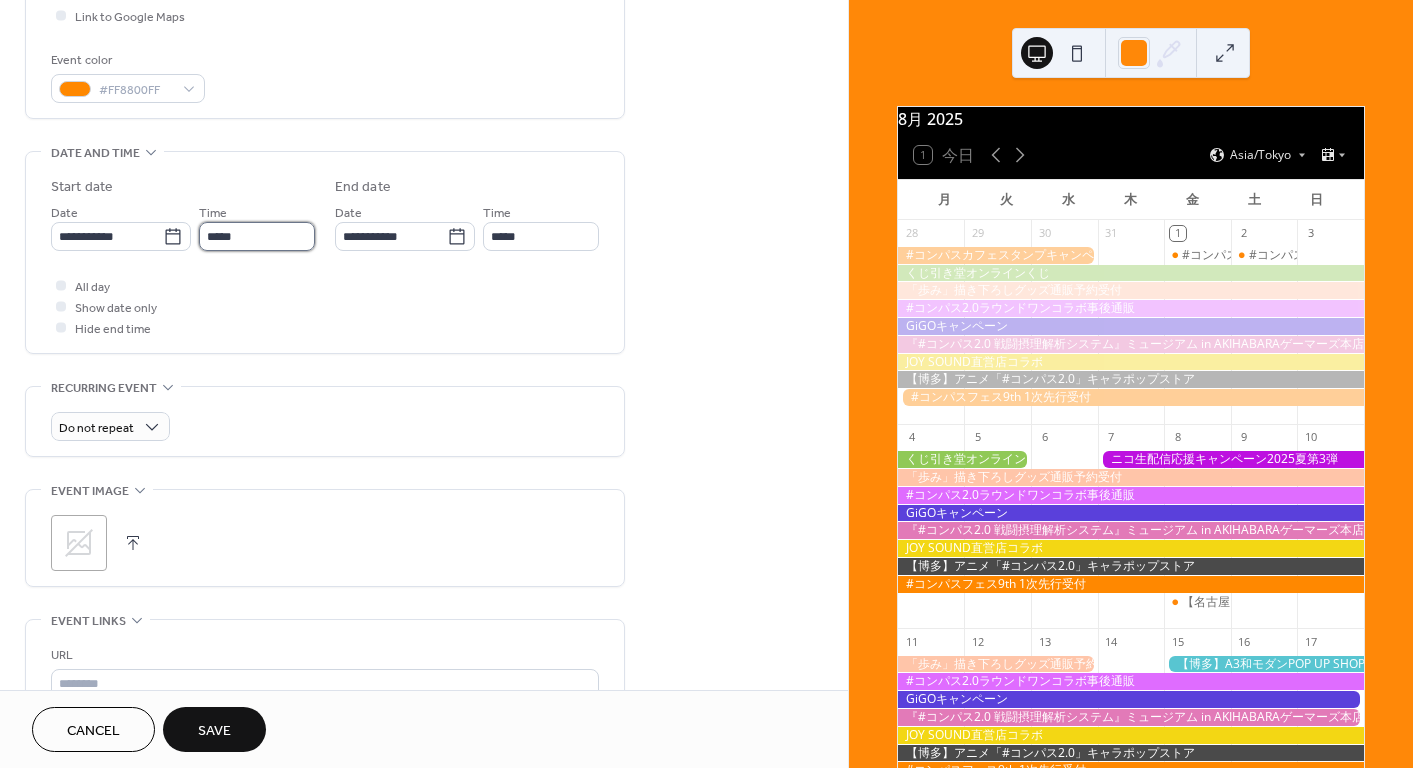 click on "*****" at bounding box center (257, 236) 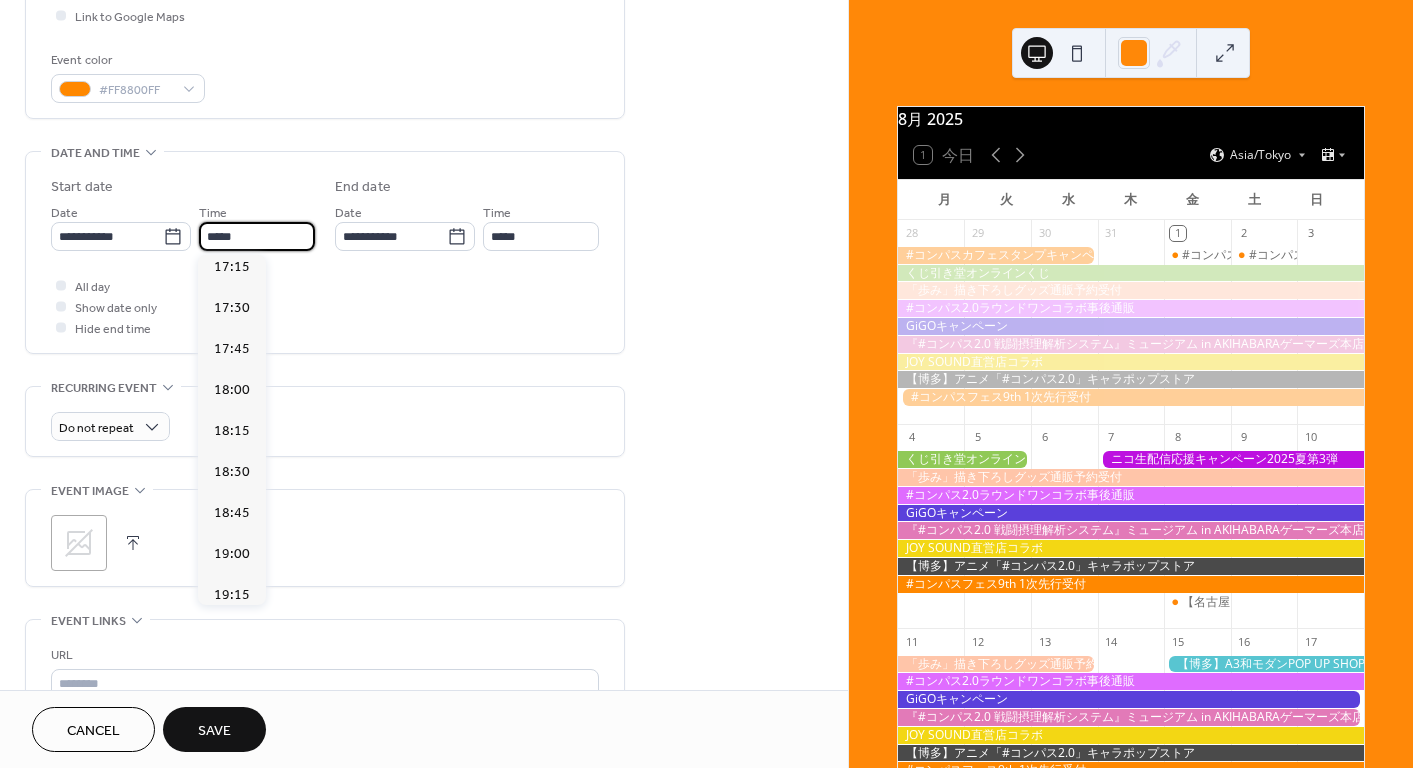 scroll, scrollTop: 2864, scrollLeft: 0, axis: vertical 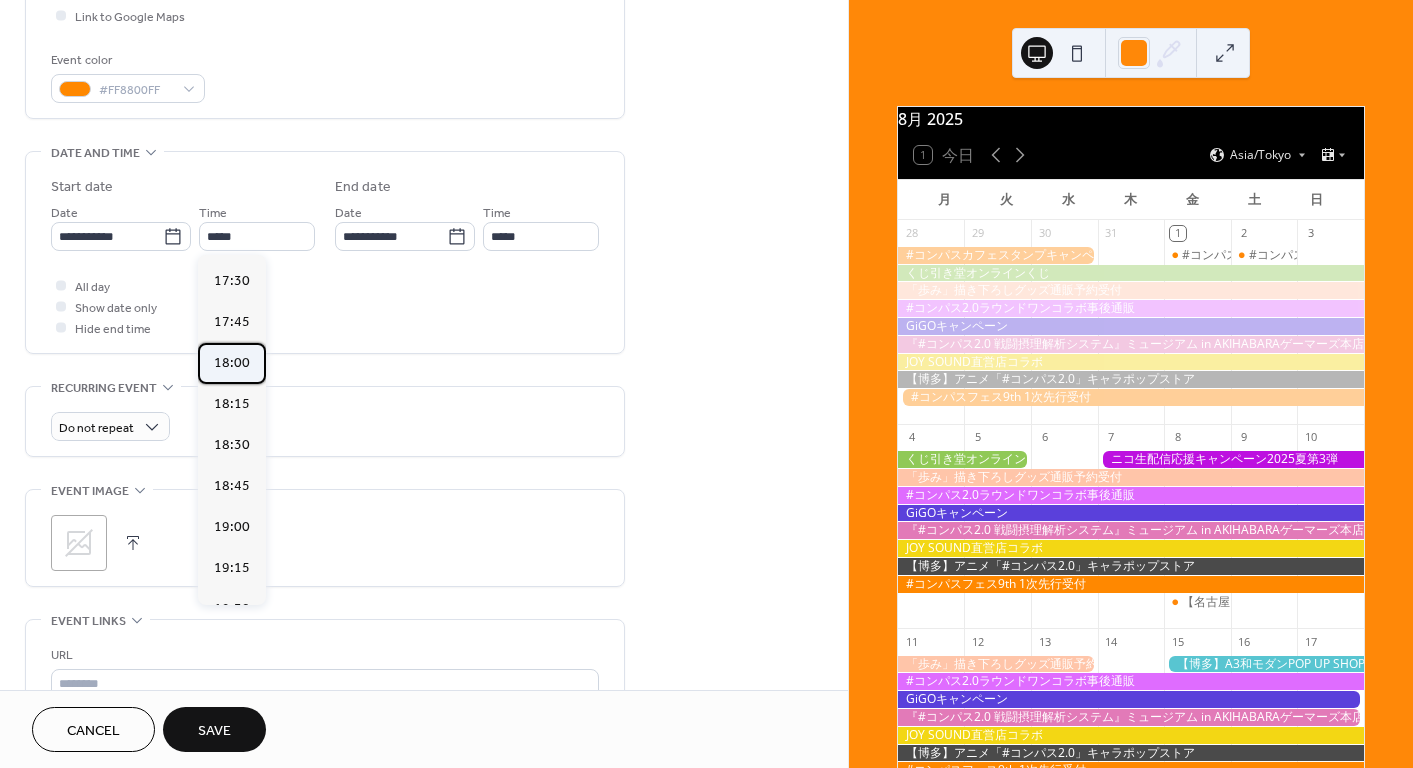 click on "18:00" at bounding box center (232, 363) 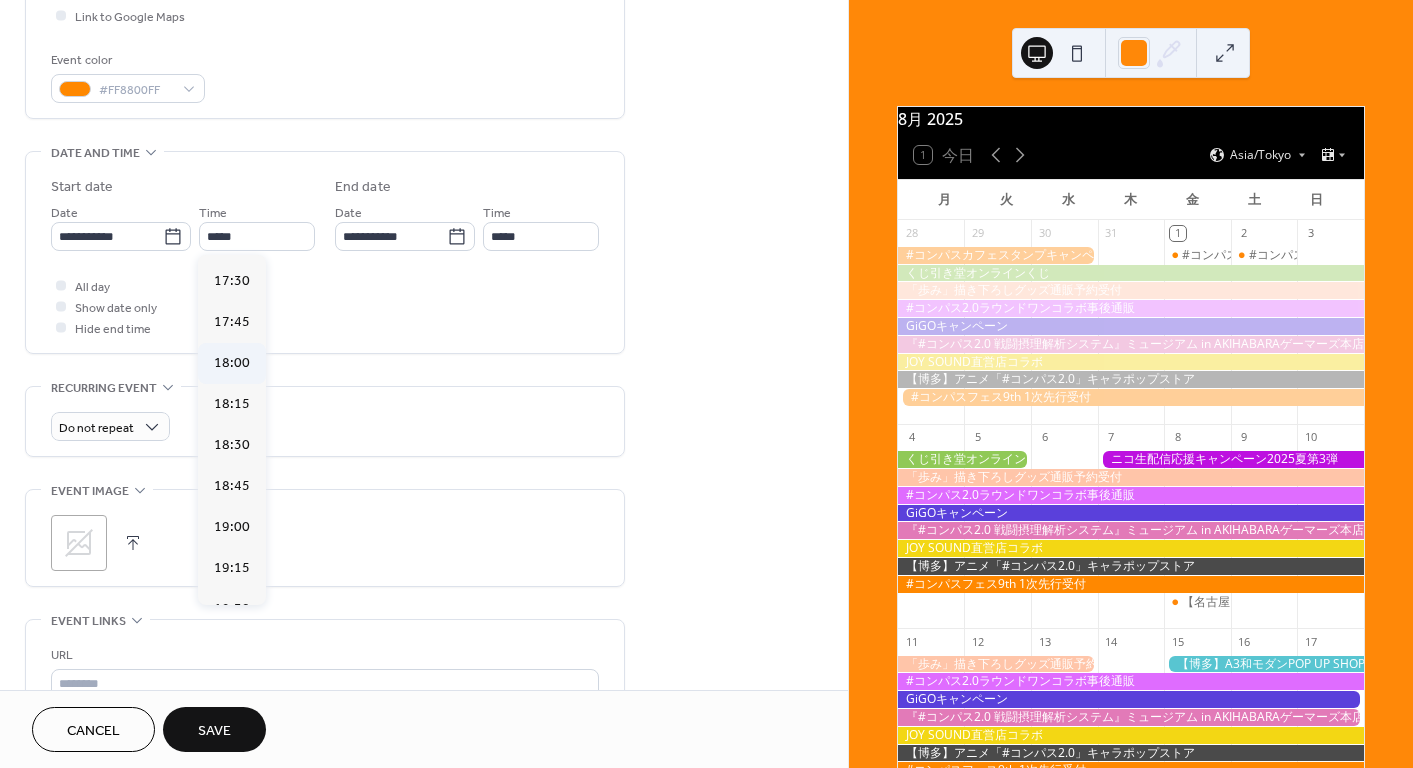 type on "*****" 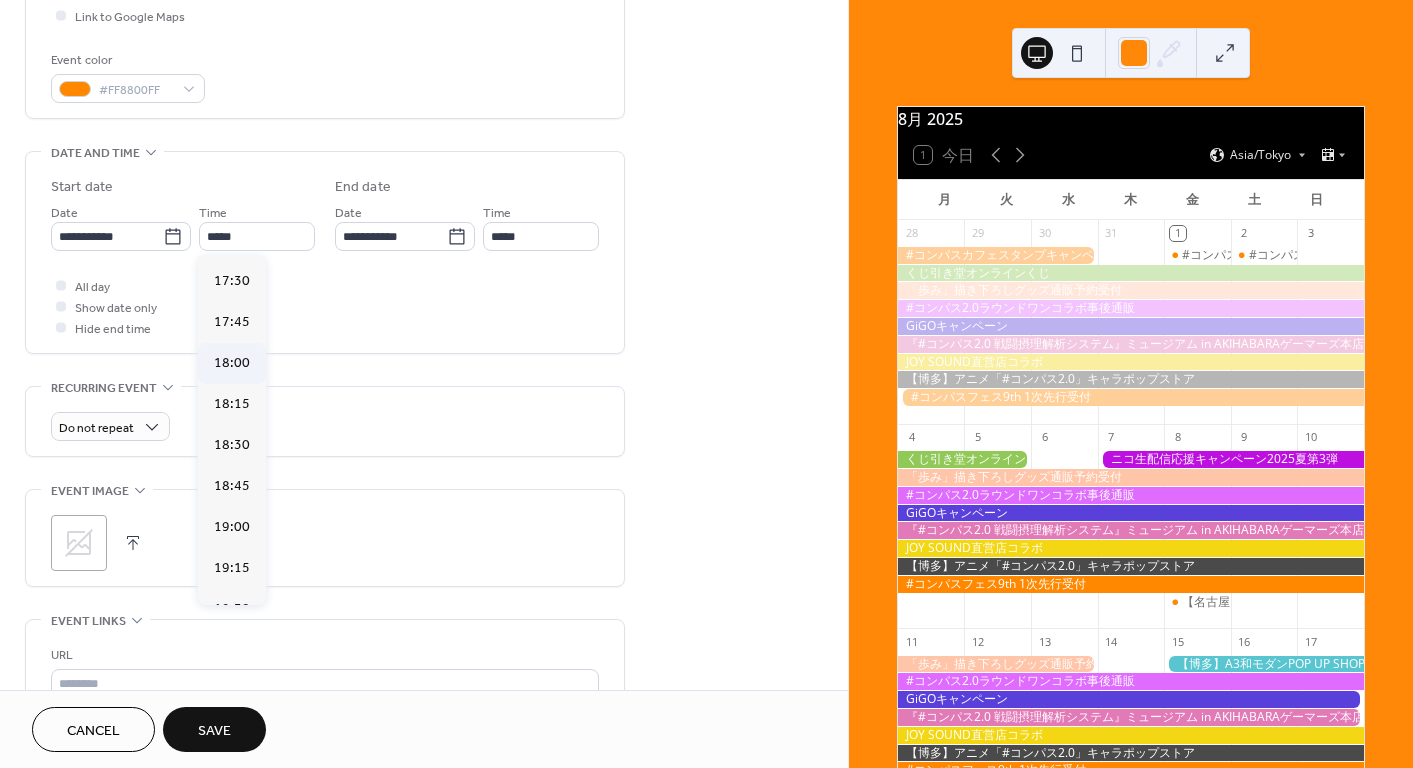 type on "*****" 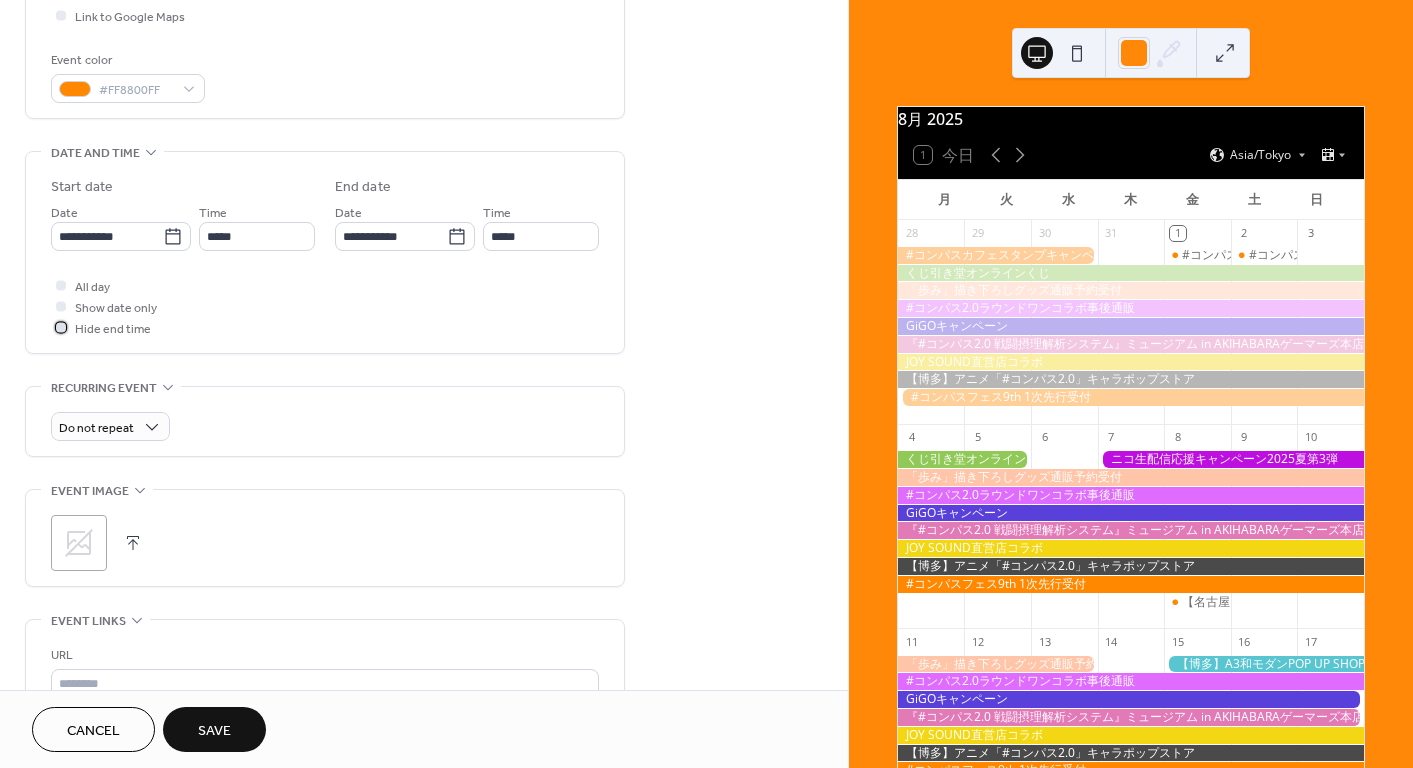 click on "Hide end time" at bounding box center [113, 329] 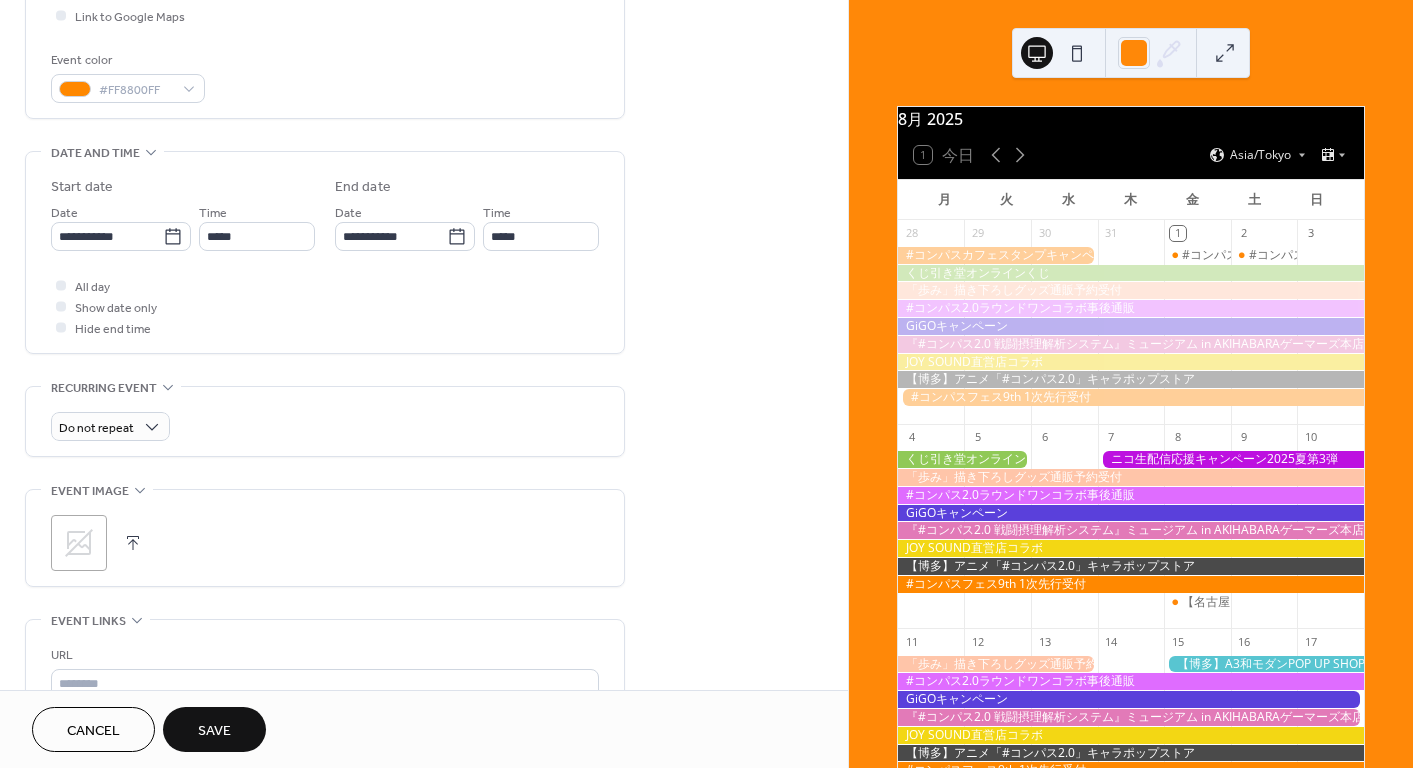 click on ";" at bounding box center (325, 543) 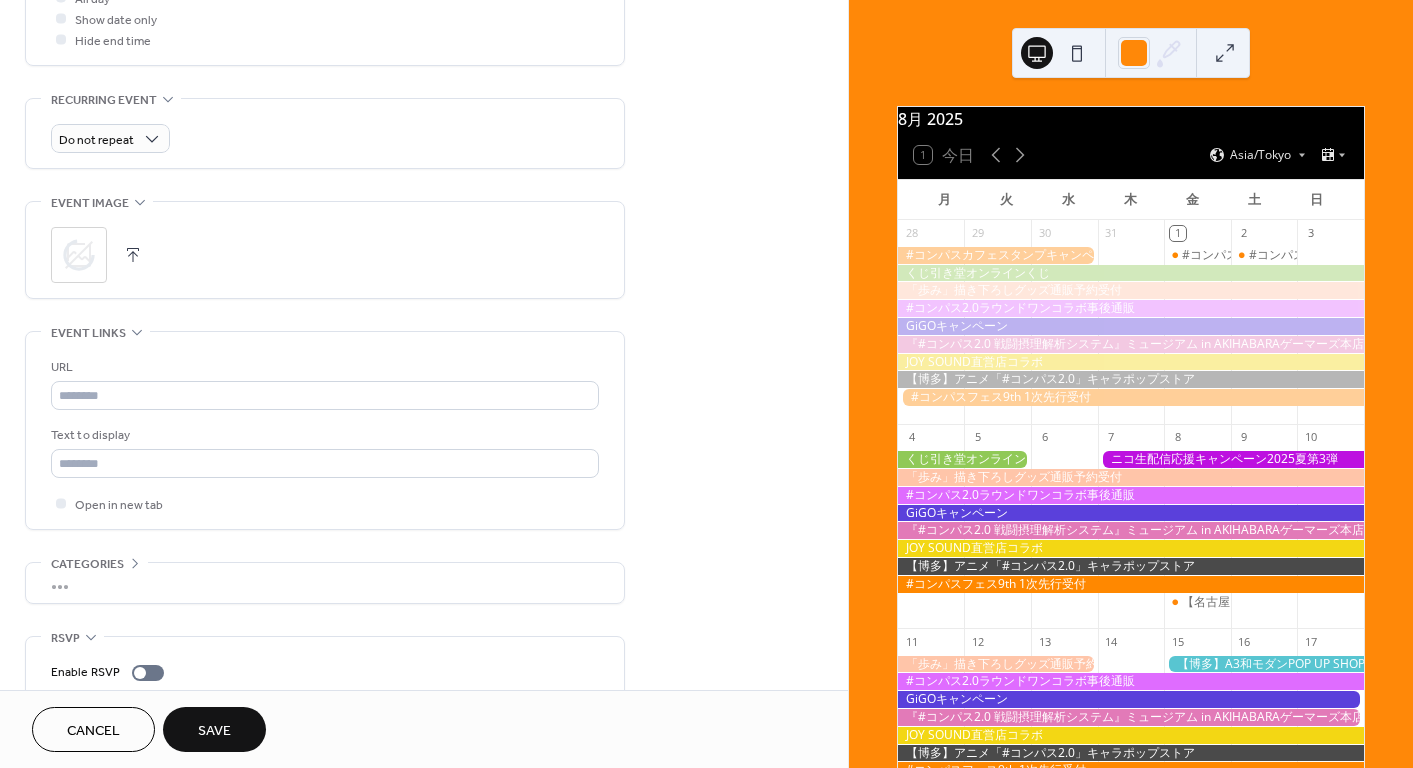 scroll, scrollTop: 800, scrollLeft: 0, axis: vertical 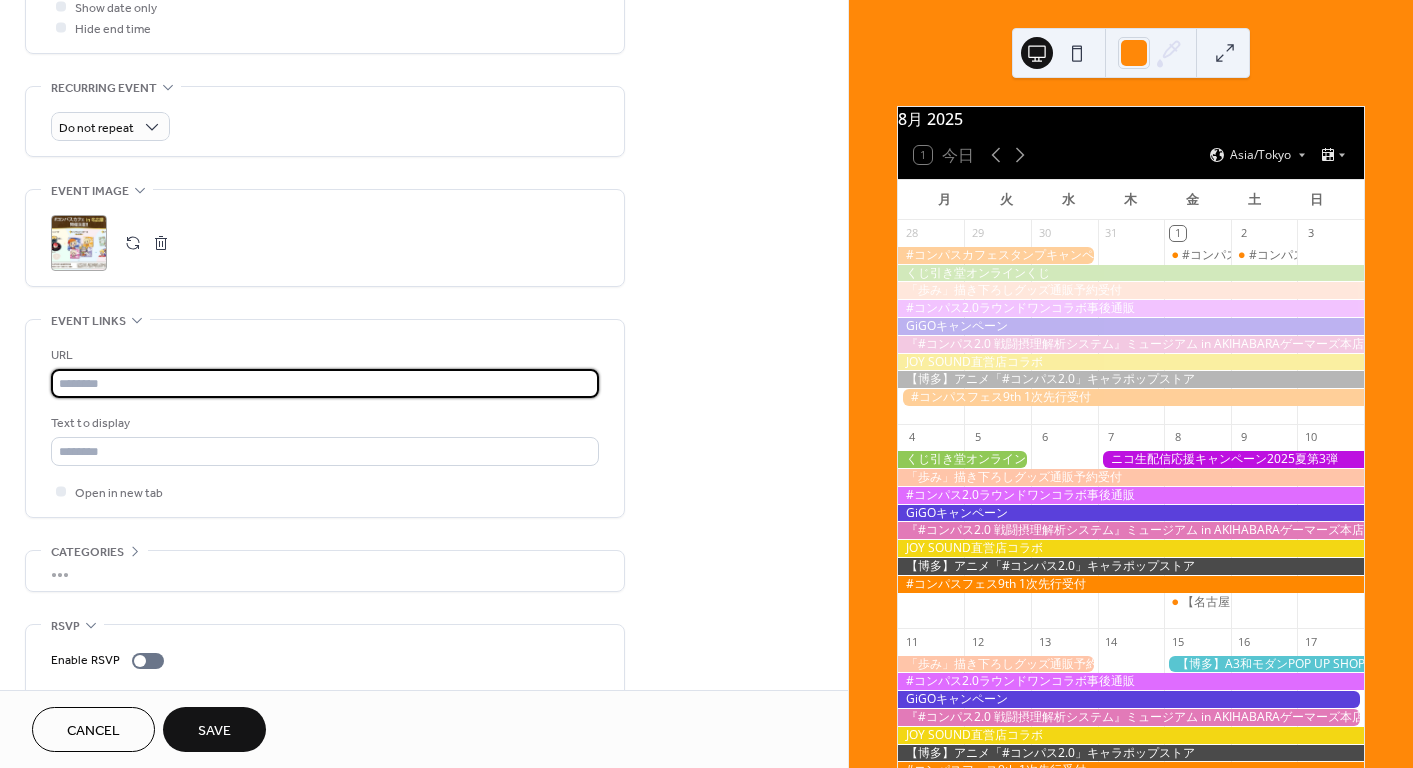 drag, startPoint x: 167, startPoint y: 384, endPoint x: 152, endPoint y: 434, distance: 52.201534 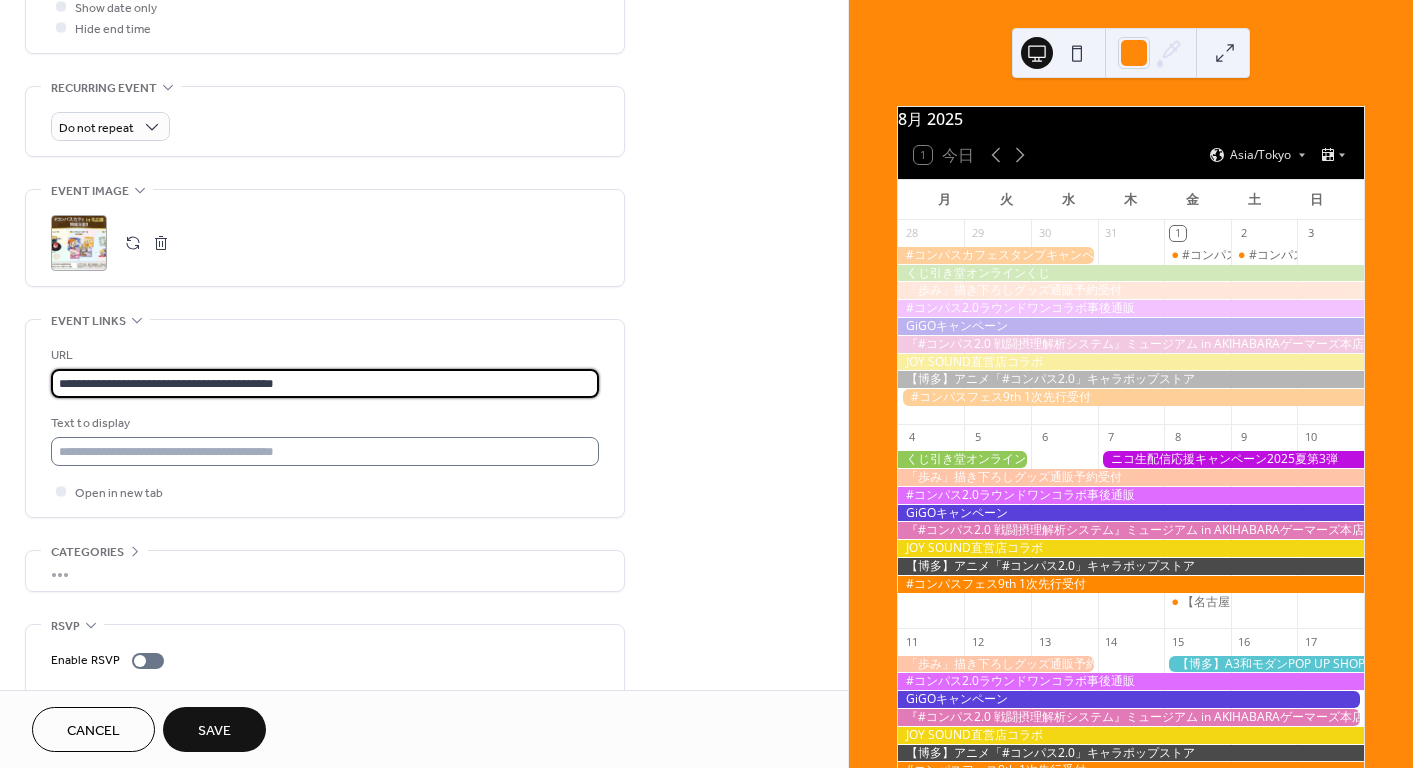 type on "**********" 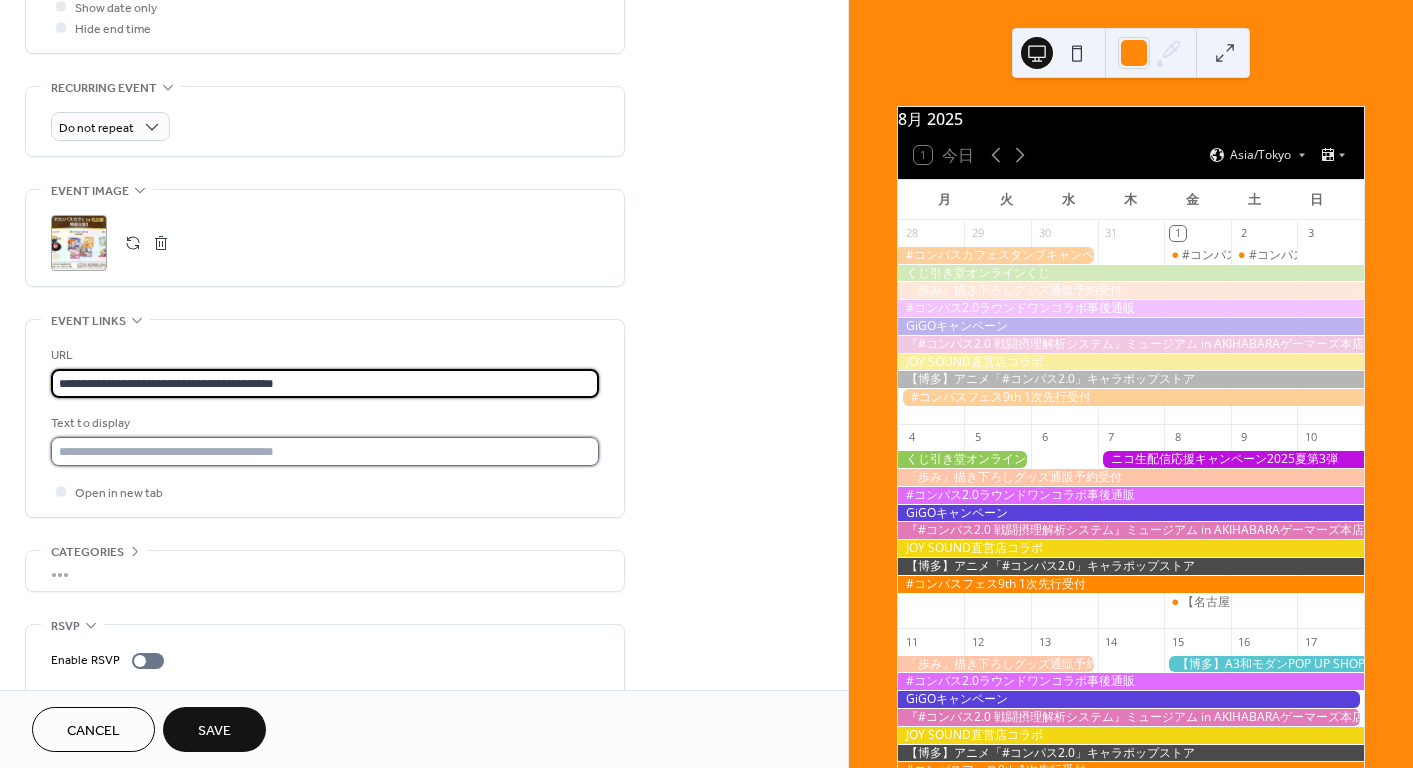 click at bounding box center (325, 451) 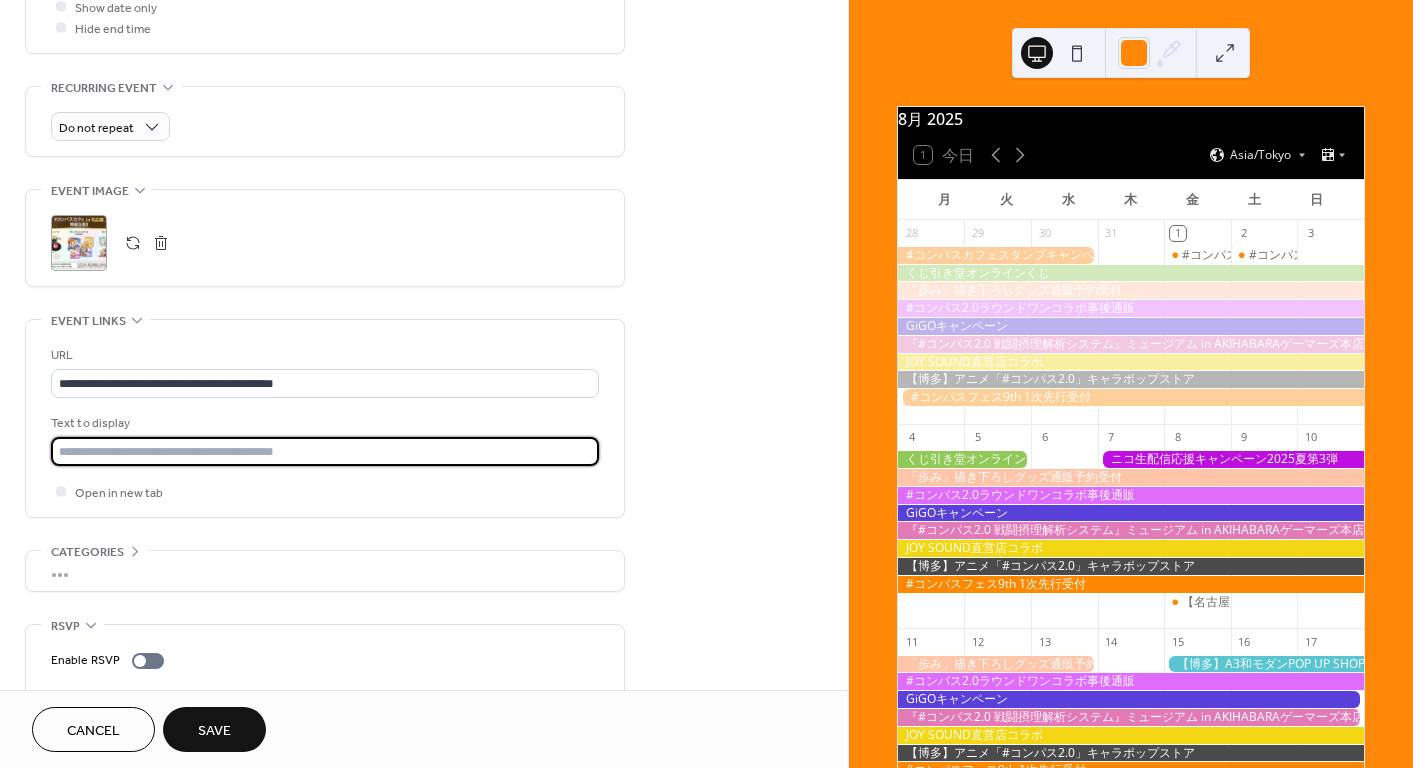 paste on "**********" 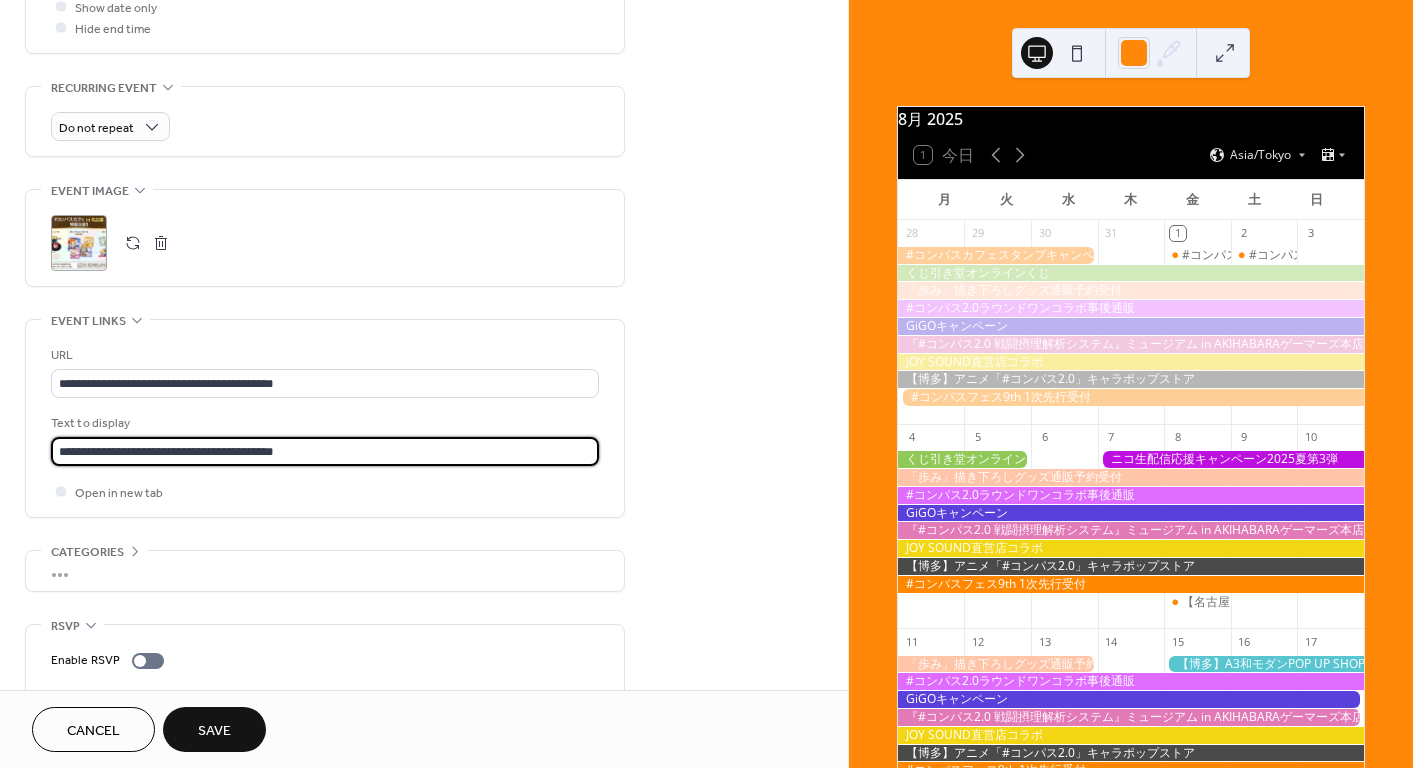 type on "**********" 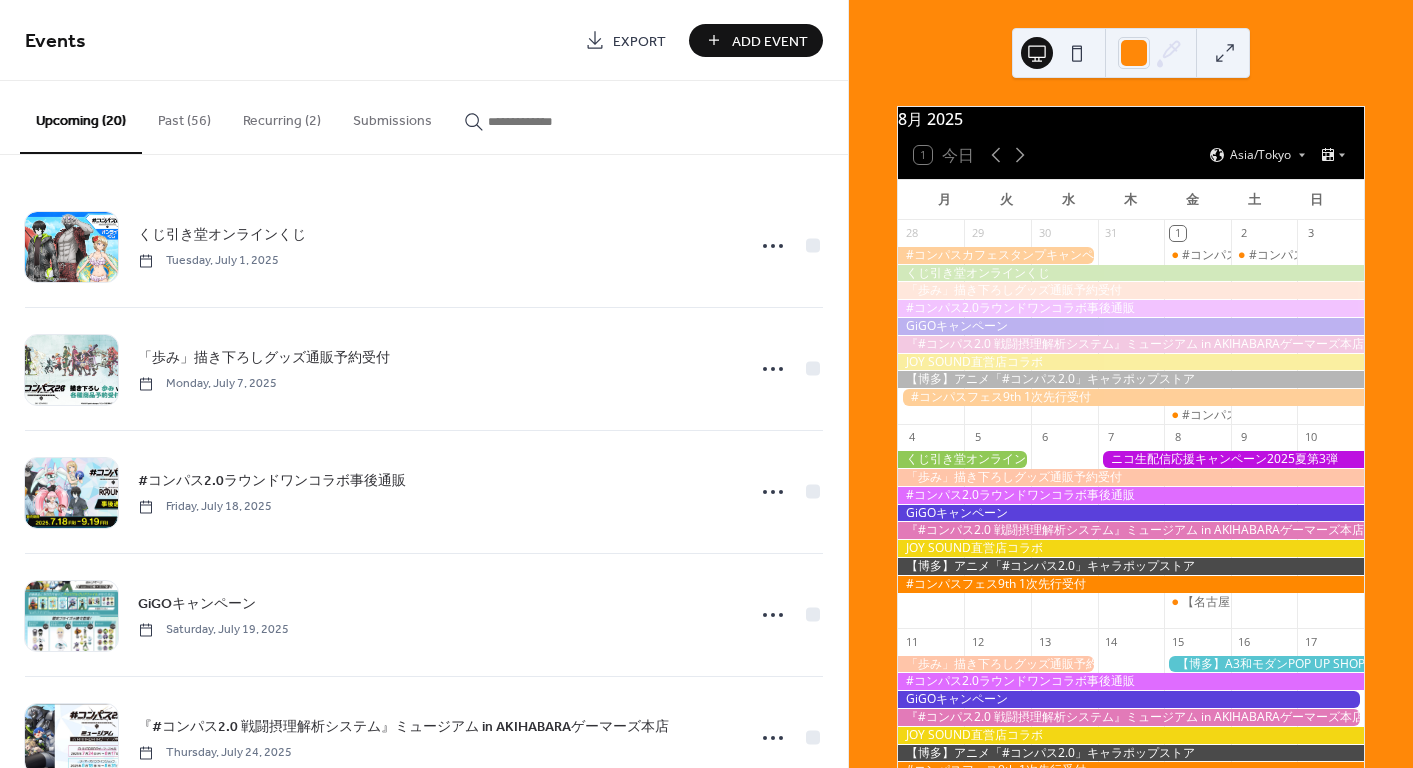 click on "Add Event" at bounding box center [770, 41] 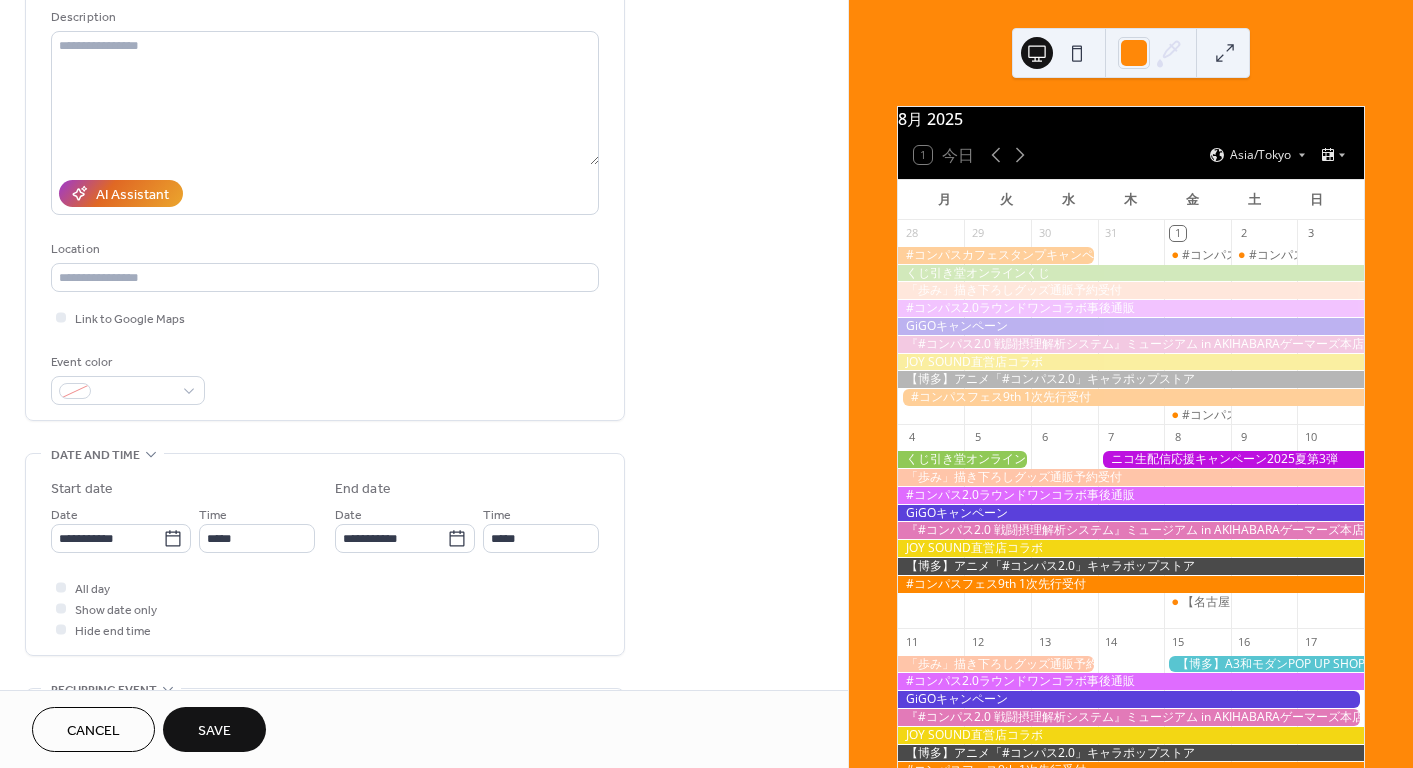 scroll, scrollTop: 200, scrollLeft: 0, axis: vertical 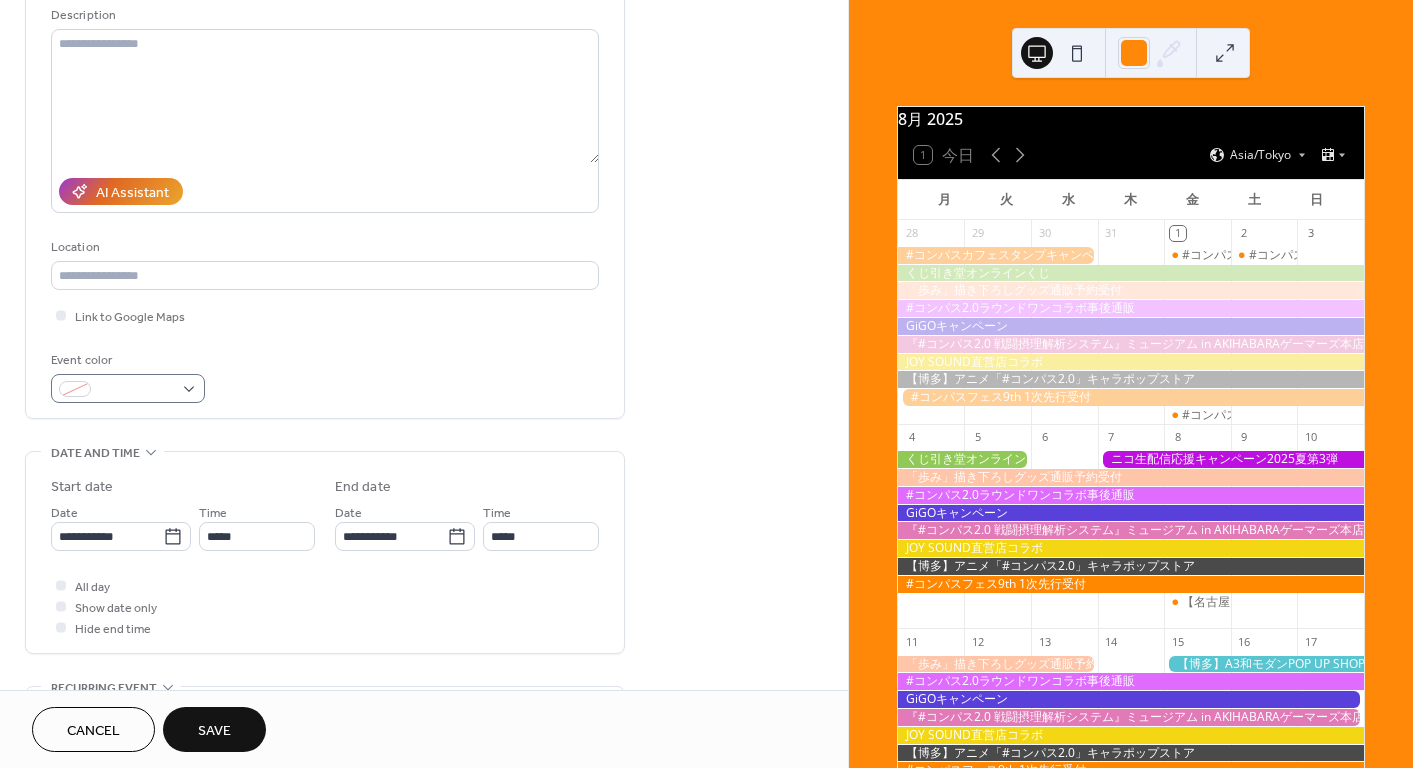 type on "**********" 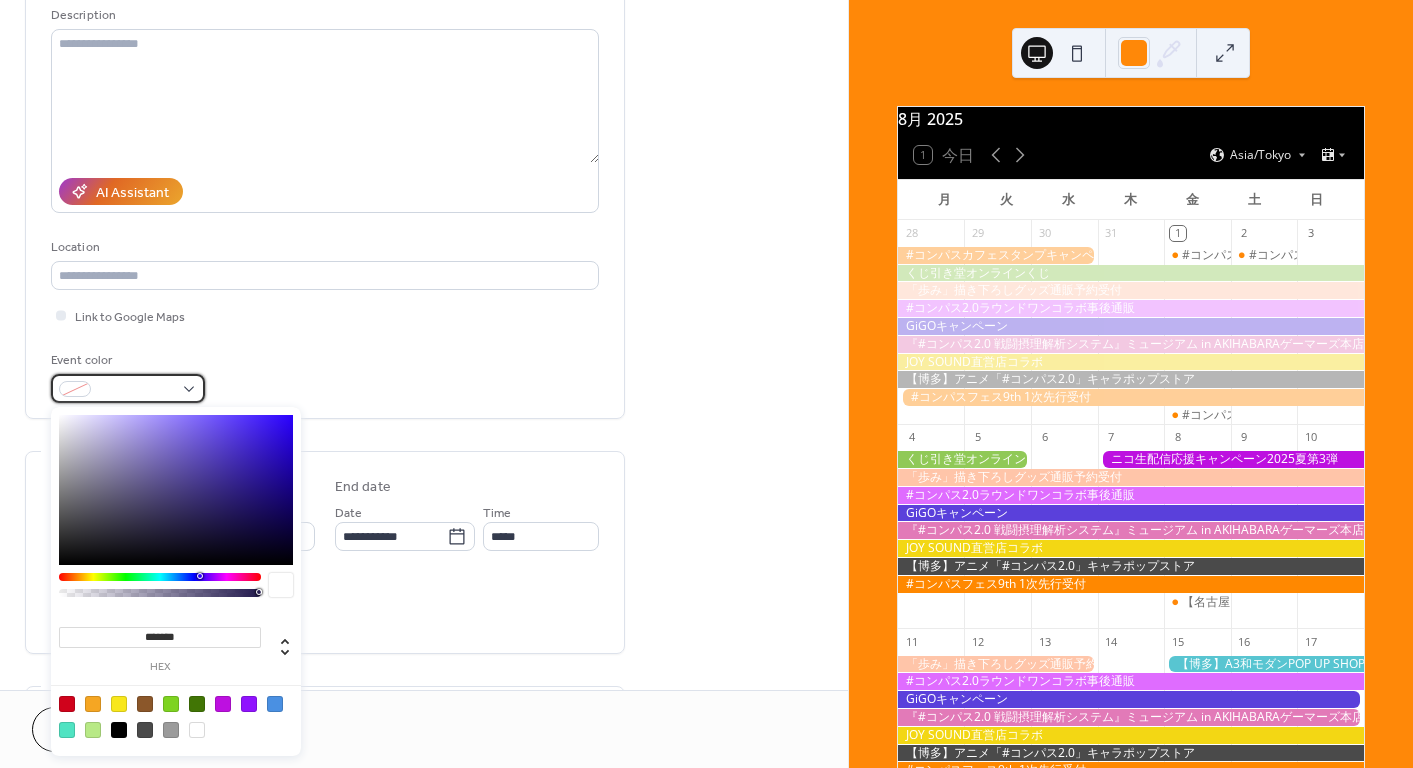 click at bounding box center [128, 388] 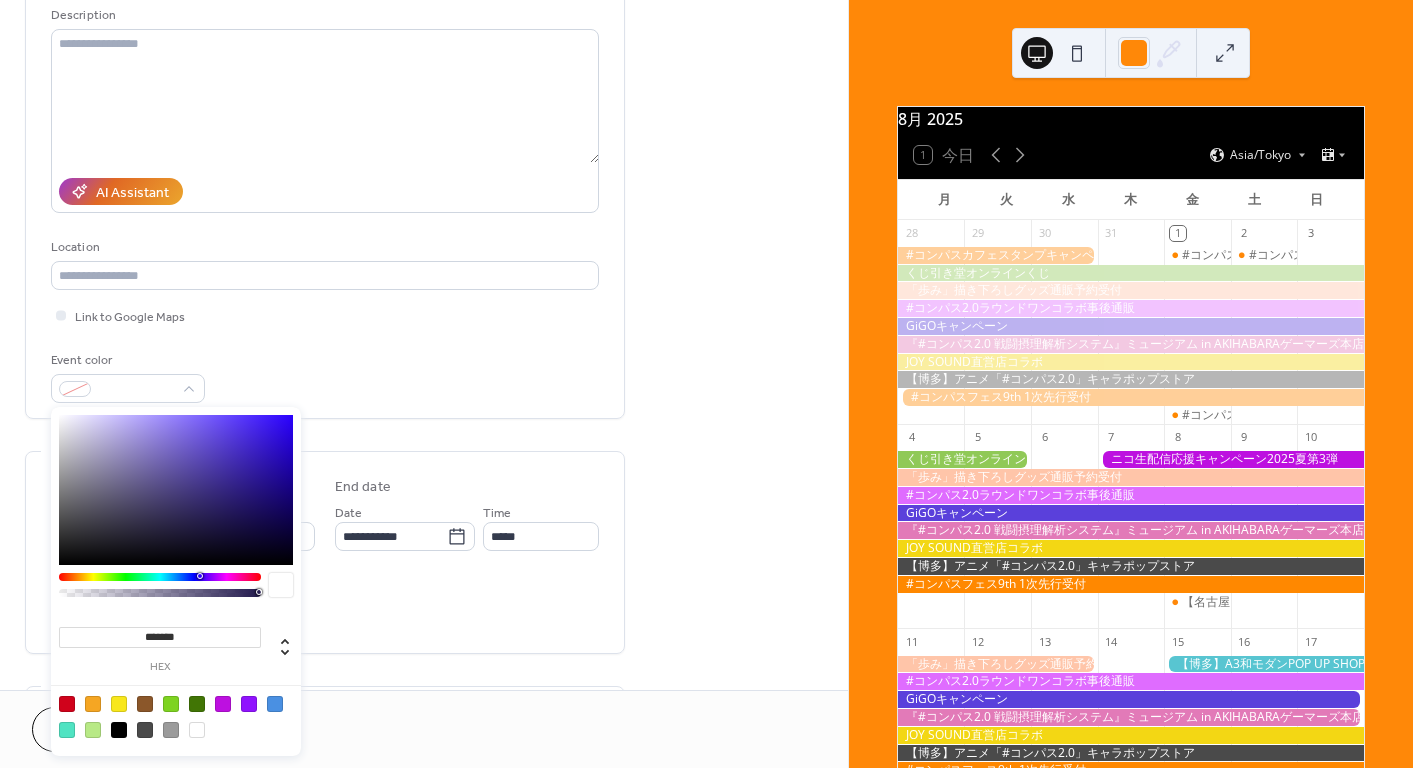 drag, startPoint x: 143, startPoint y: 638, endPoint x: 304, endPoint y: 648, distance: 161.31026 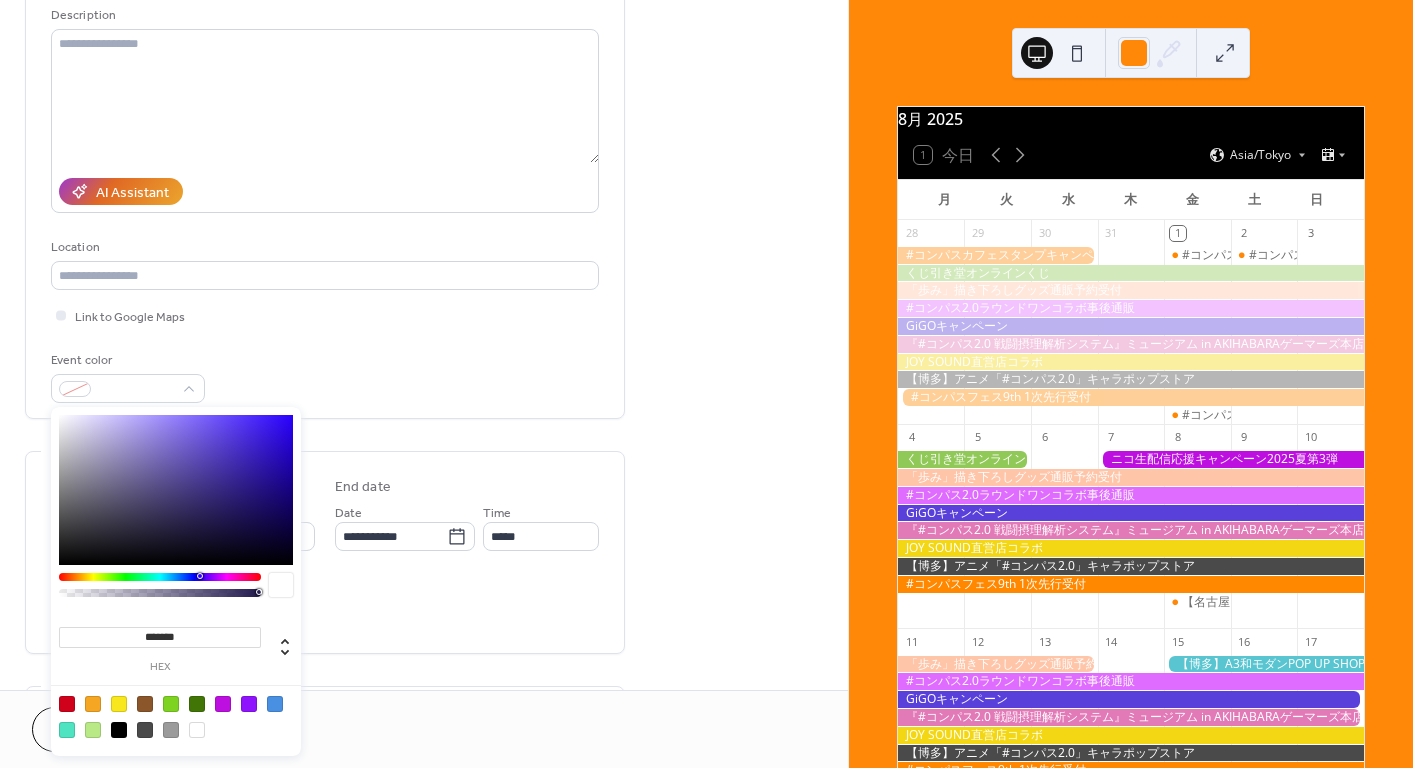 type on "*******" 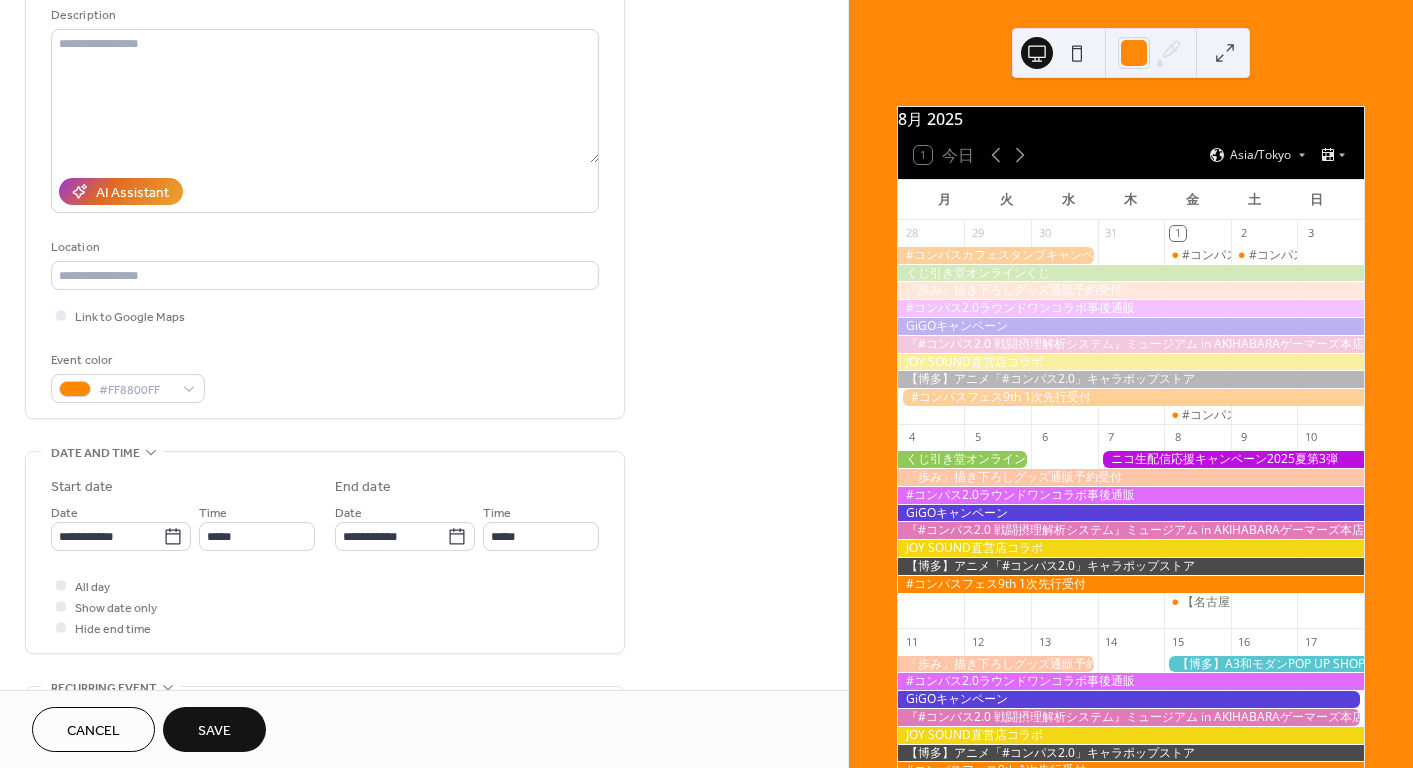 click on "**********" at bounding box center [325, 552] 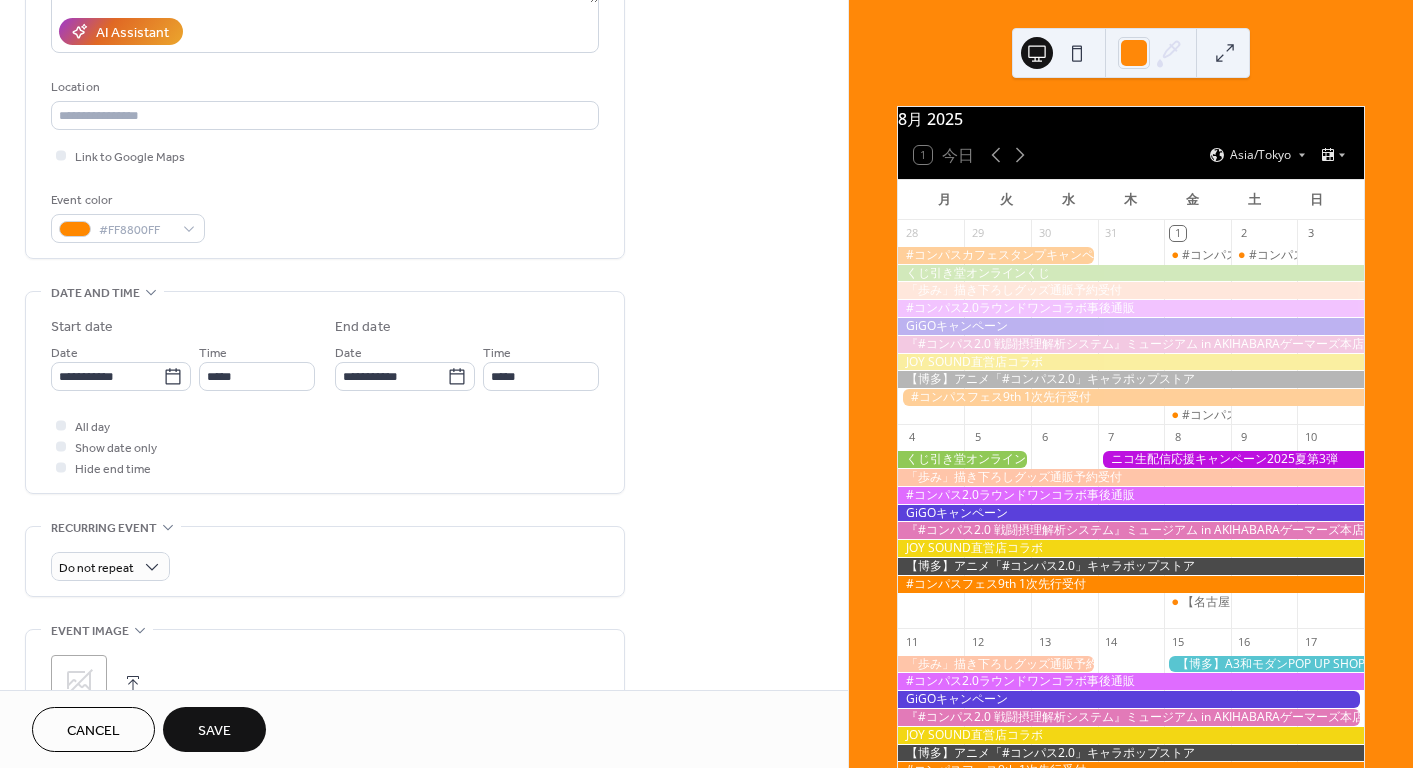 scroll, scrollTop: 400, scrollLeft: 0, axis: vertical 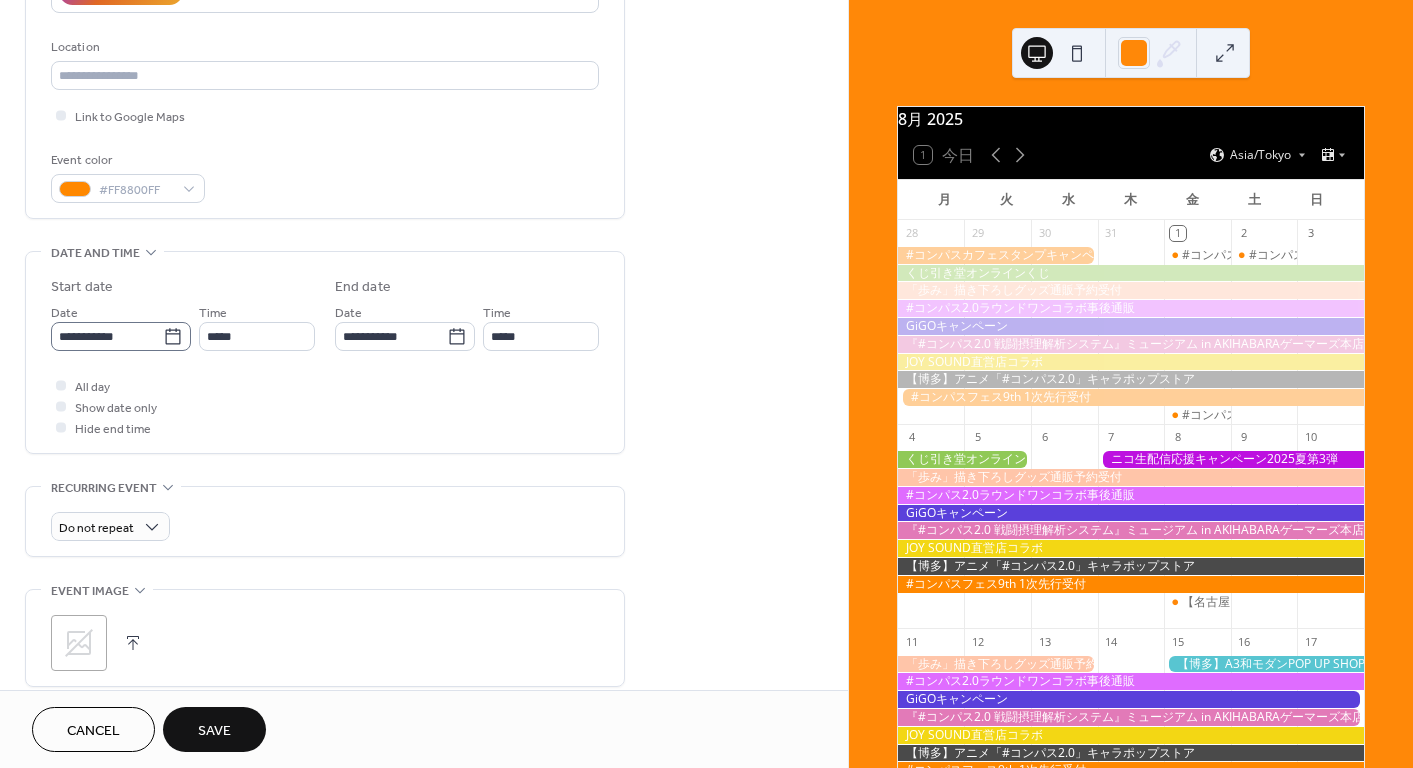 click 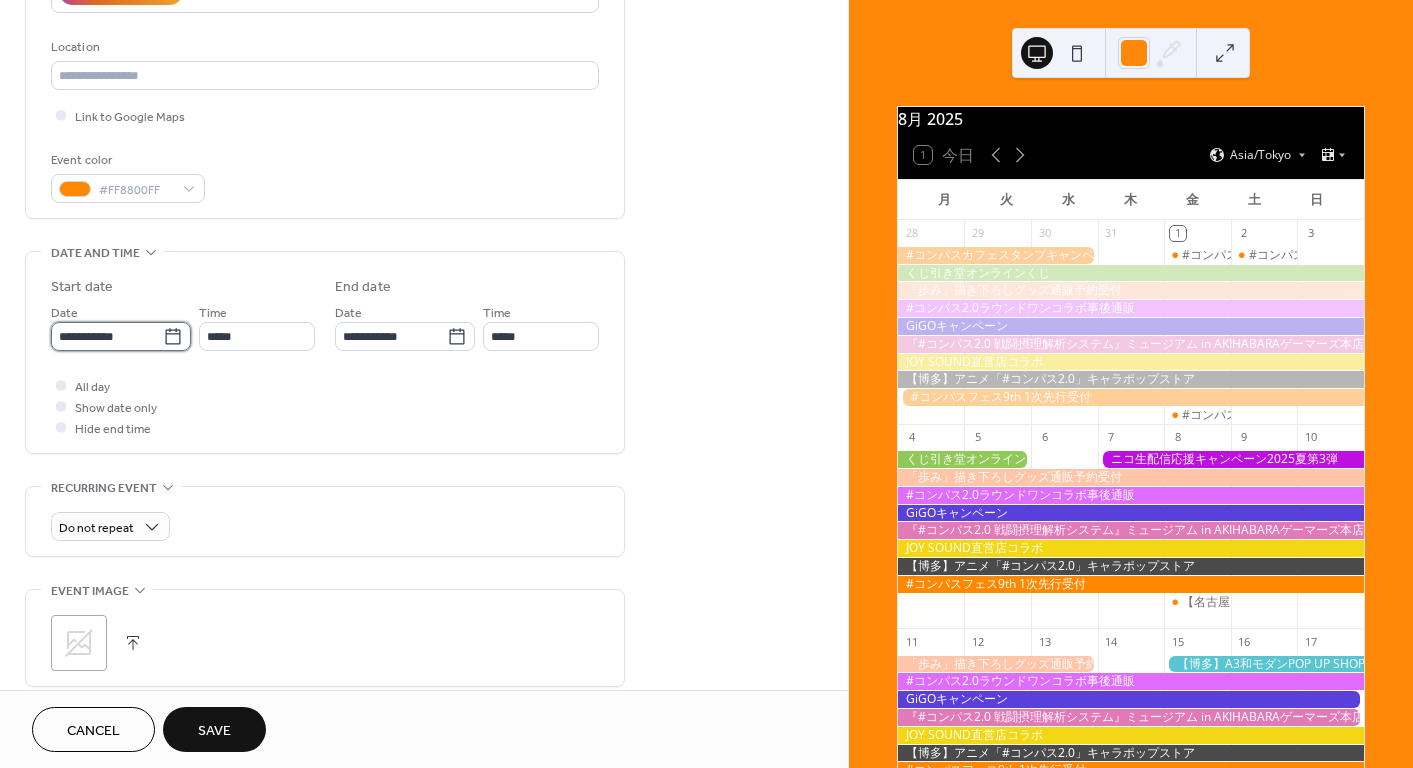 click on "**********" at bounding box center [107, 336] 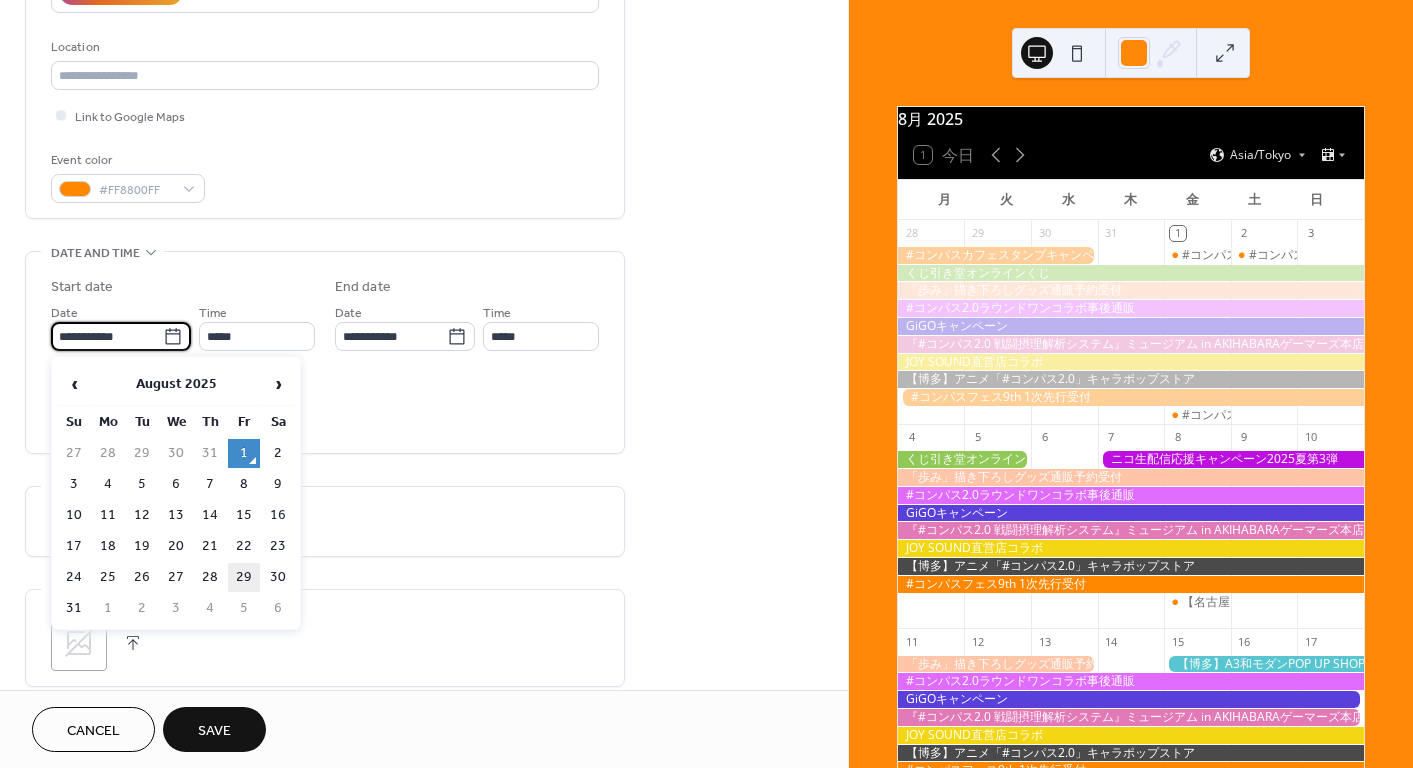 click on "29" at bounding box center (244, 577) 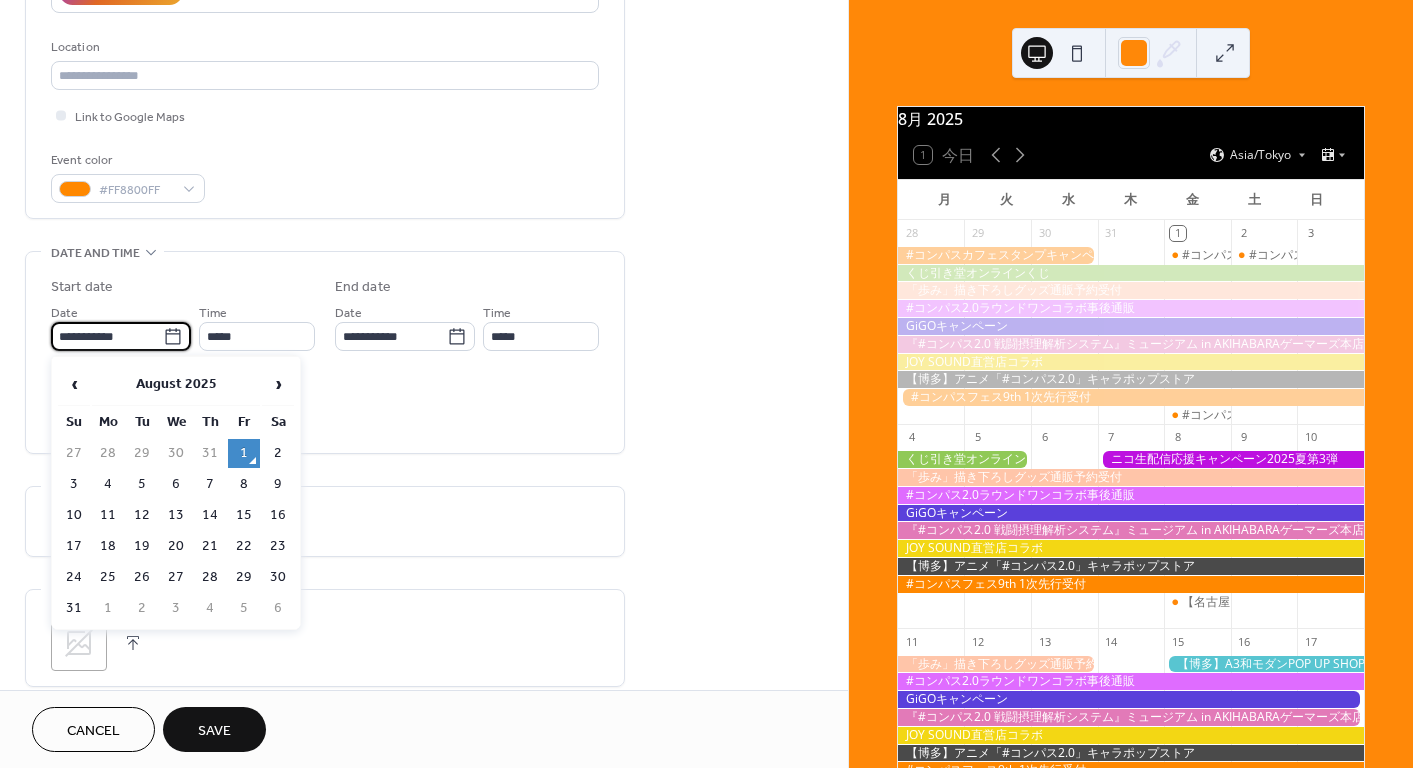 type on "**********" 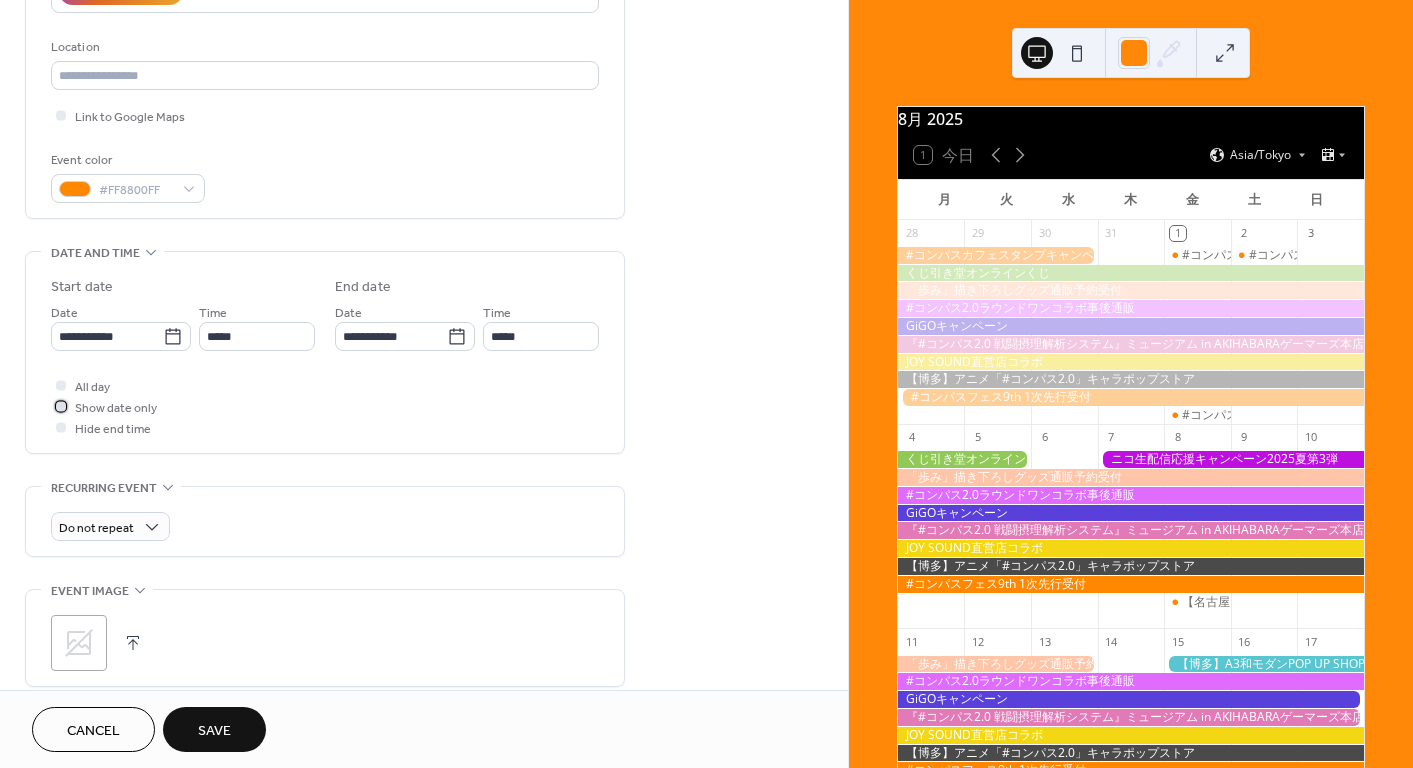 click on "Show date only" at bounding box center [116, 408] 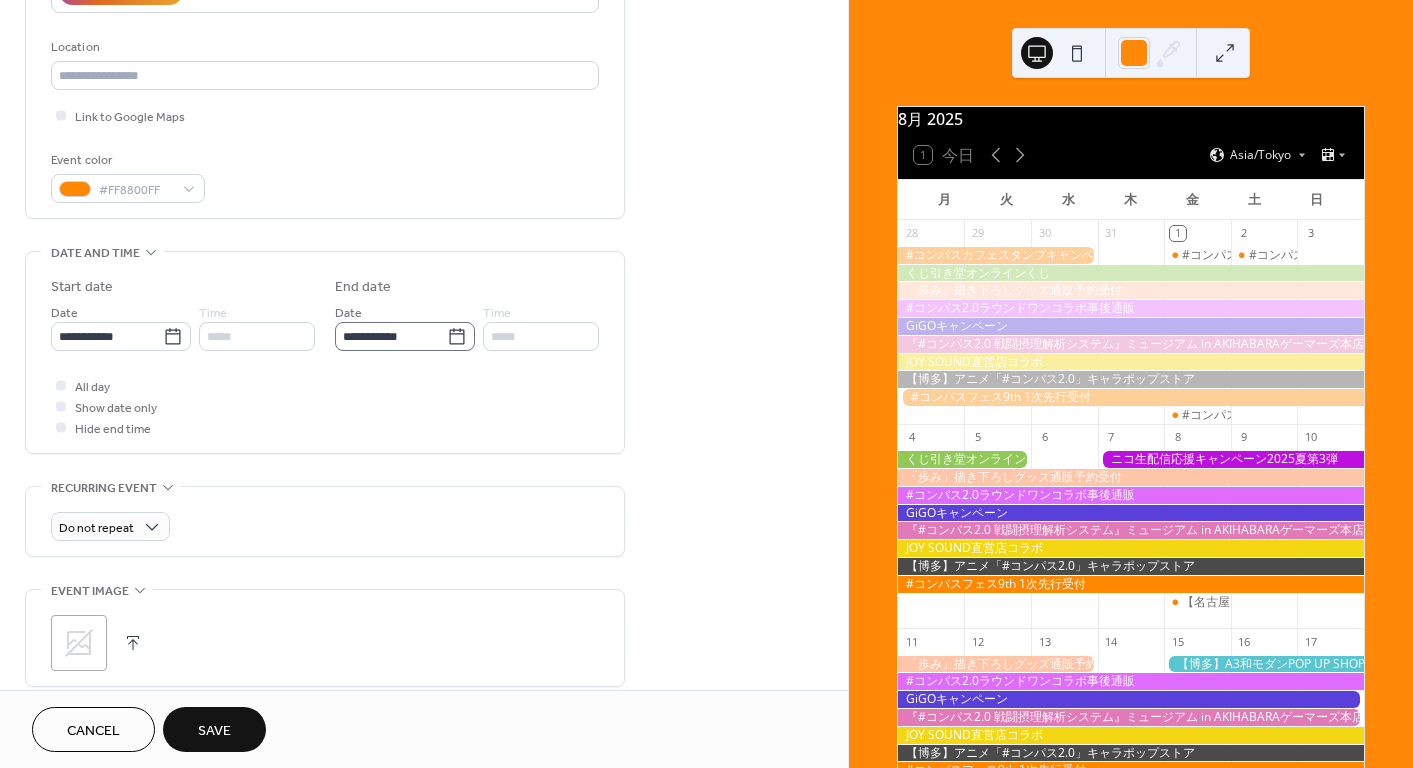 click 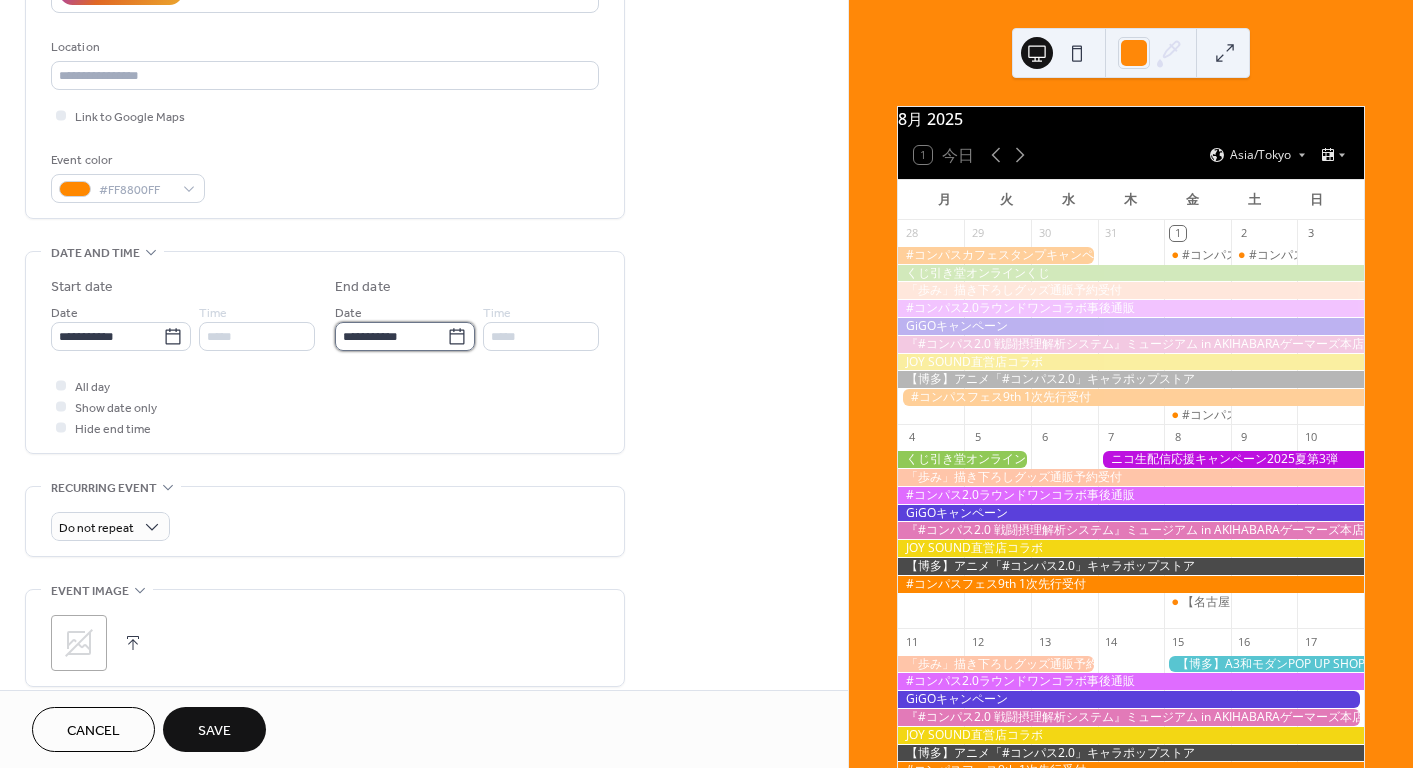 click on "**********" at bounding box center (391, 336) 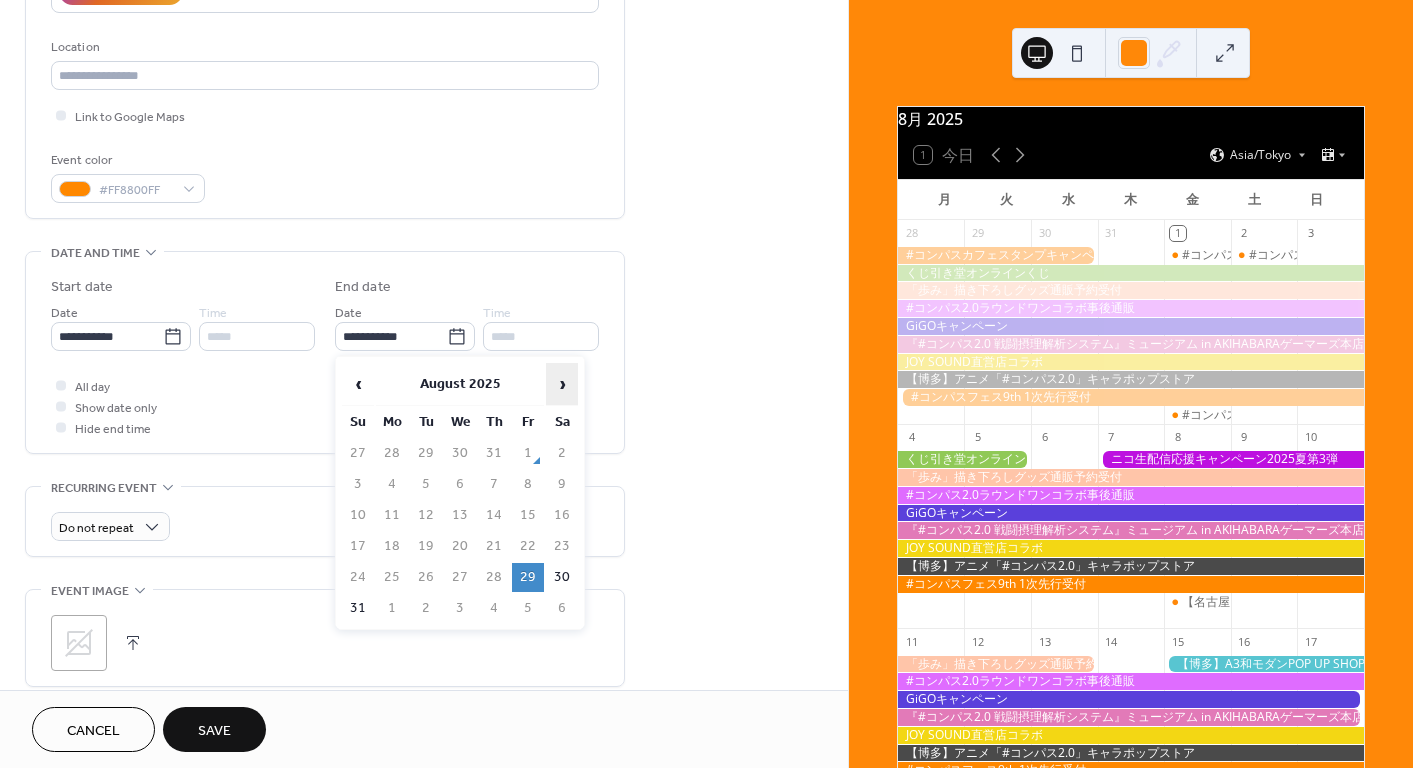 click on "›" at bounding box center [562, 384] 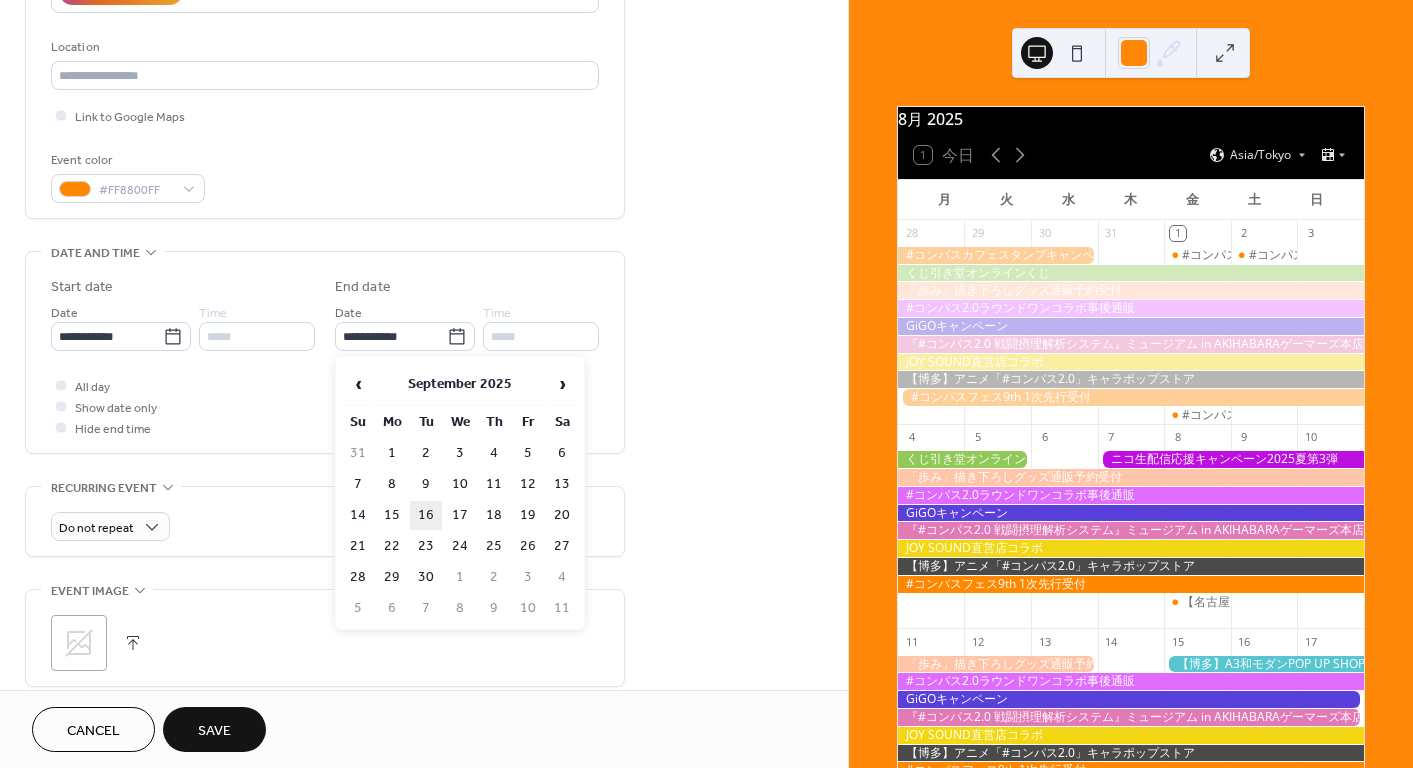 click on "16" at bounding box center (426, 515) 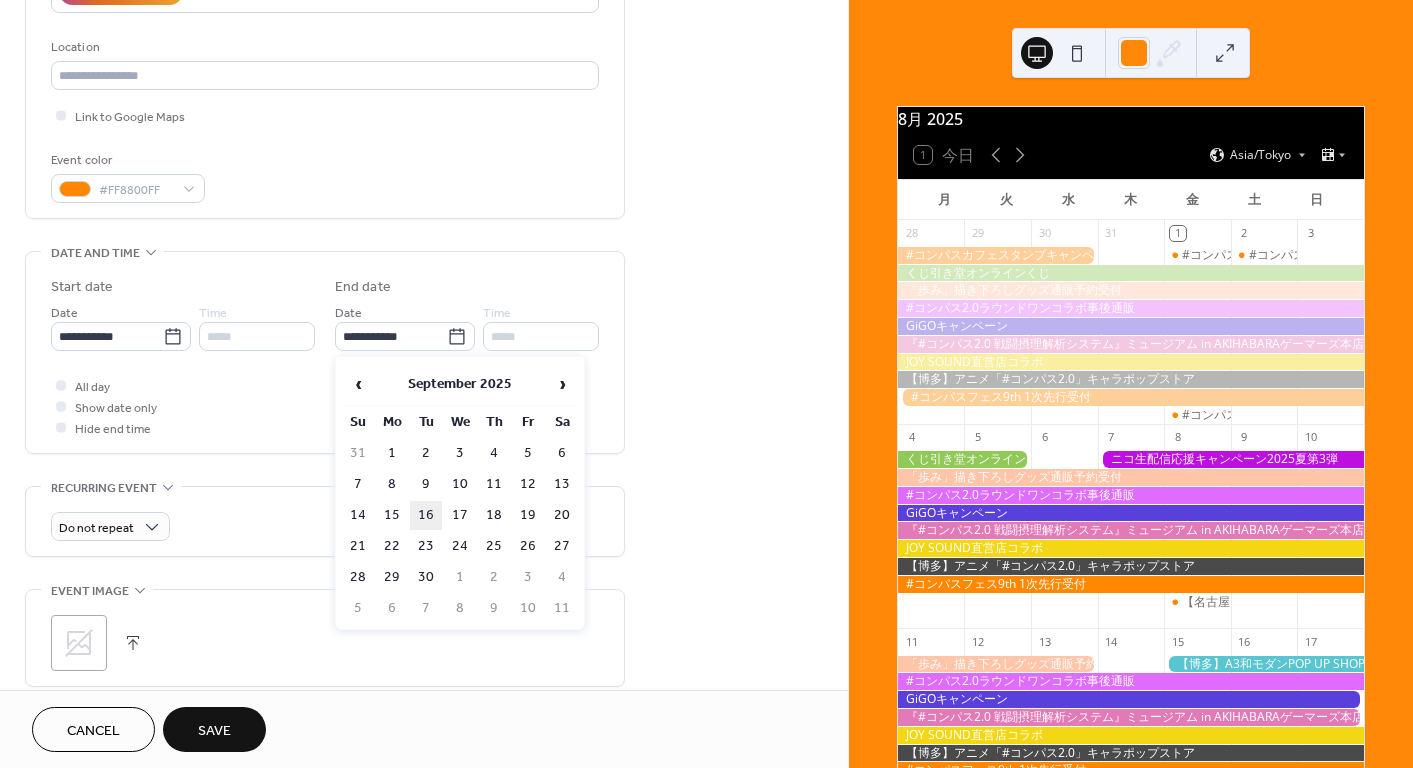 type on "**********" 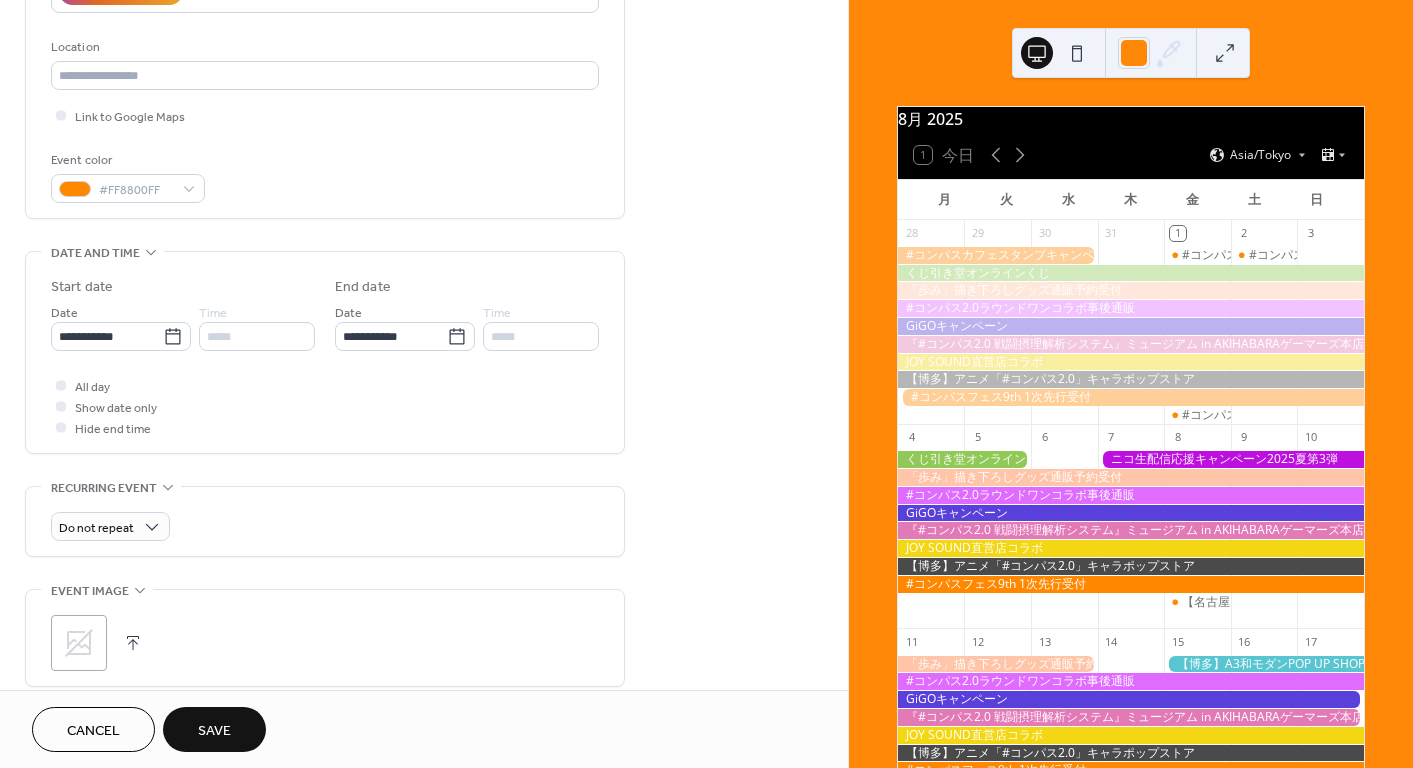 click on ";" at bounding box center (79, 643) 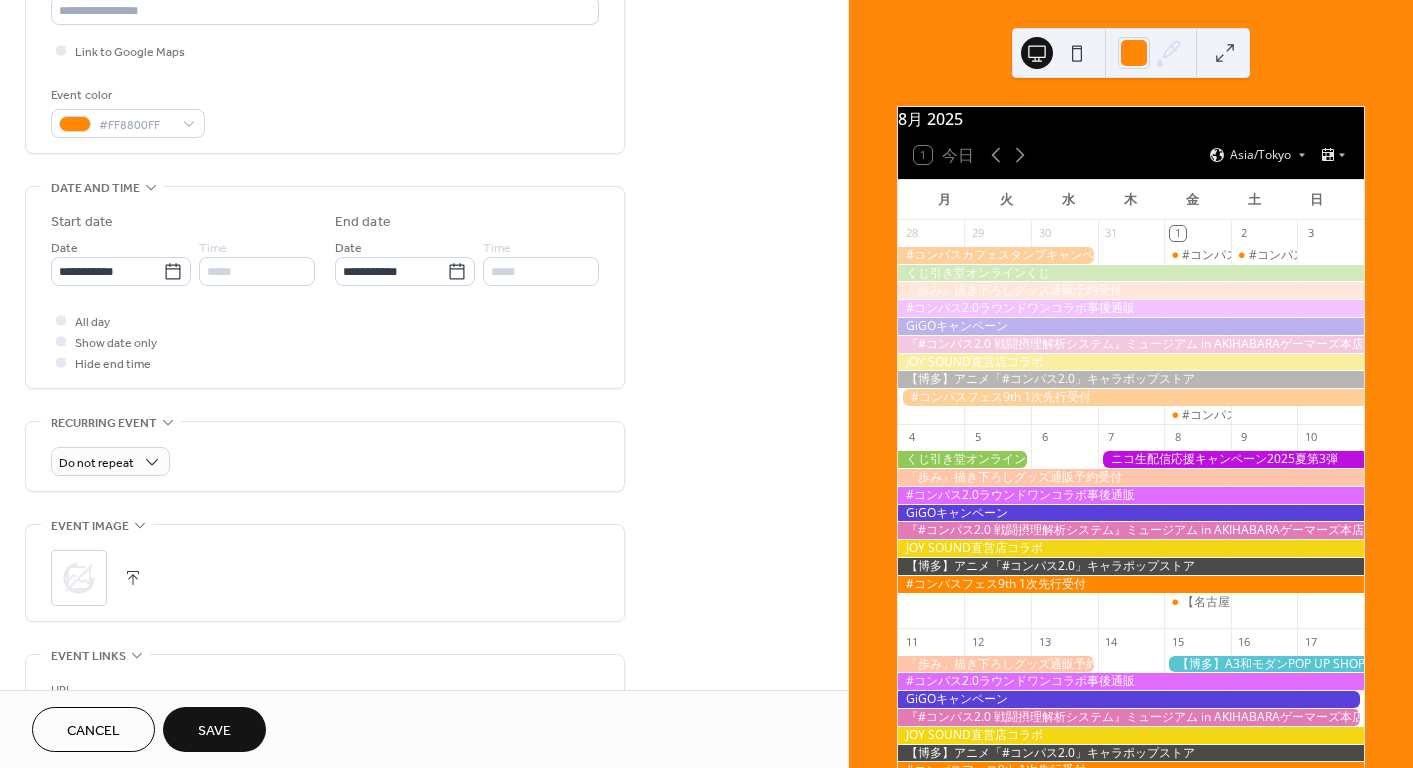 scroll, scrollTop: 862, scrollLeft: 0, axis: vertical 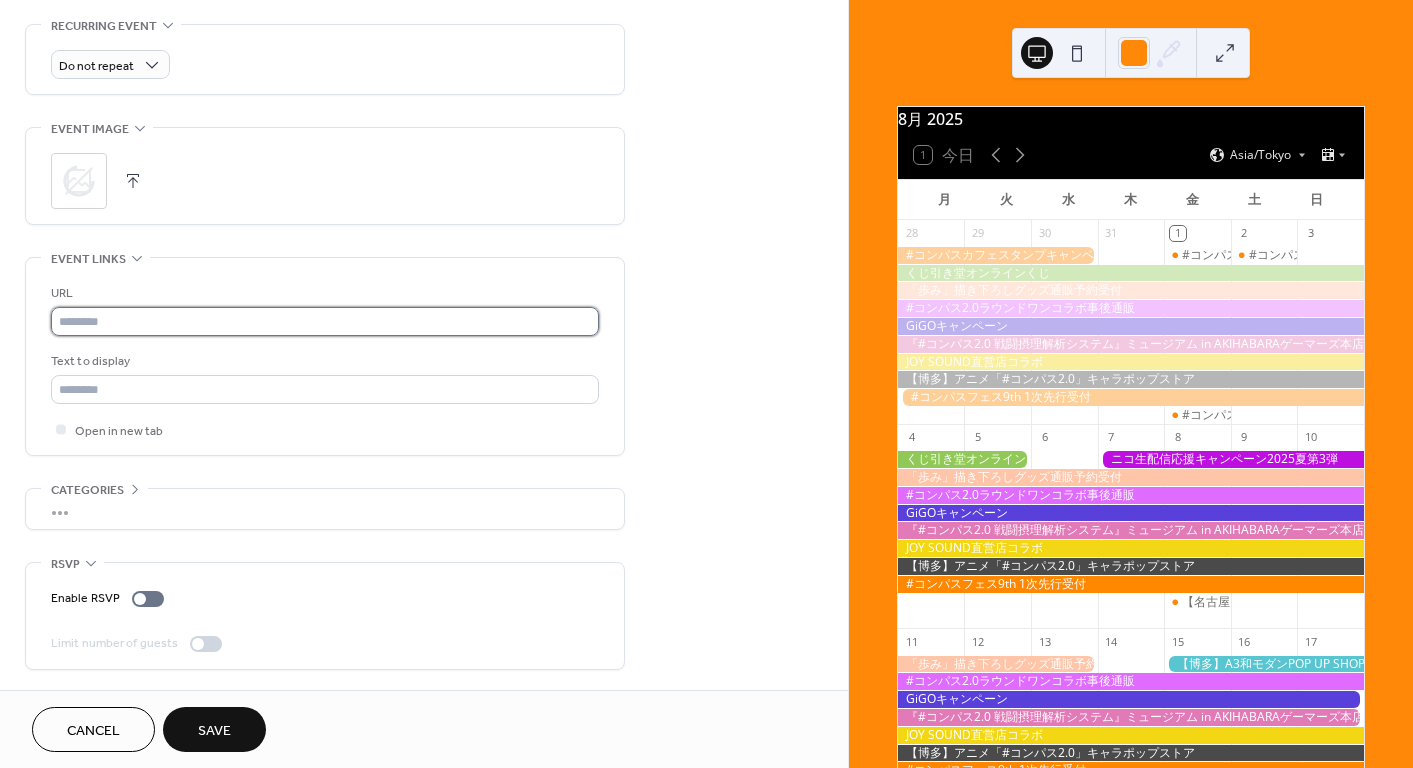 click at bounding box center [325, 321] 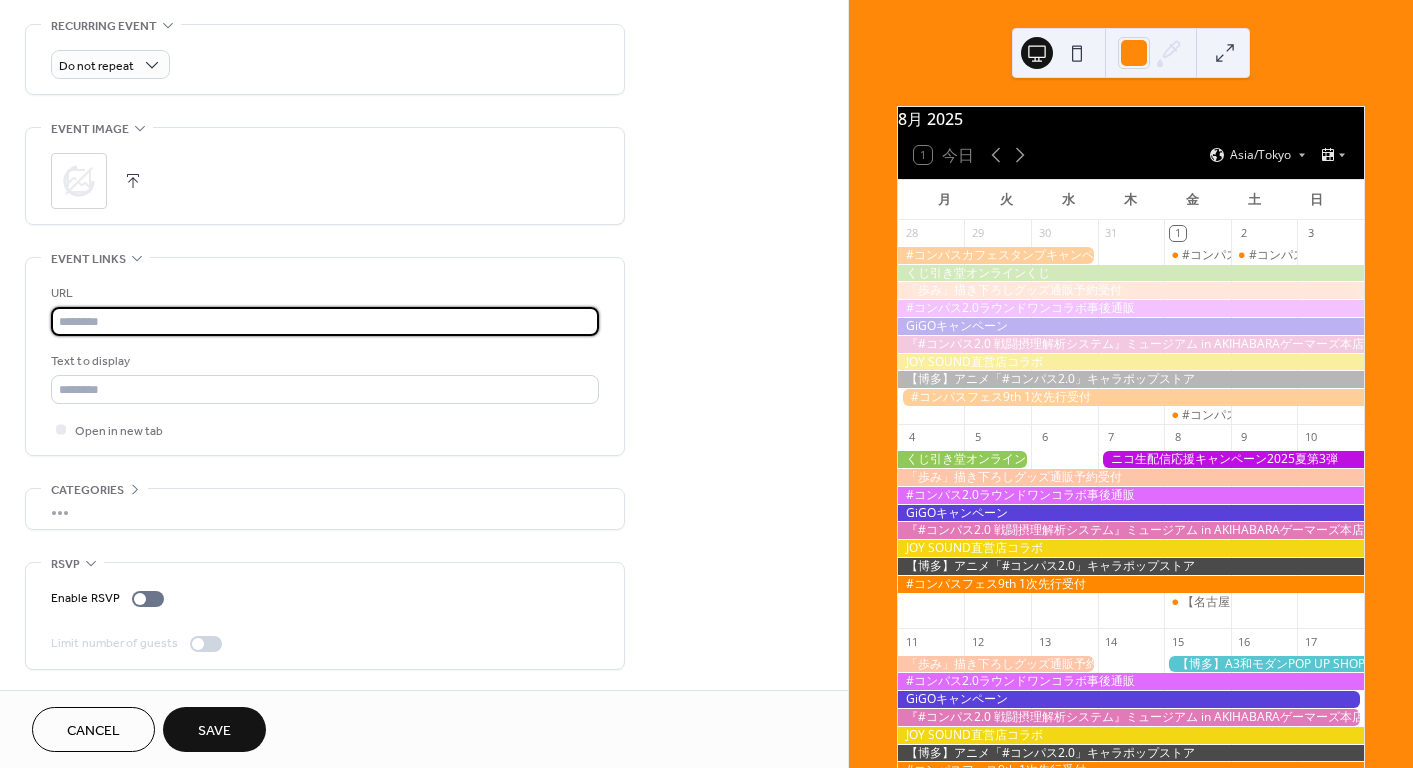 paste on "**********" 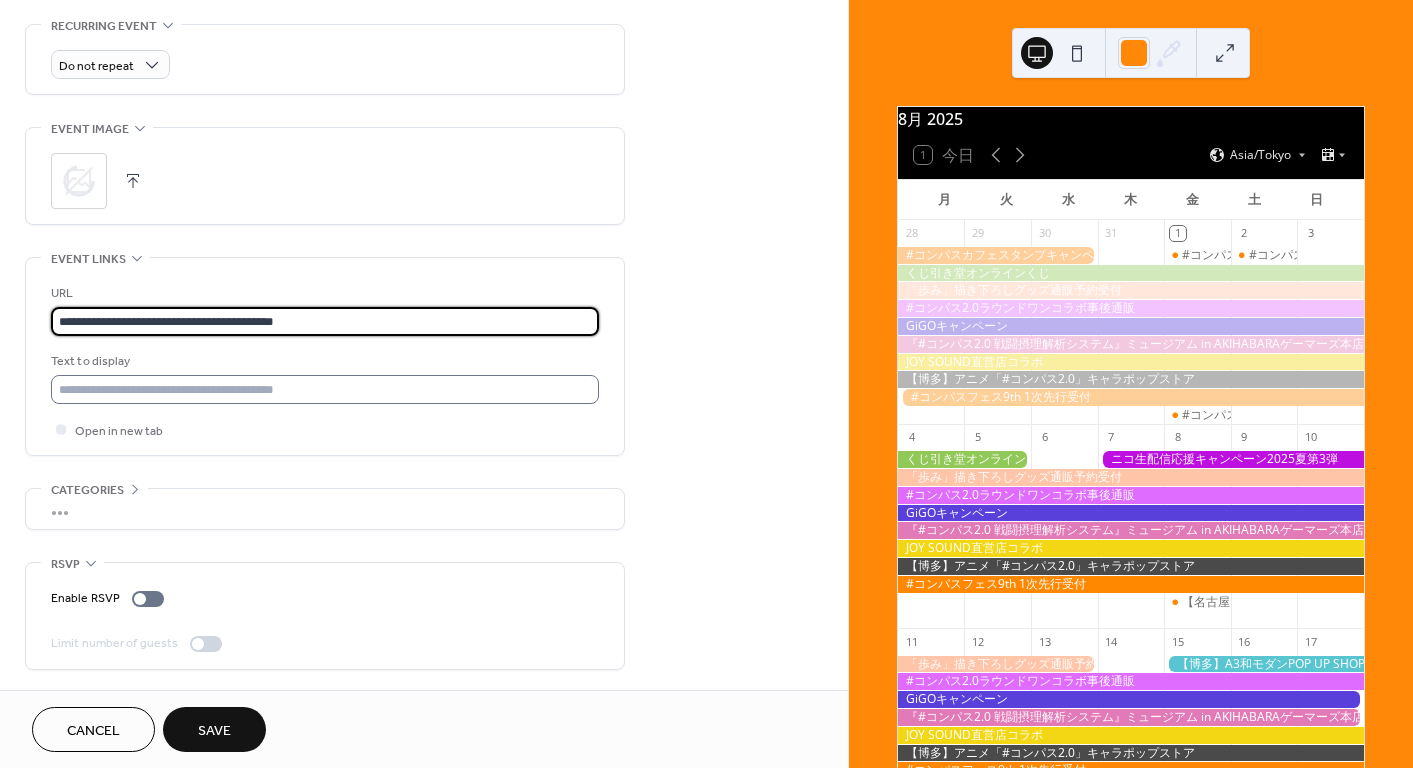 type on "**********" 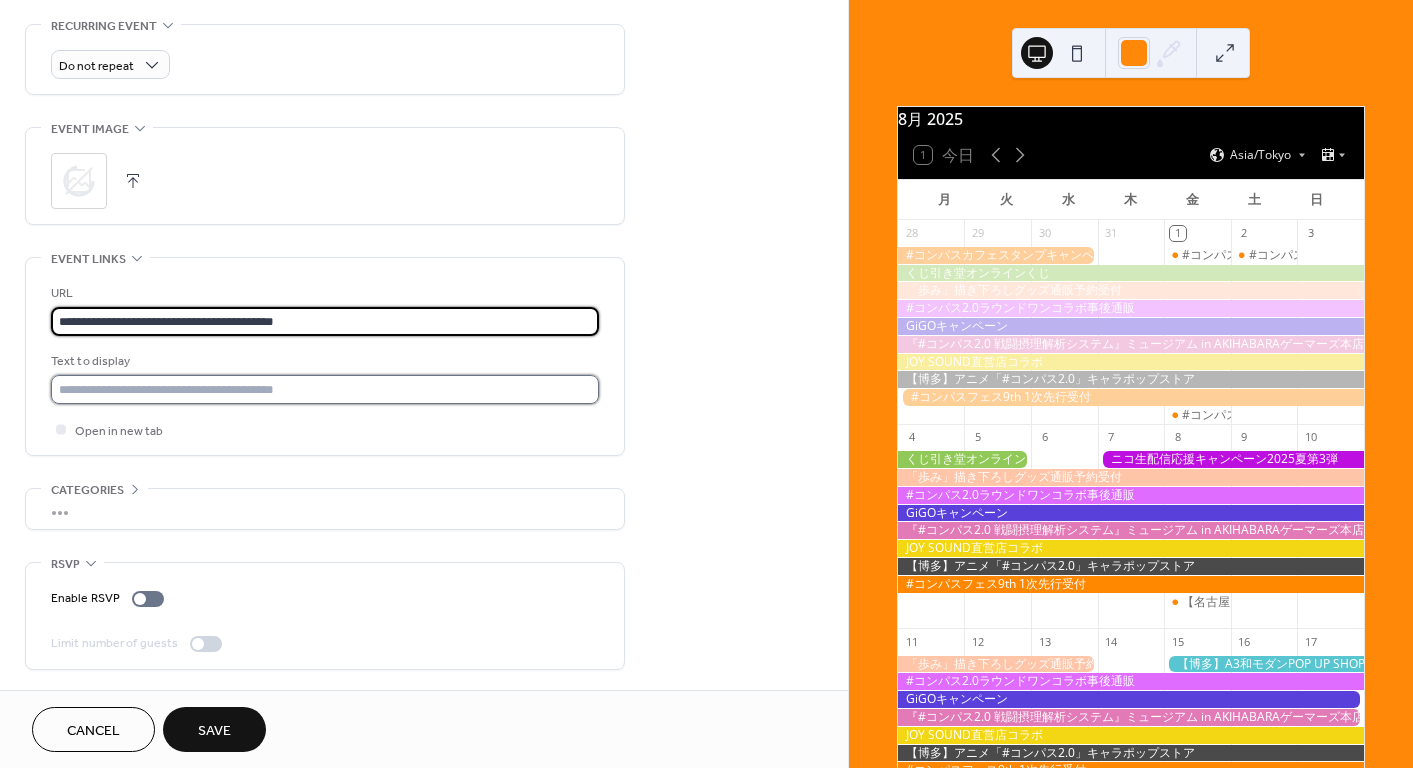 click at bounding box center (325, 389) 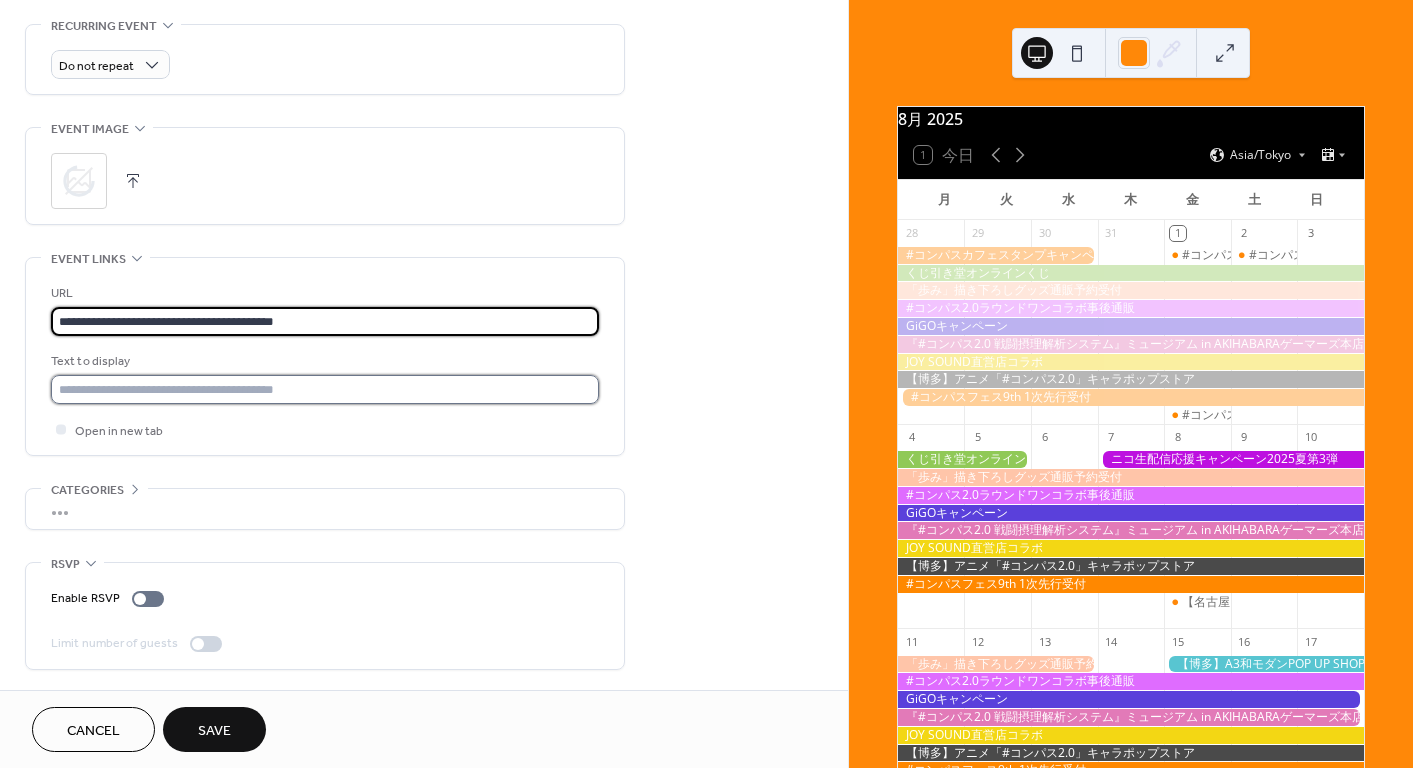 type 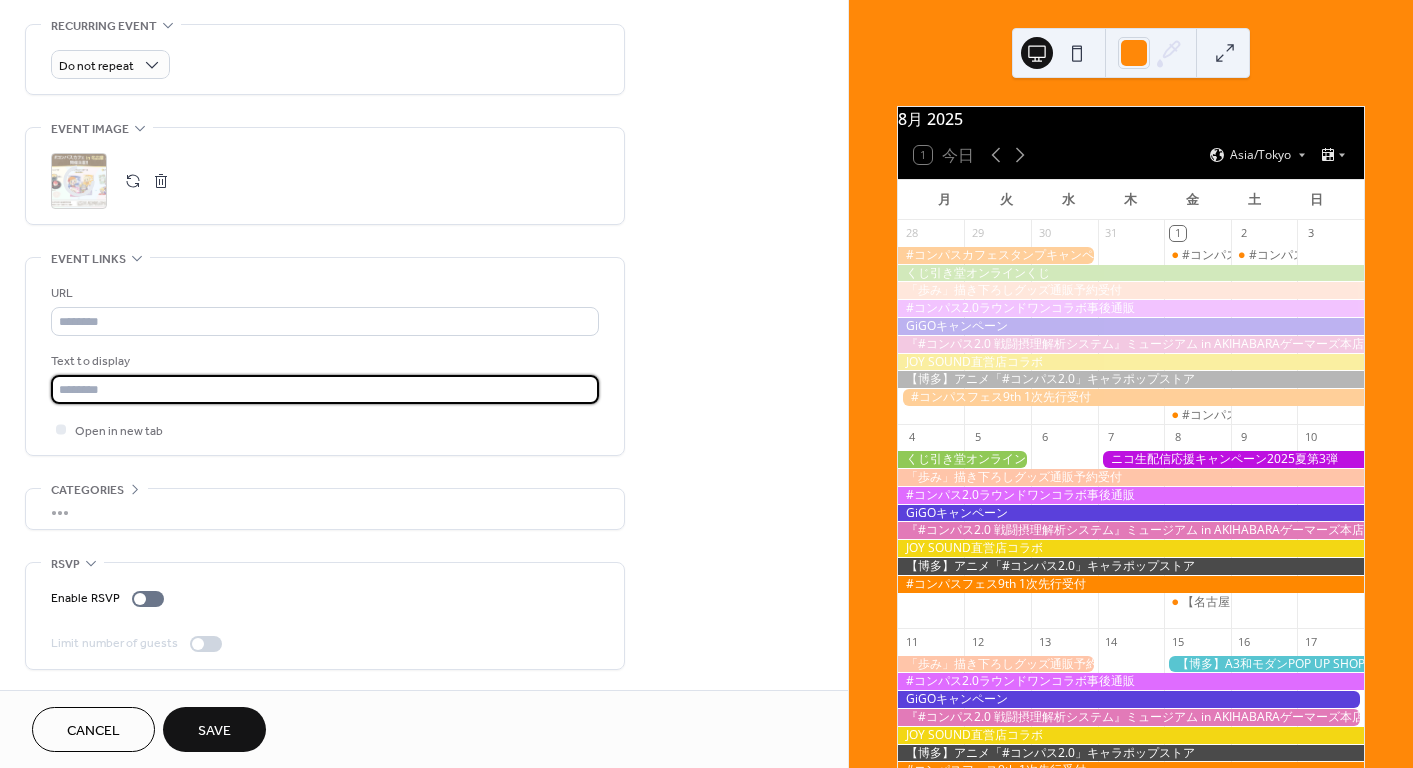 paste on "**********" 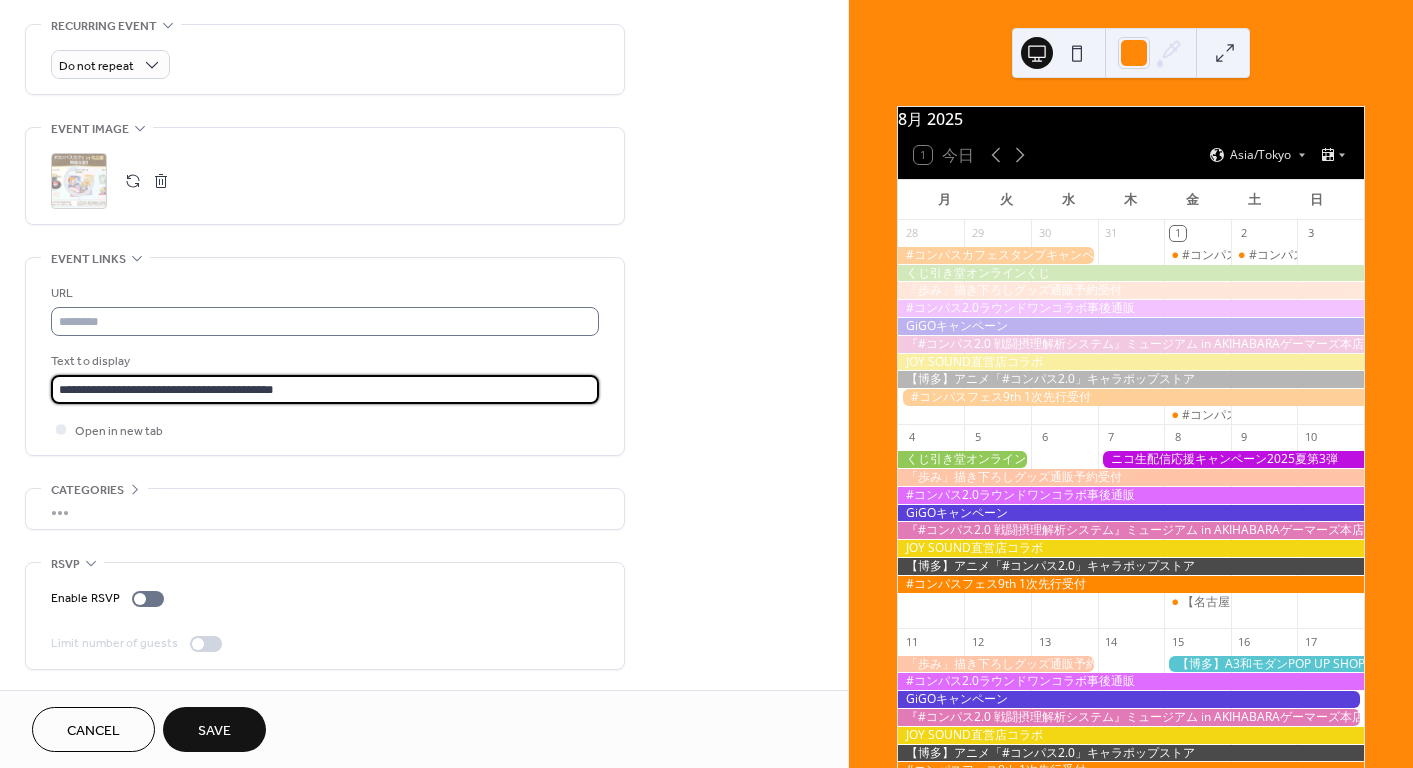 type on "**********" 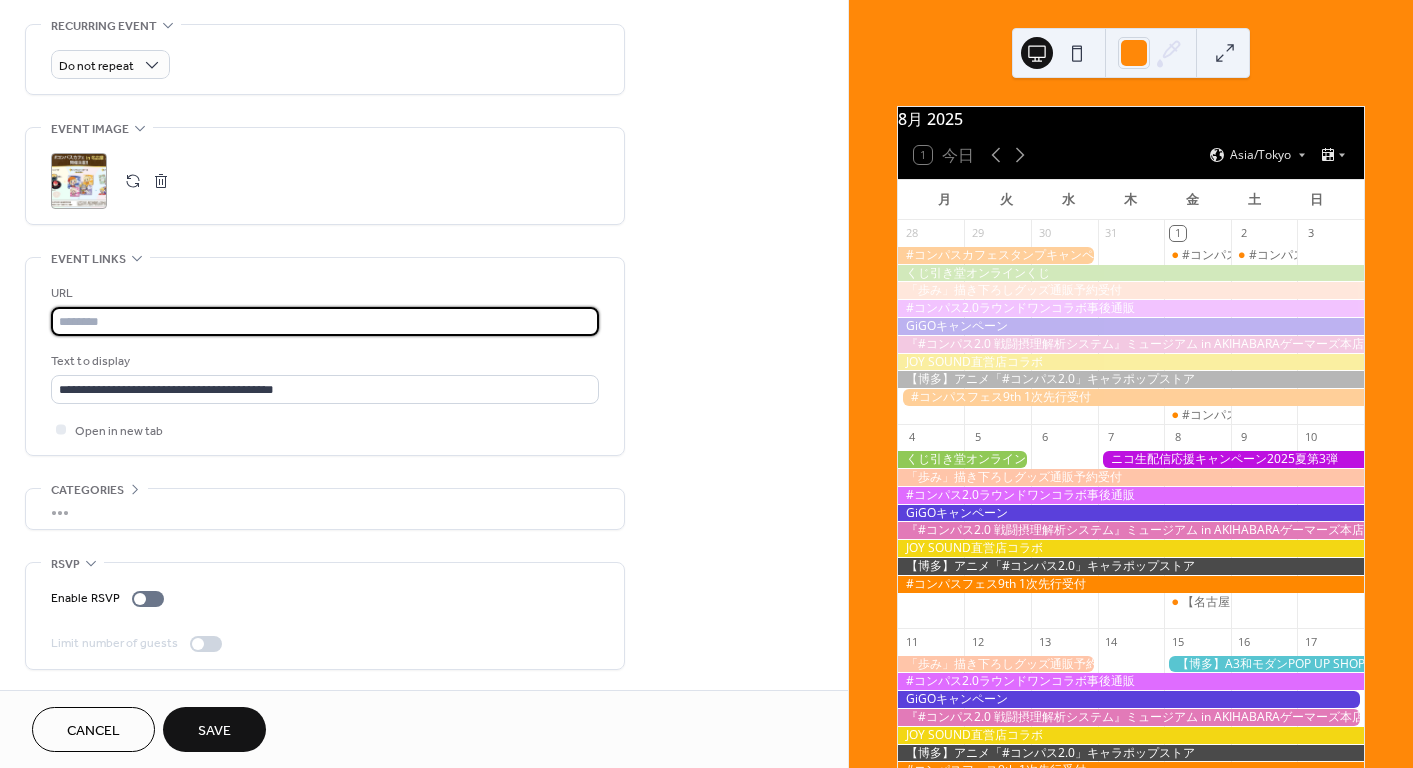 click at bounding box center (325, 321) 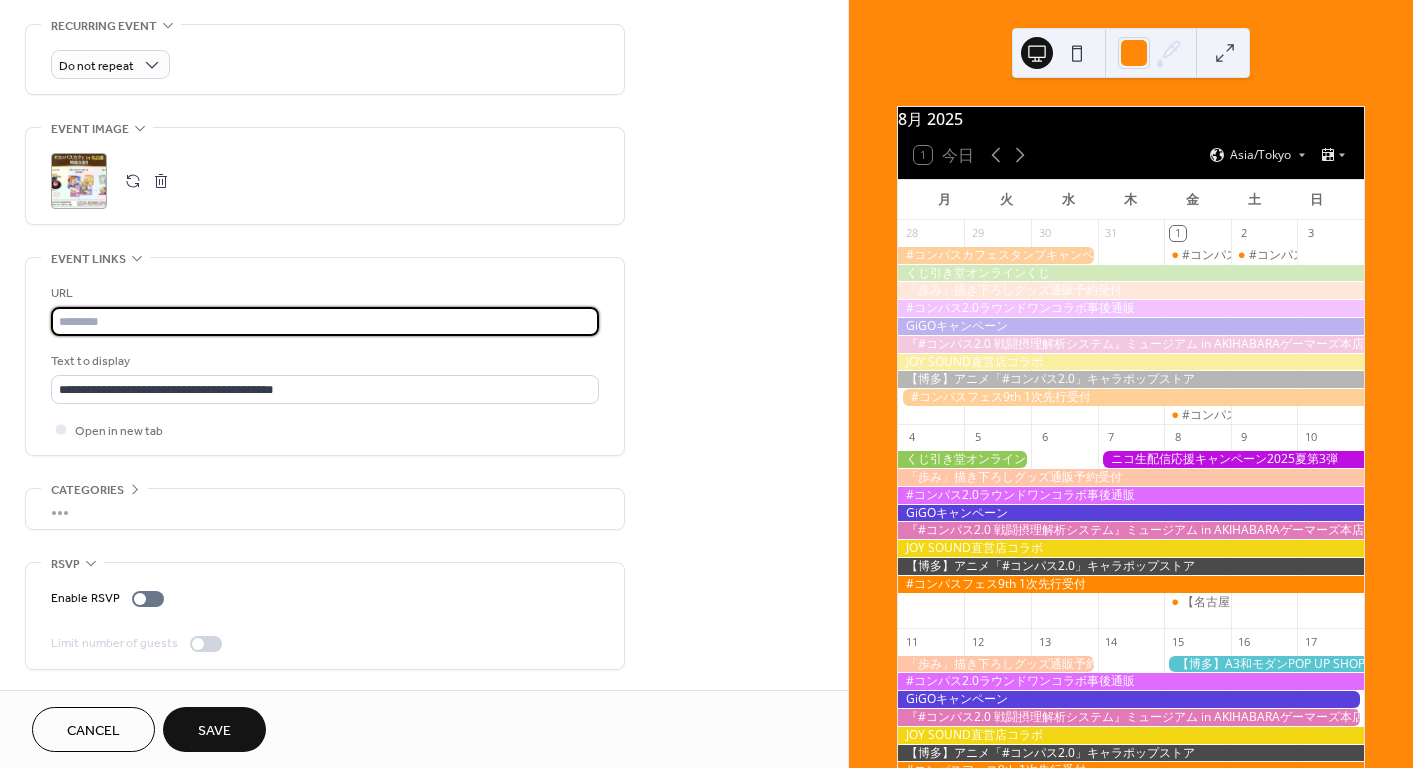paste on "**********" 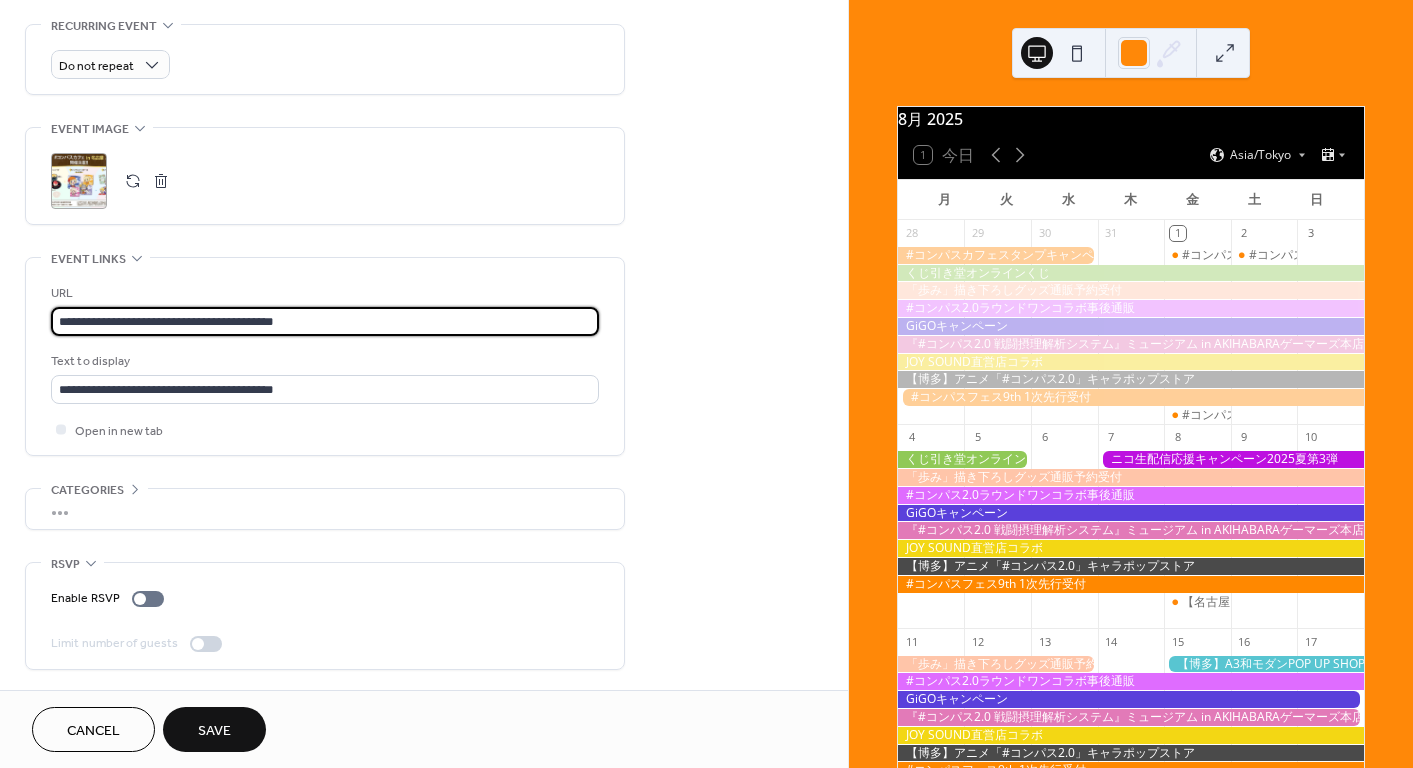 type on "**********" 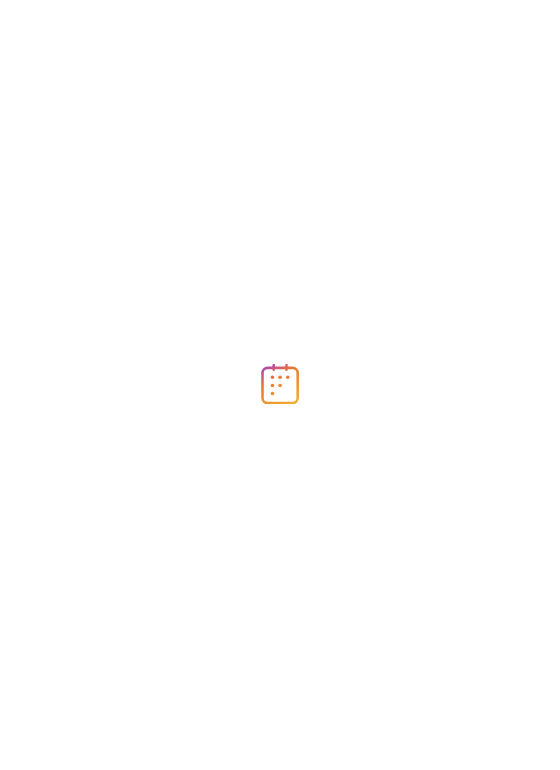 scroll, scrollTop: 0, scrollLeft: 0, axis: both 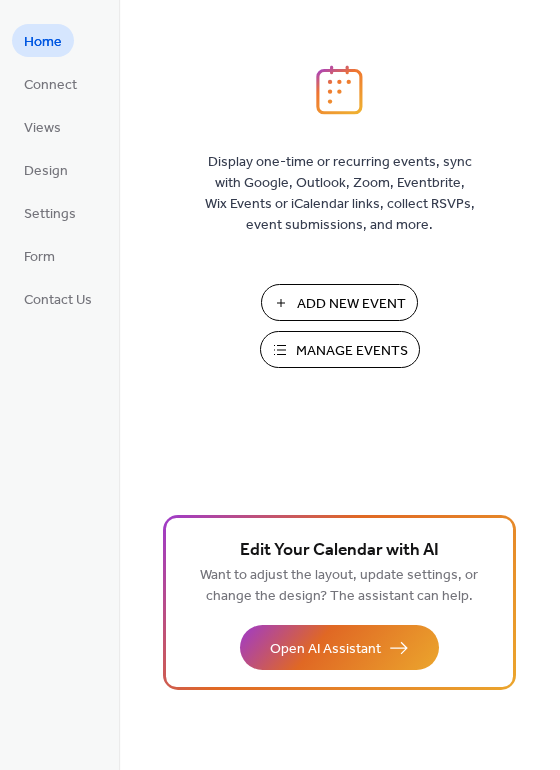 click on "Add New Event" at bounding box center [351, 304] 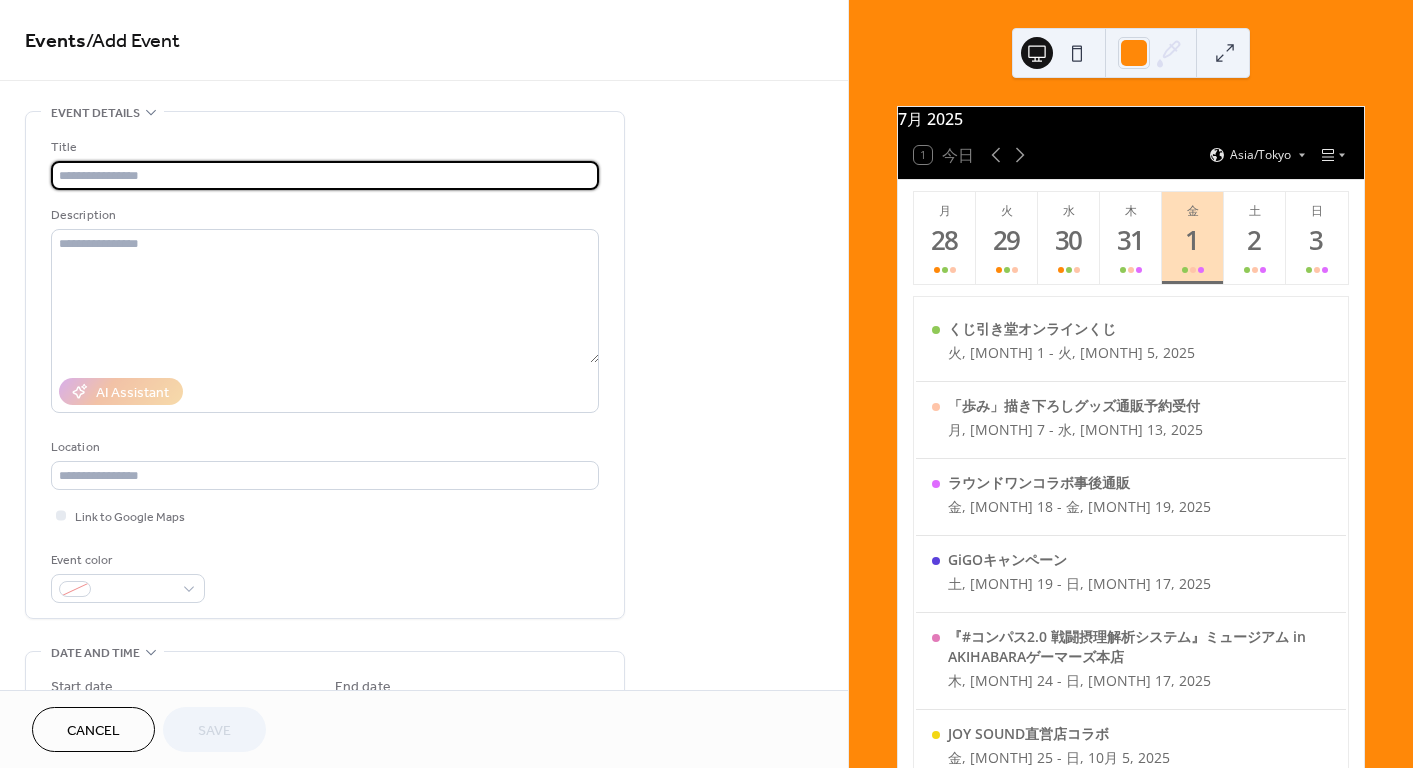 scroll, scrollTop: 0, scrollLeft: 0, axis: both 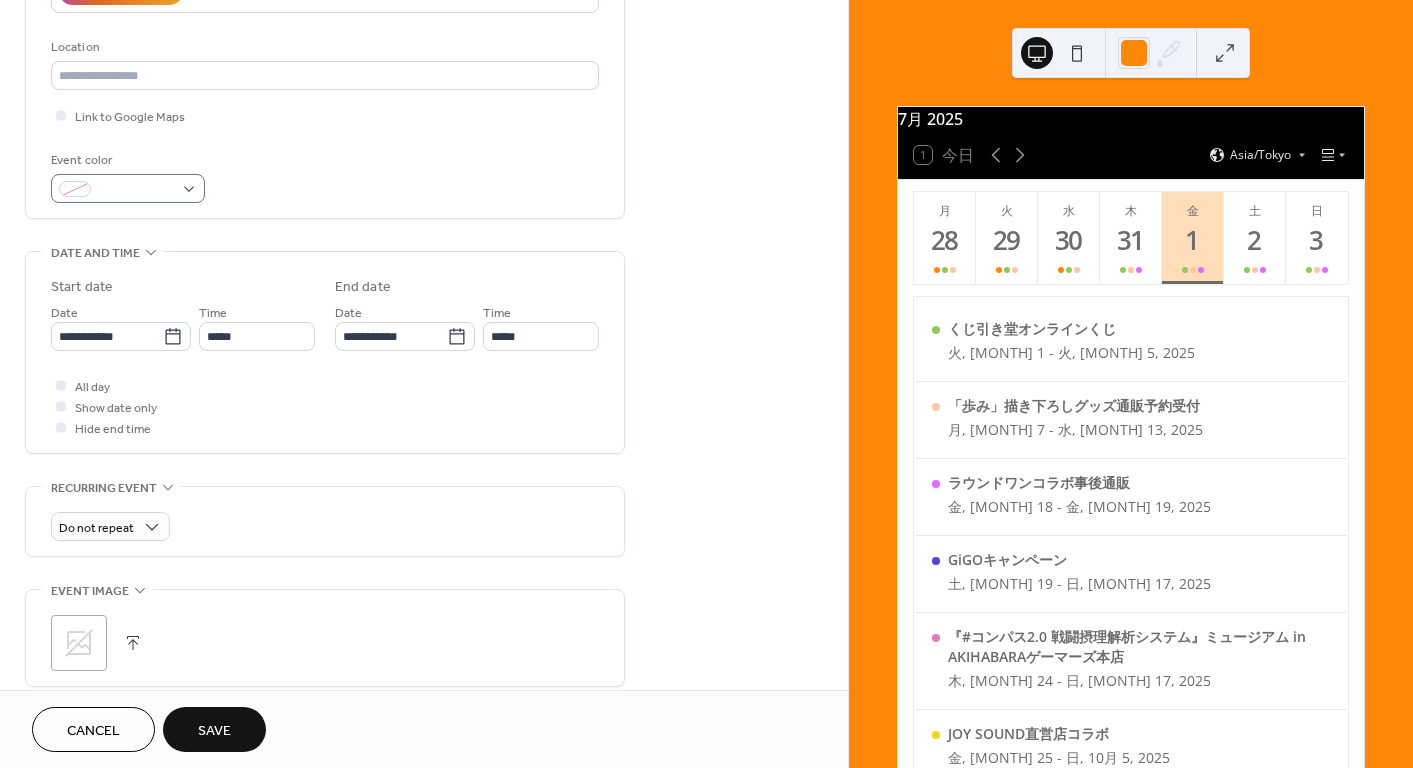 type on "**********" 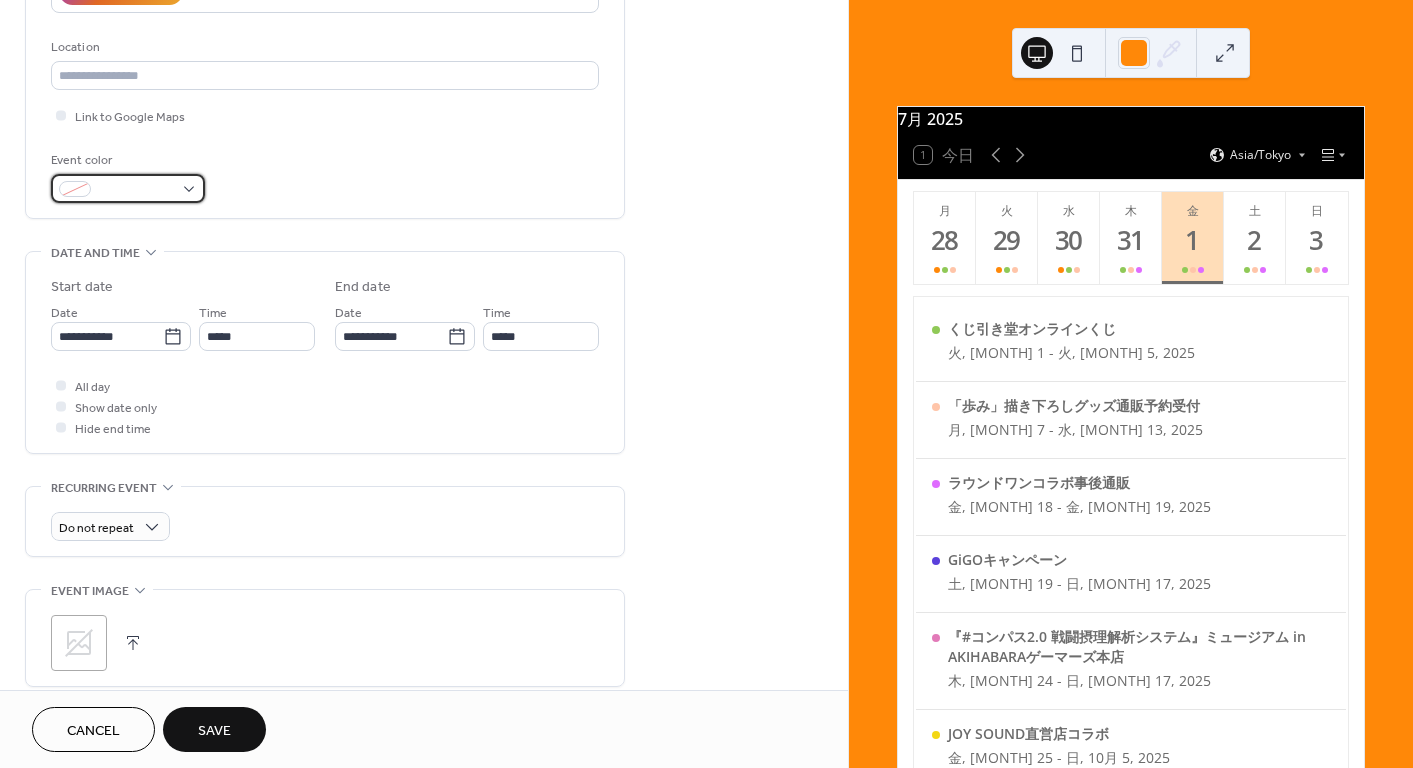 click at bounding box center (128, 188) 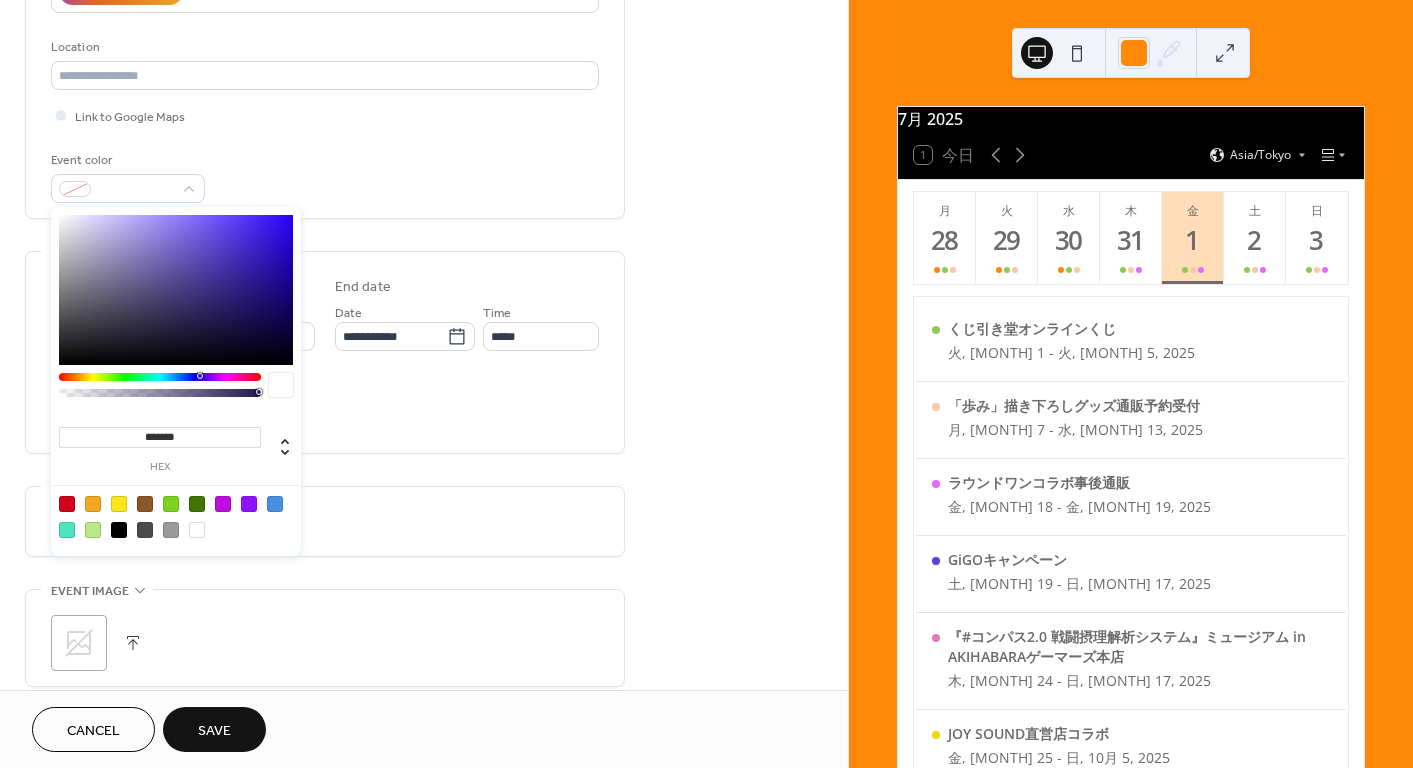 drag, startPoint x: 142, startPoint y: 438, endPoint x: 302, endPoint y: 437, distance: 160.00313 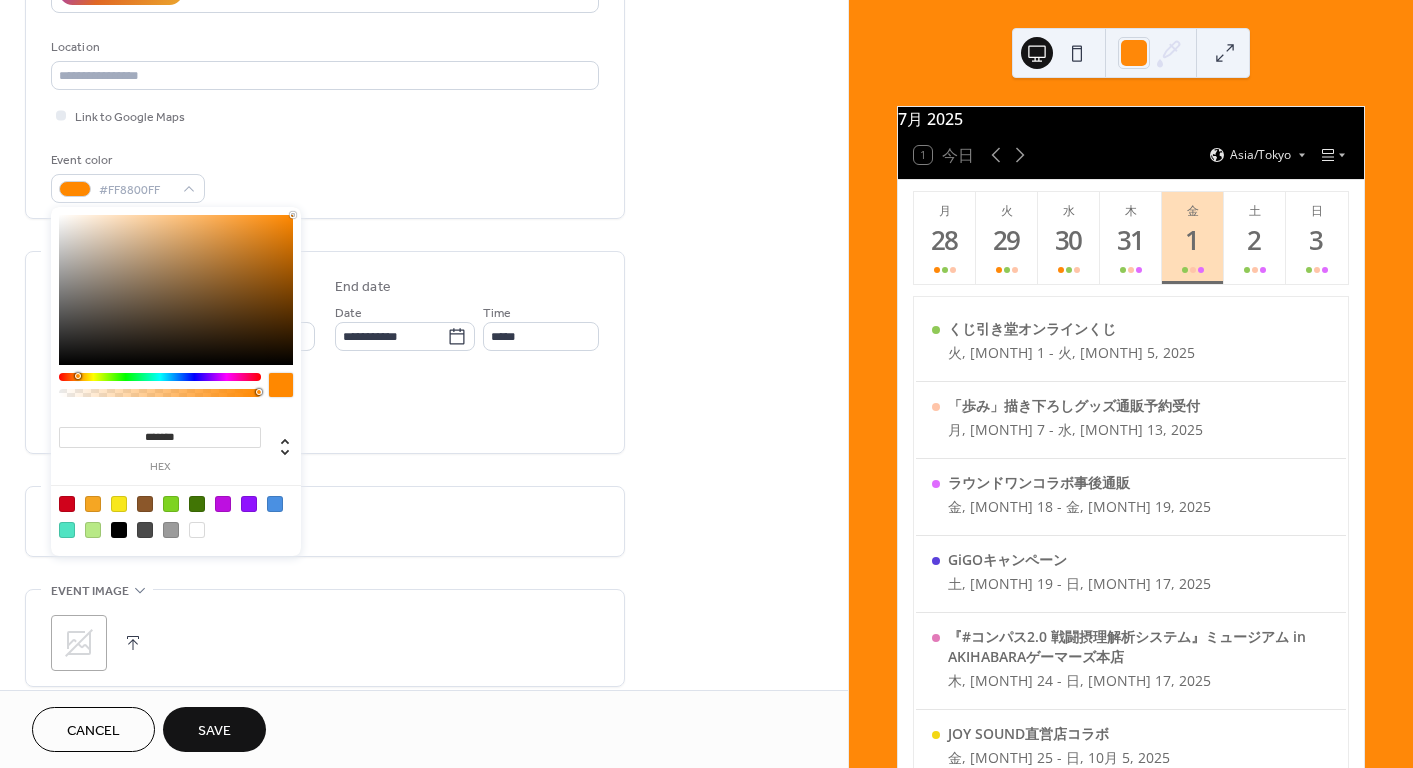click on "**********" at bounding box center (424, 431) 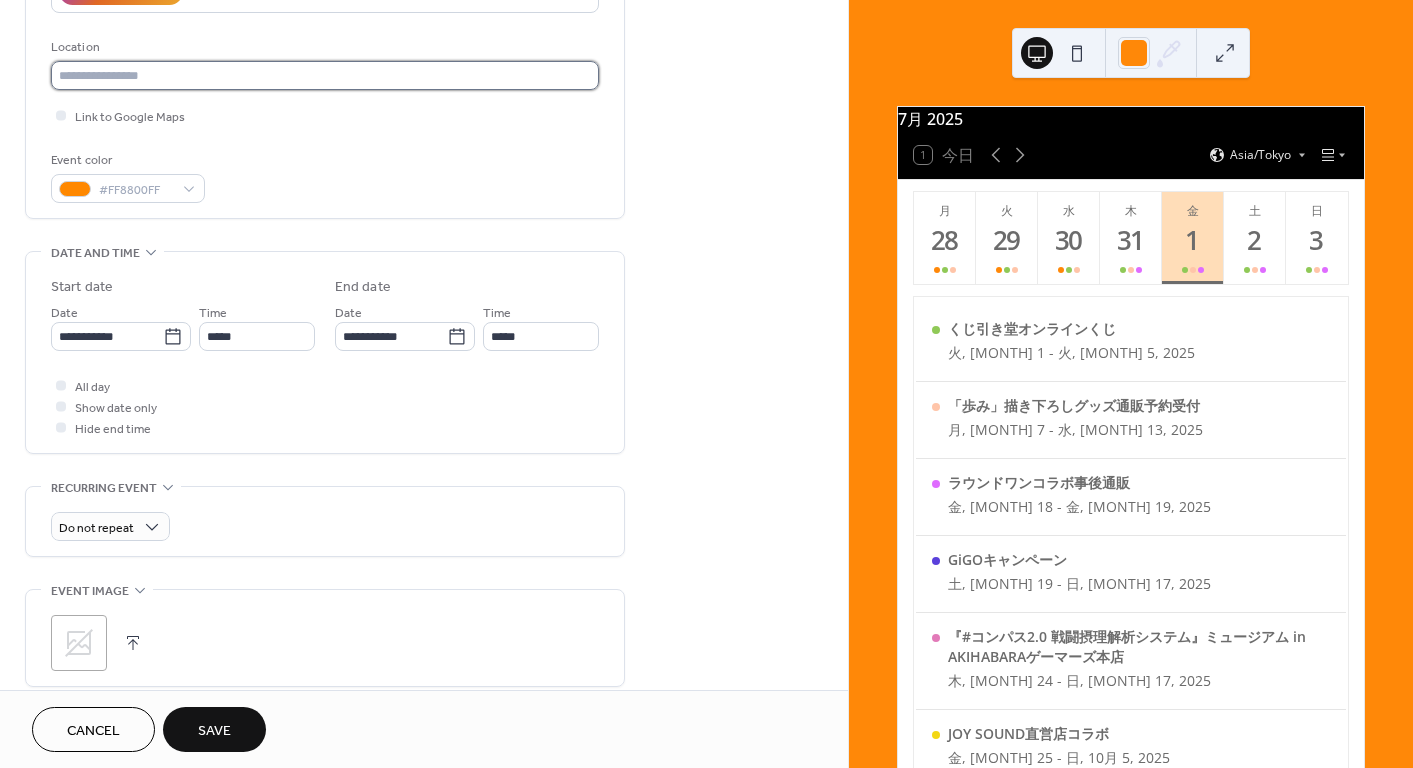 click at bounding box center (325, 75) 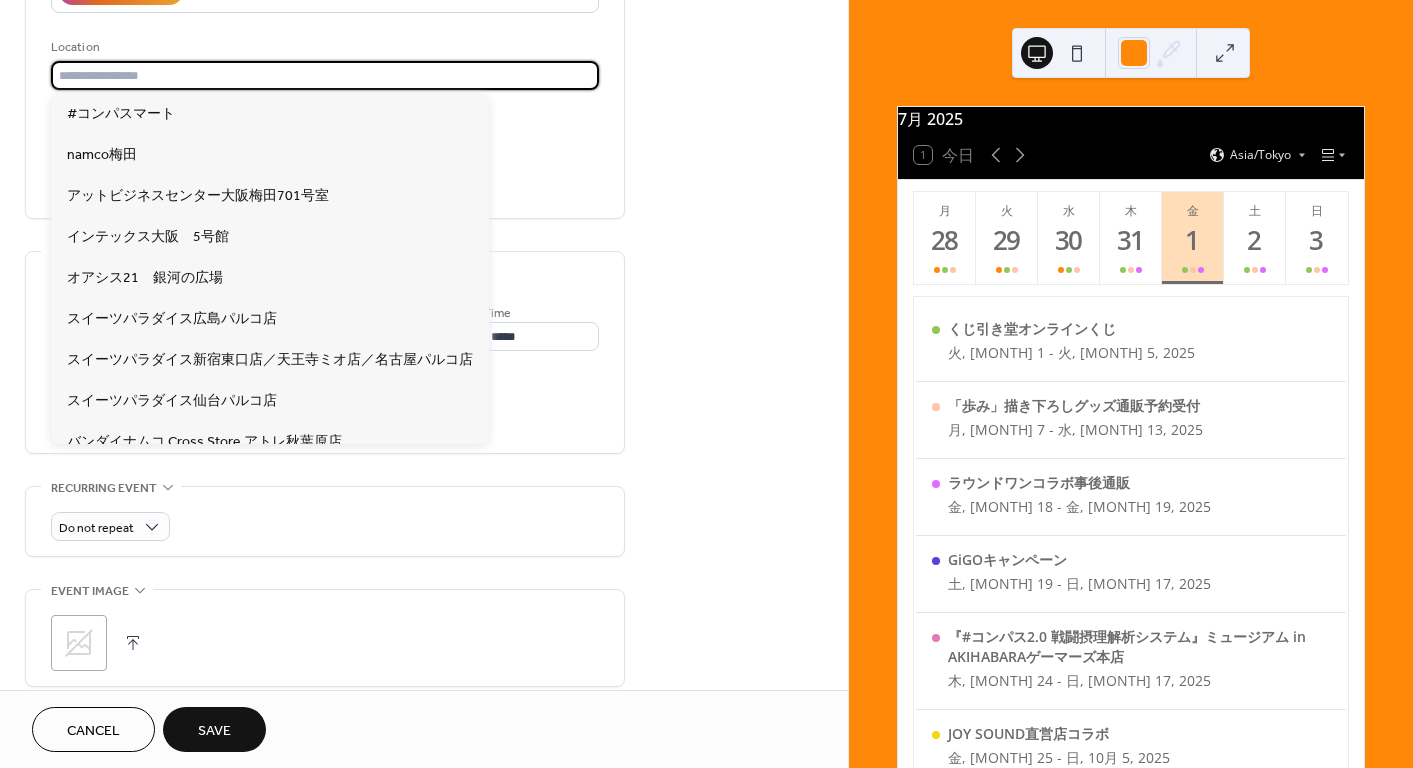 paste on "**********" 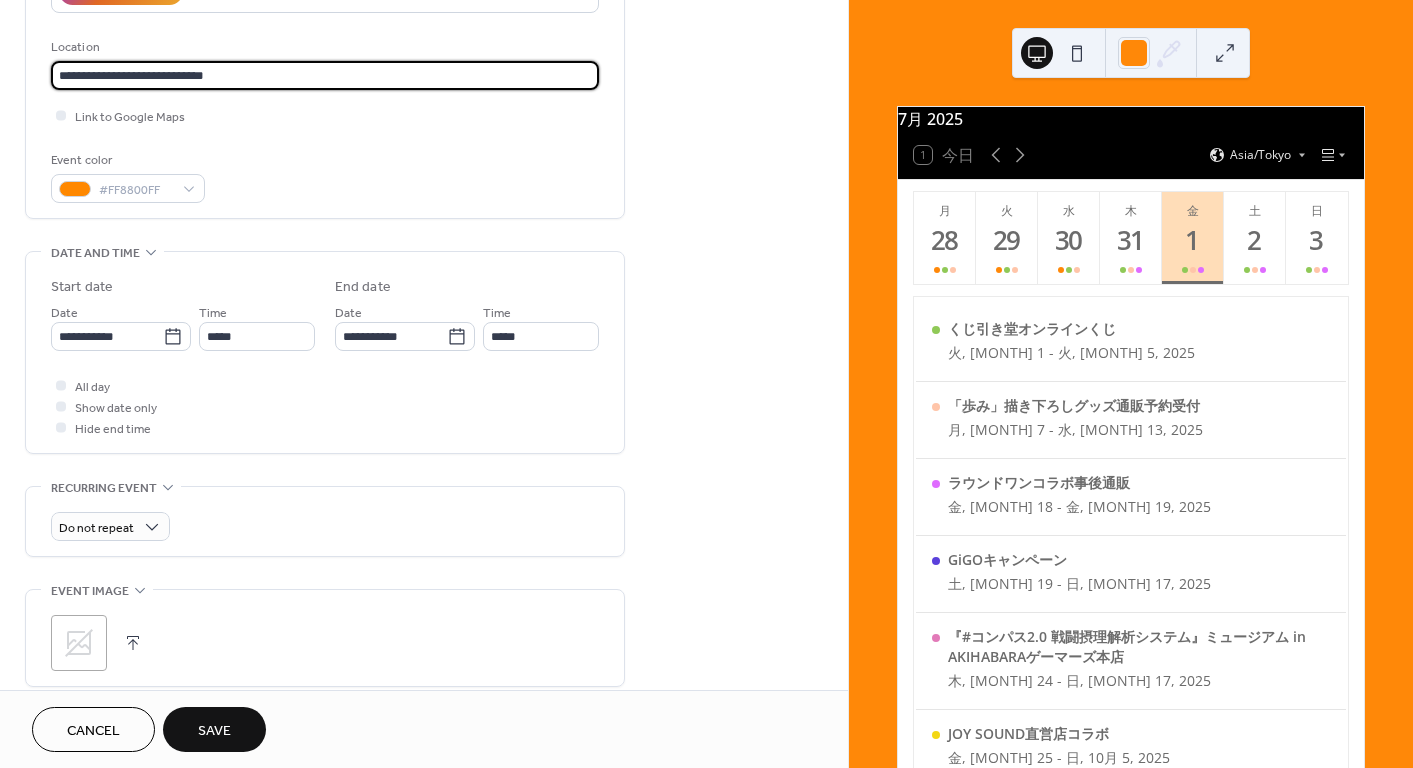 type on "**********" 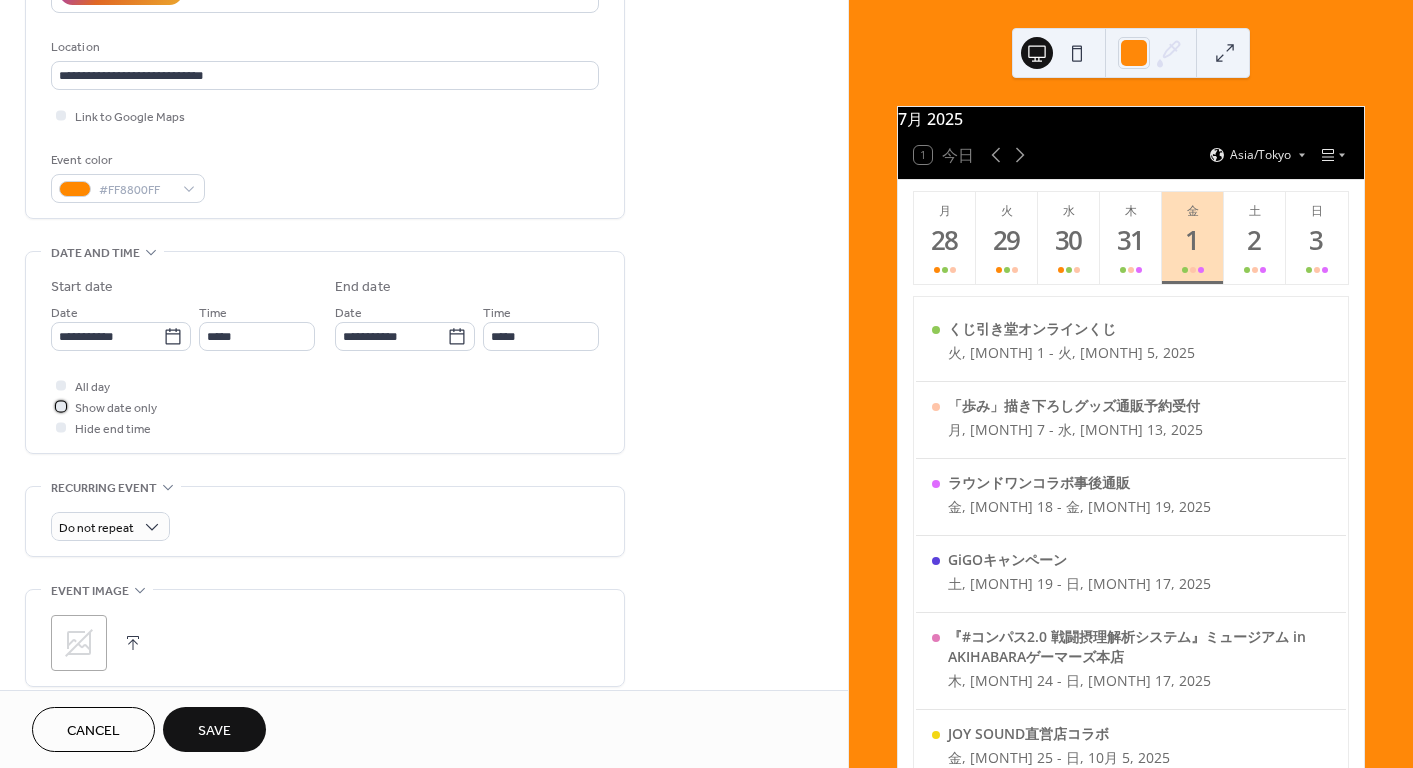 type 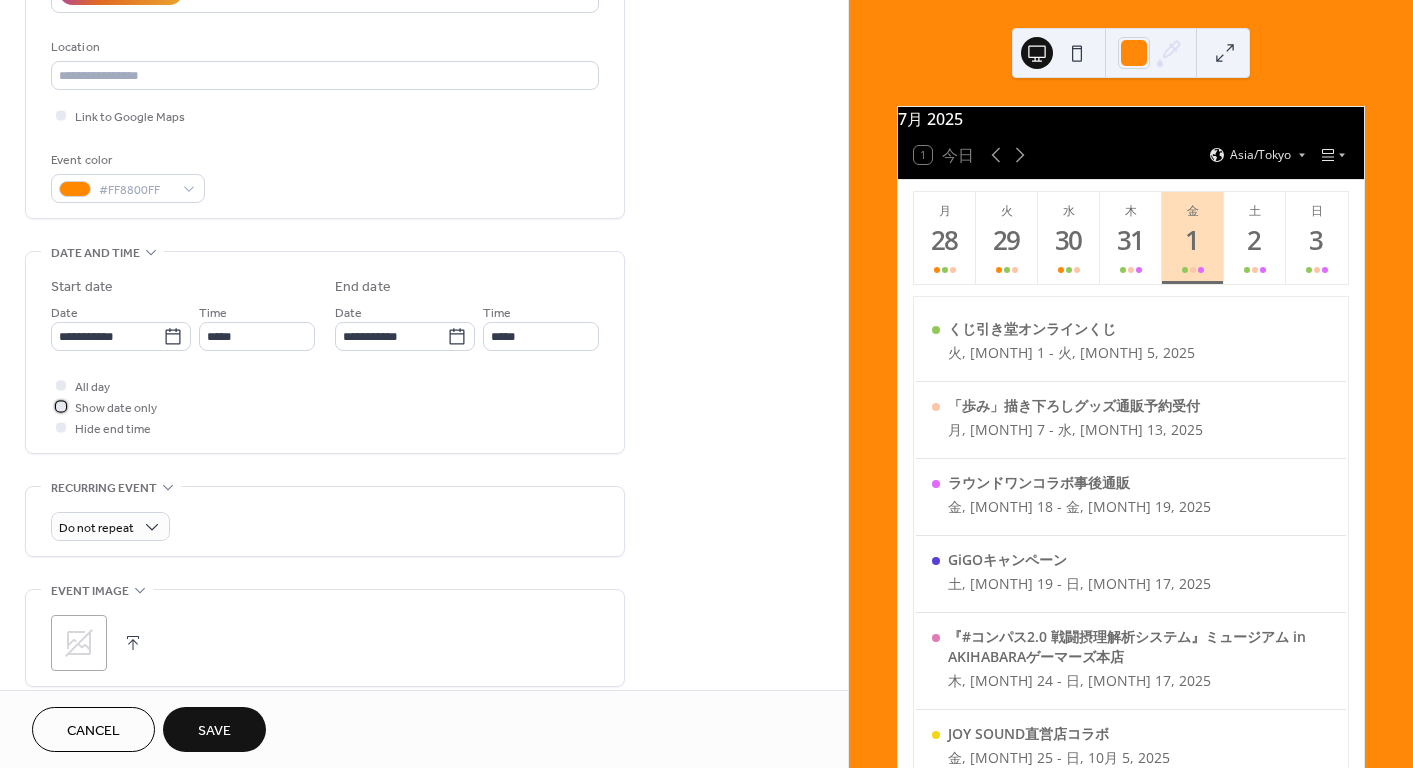 drag, startPoint x: 123, startPoint y: 408, endPoint x: 171, endPoint y: 356, distance: 70.76723 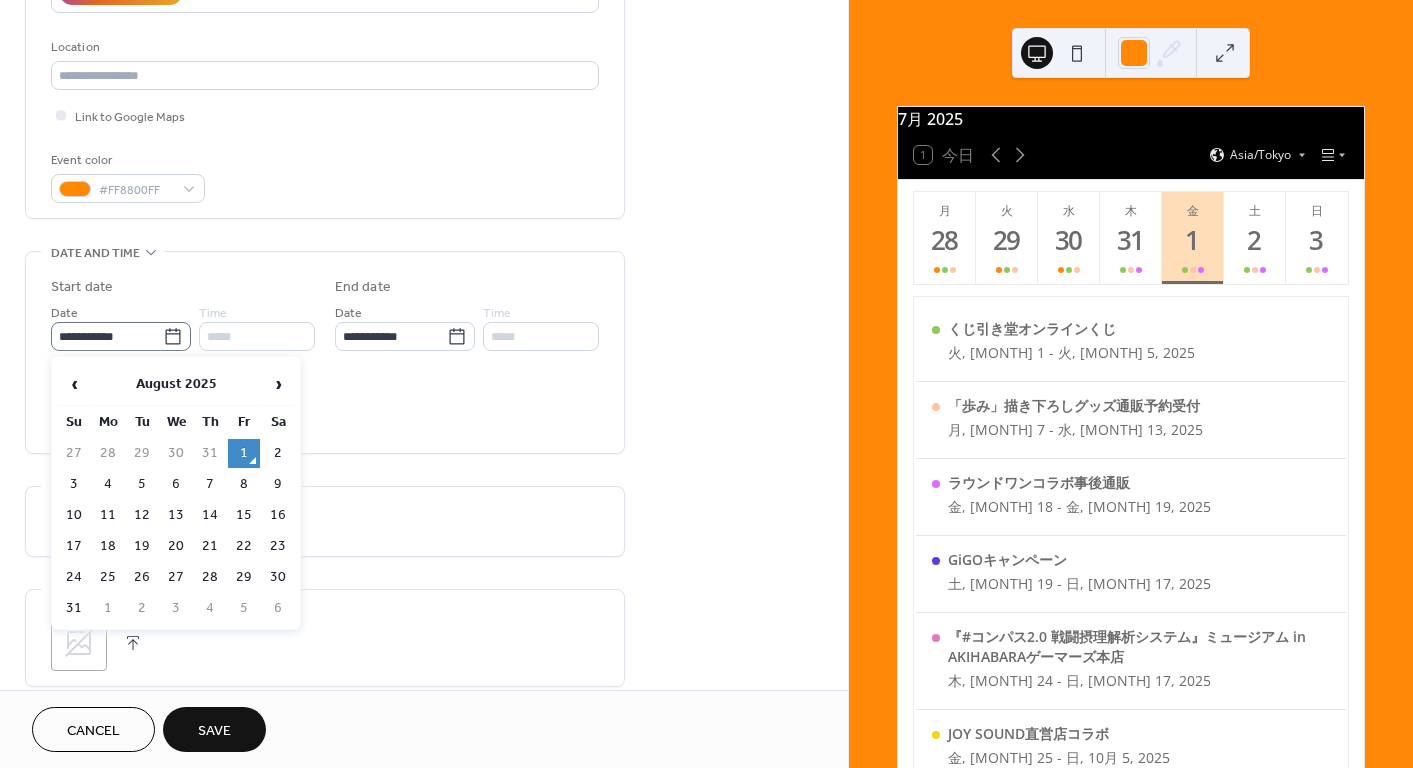 click 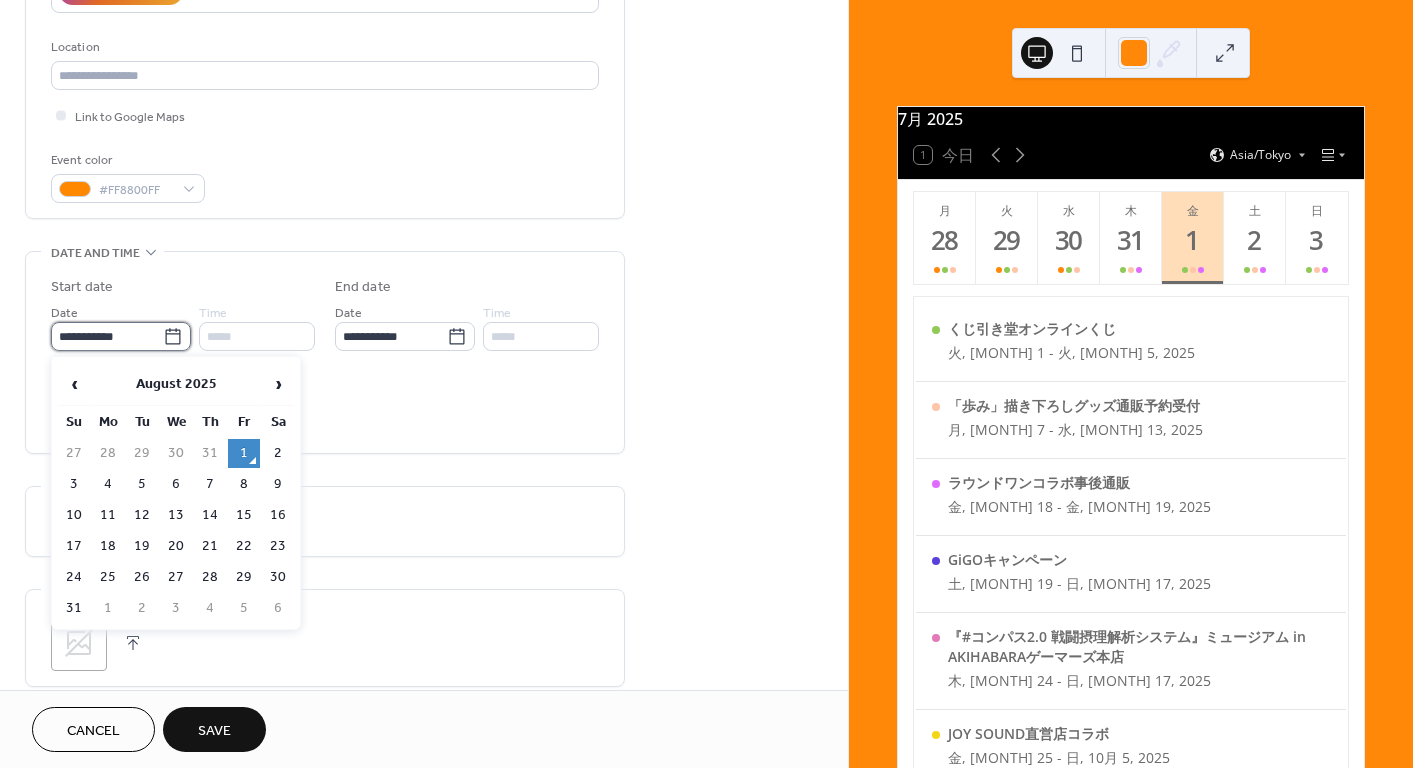 click on "**********" at bounding box center (107, 336) 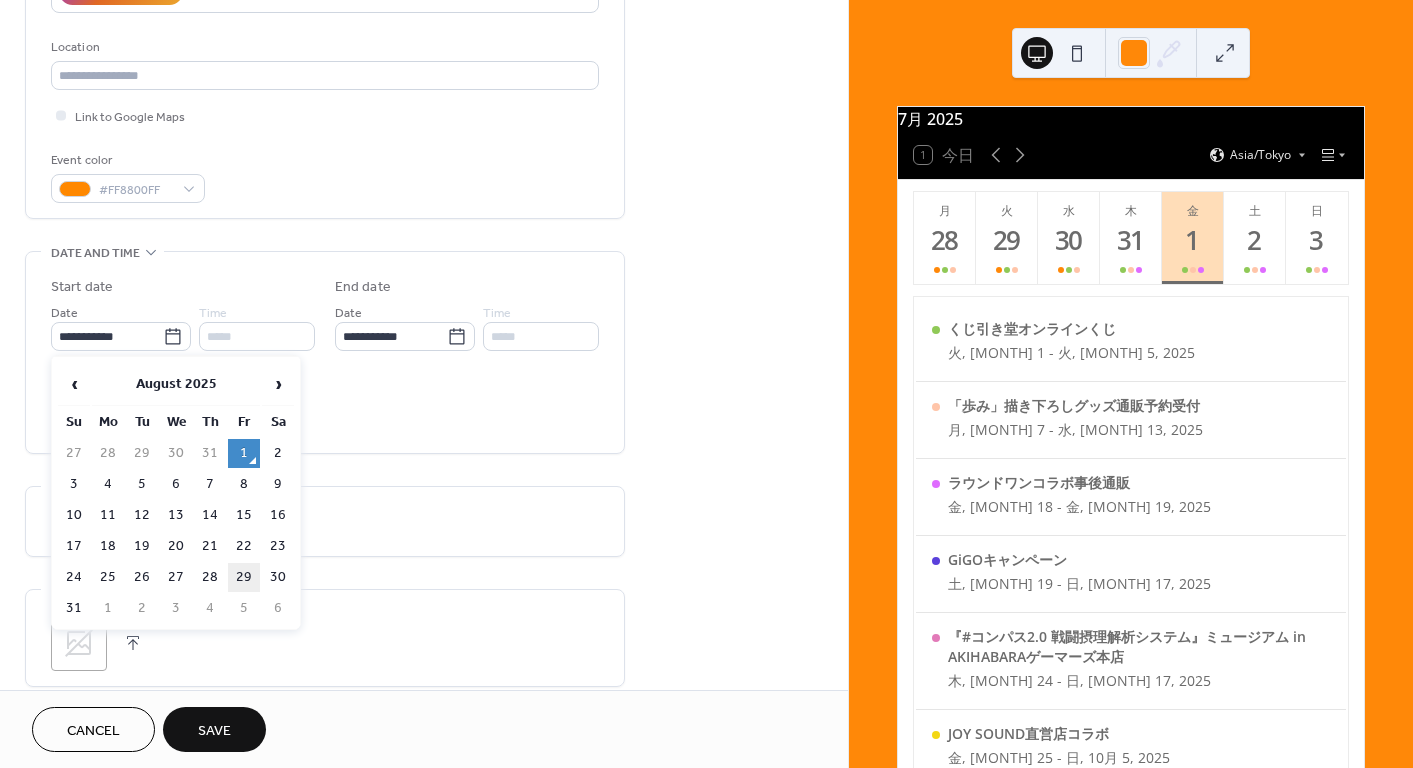 click on "29" at bounding box center [244, 577] 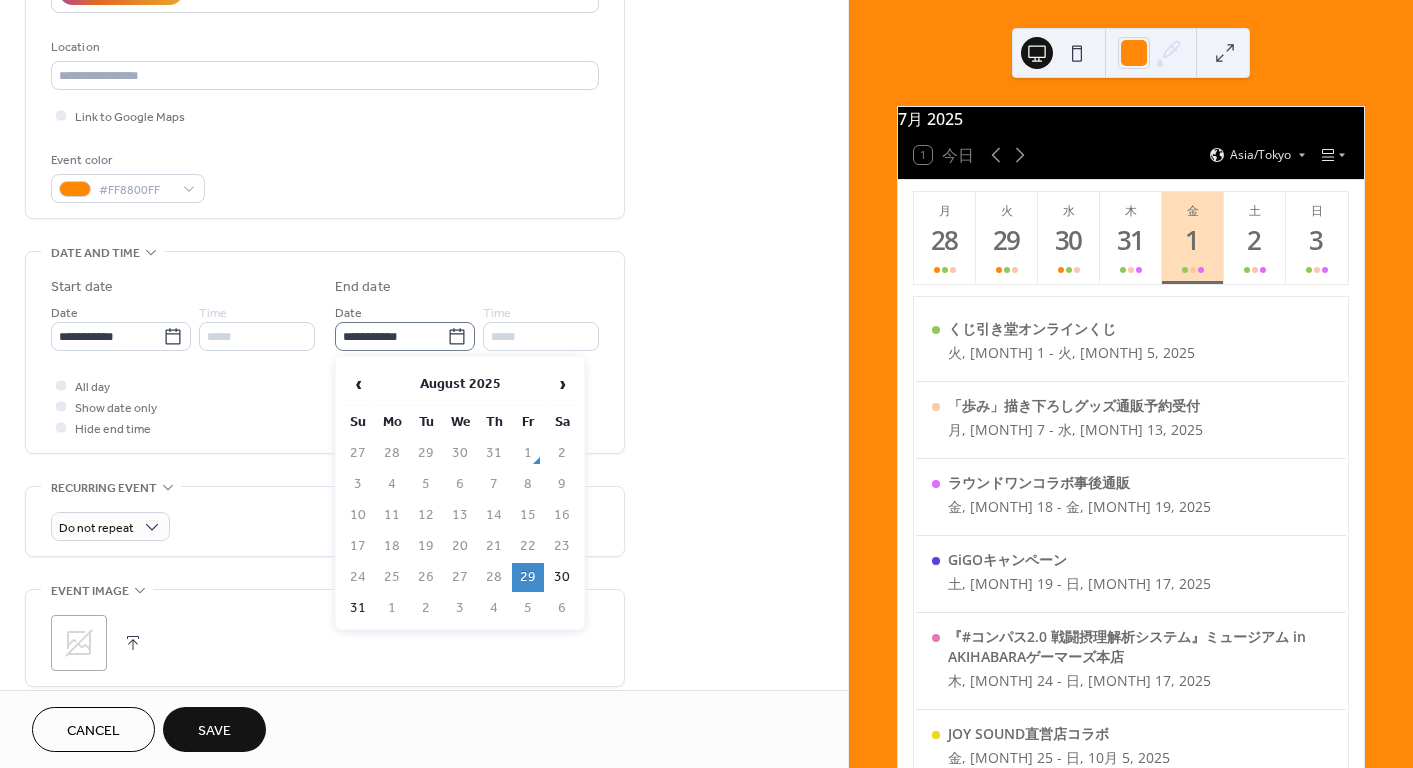 click 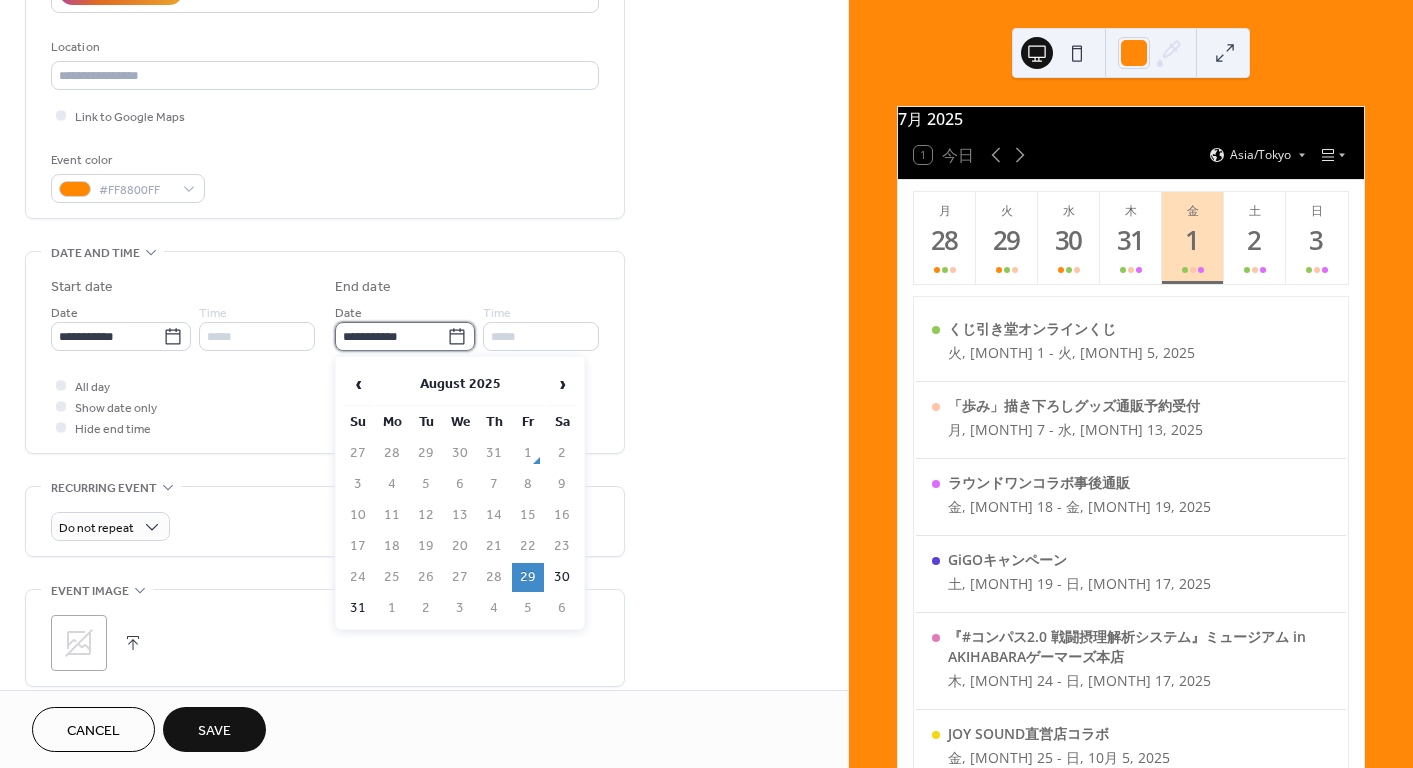 click on "**********" at bounding box center [391, 336] 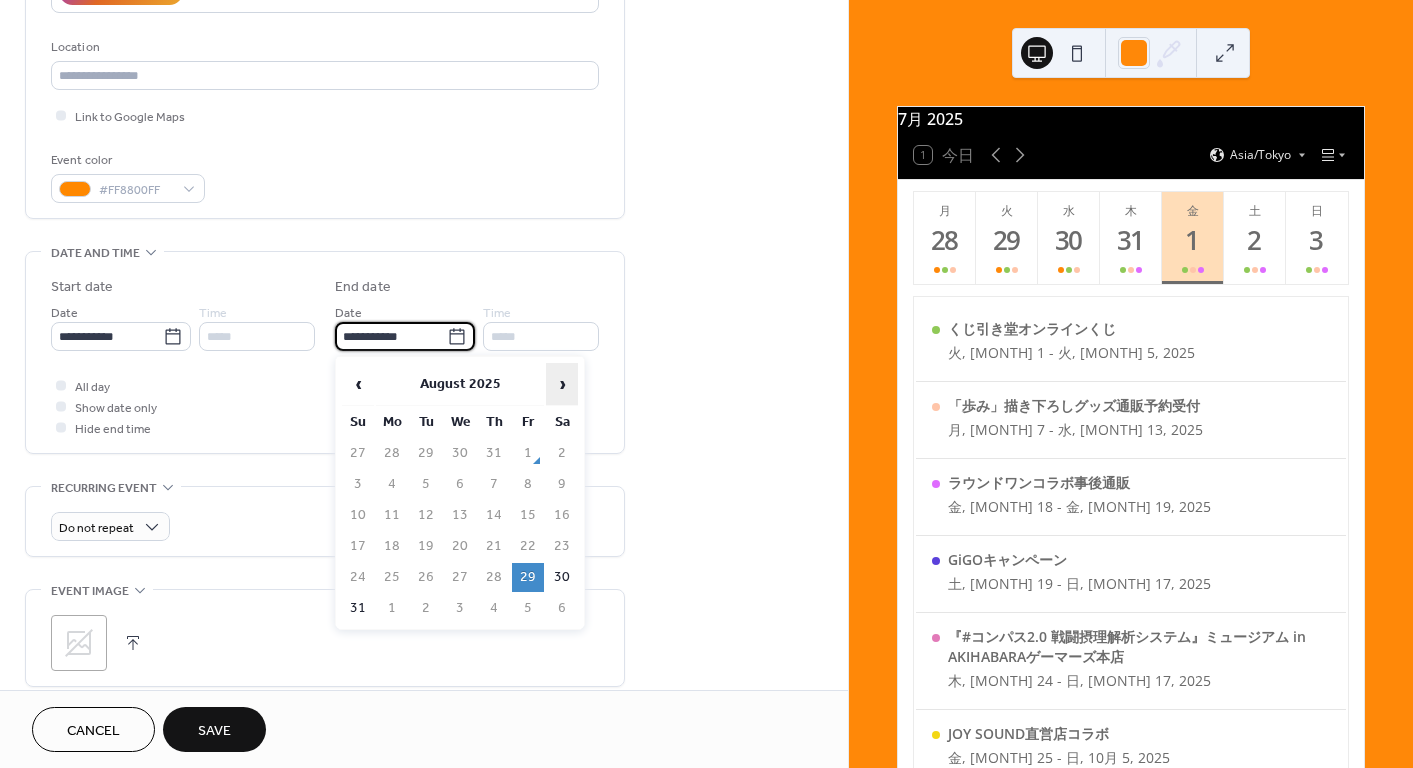 click on "›" at bounding box center [562, 384] 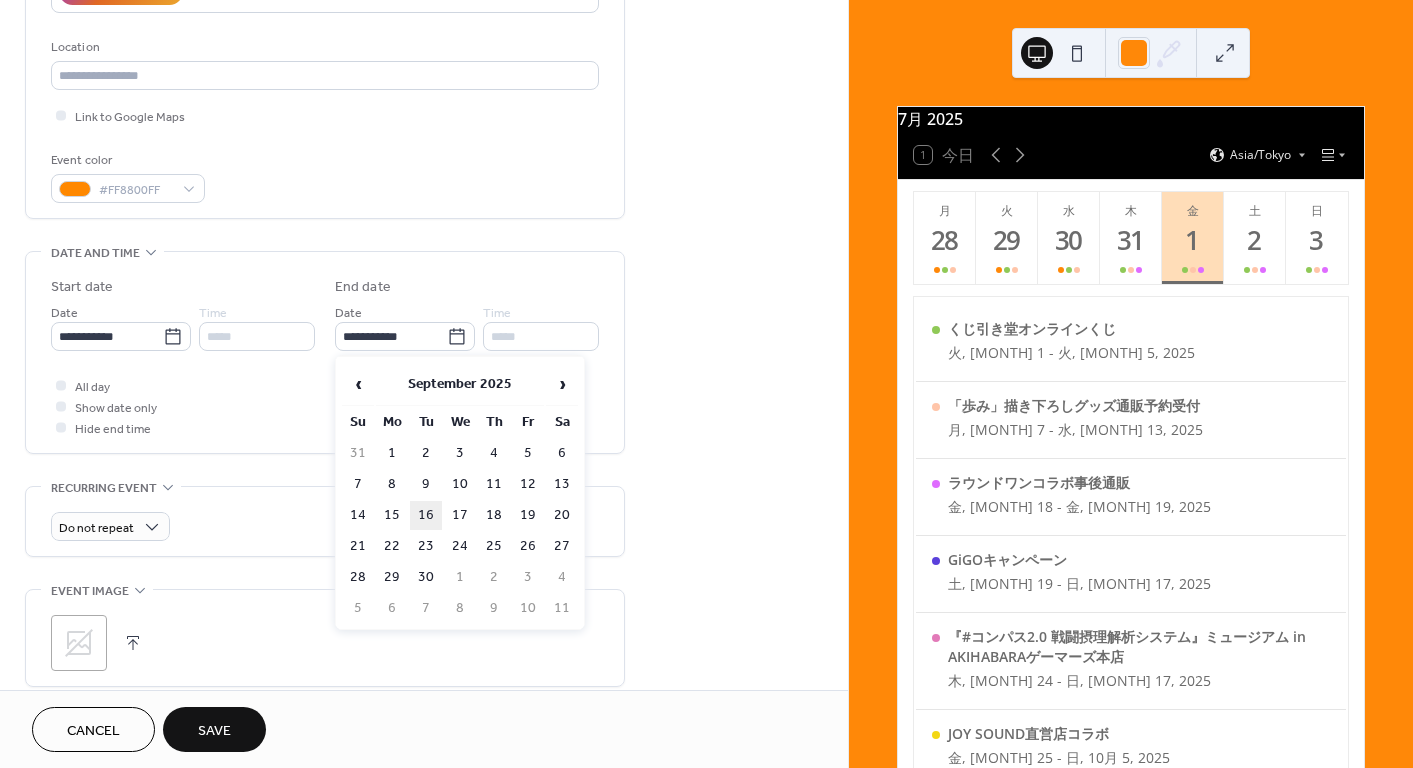 click on "16" at bounding box center (426, 515) 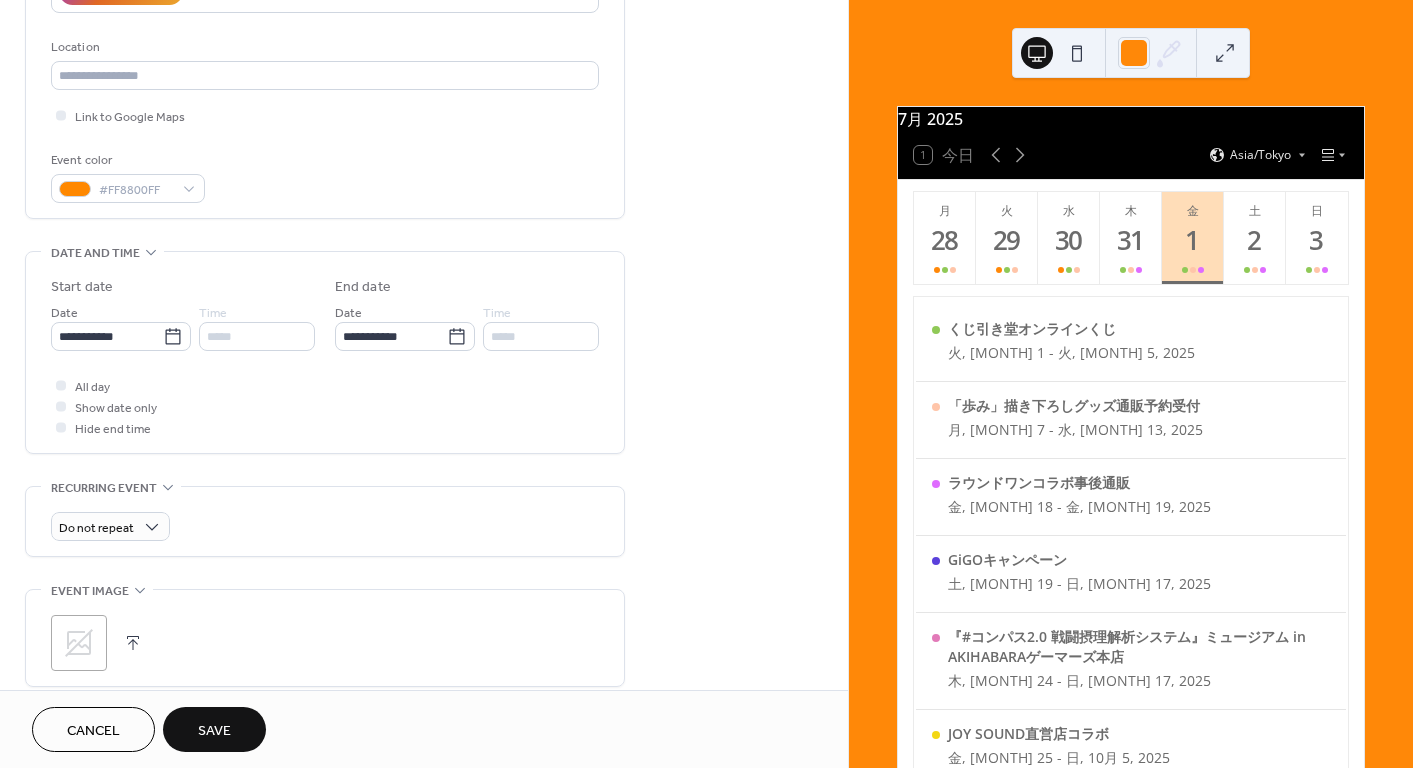 click 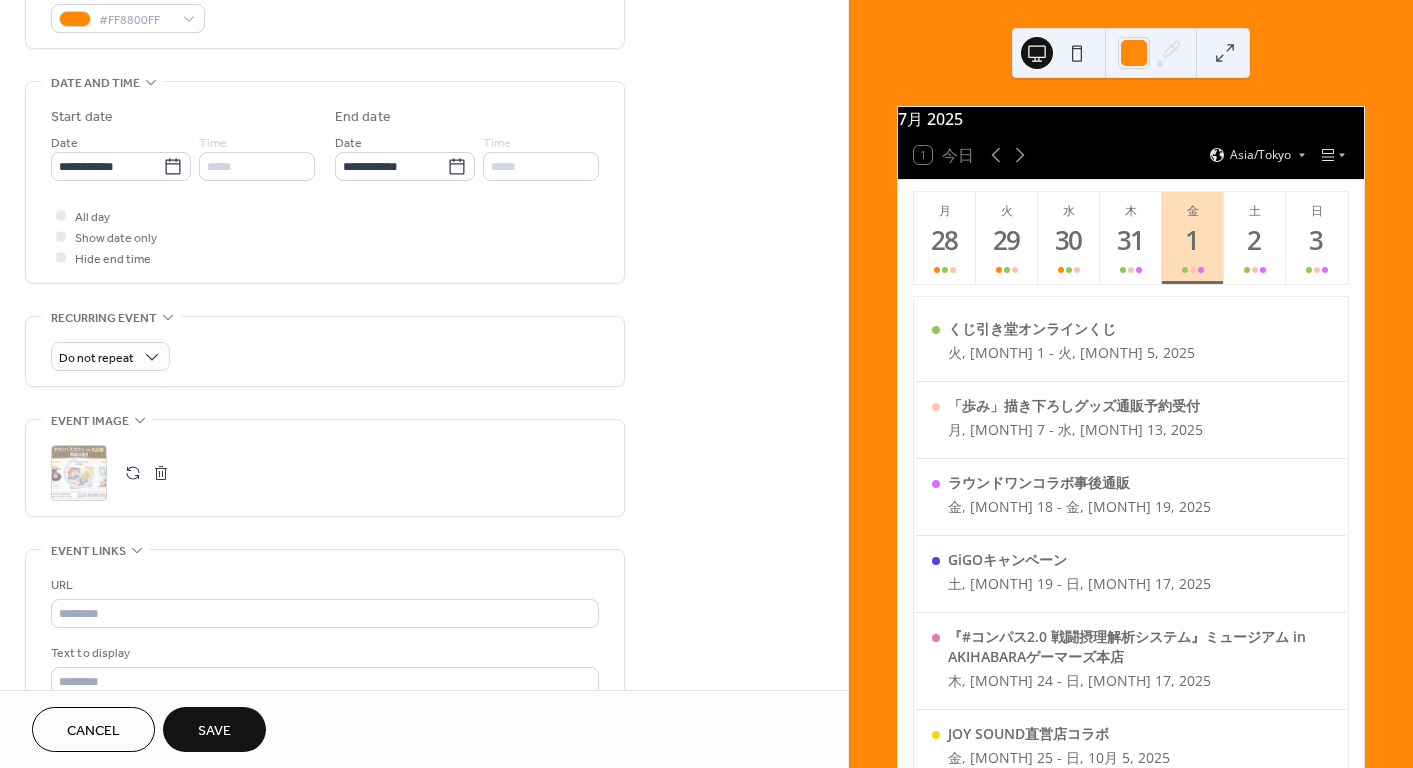 scroll, scrollTop: 862, scrollLeft: 0, axis: vertical 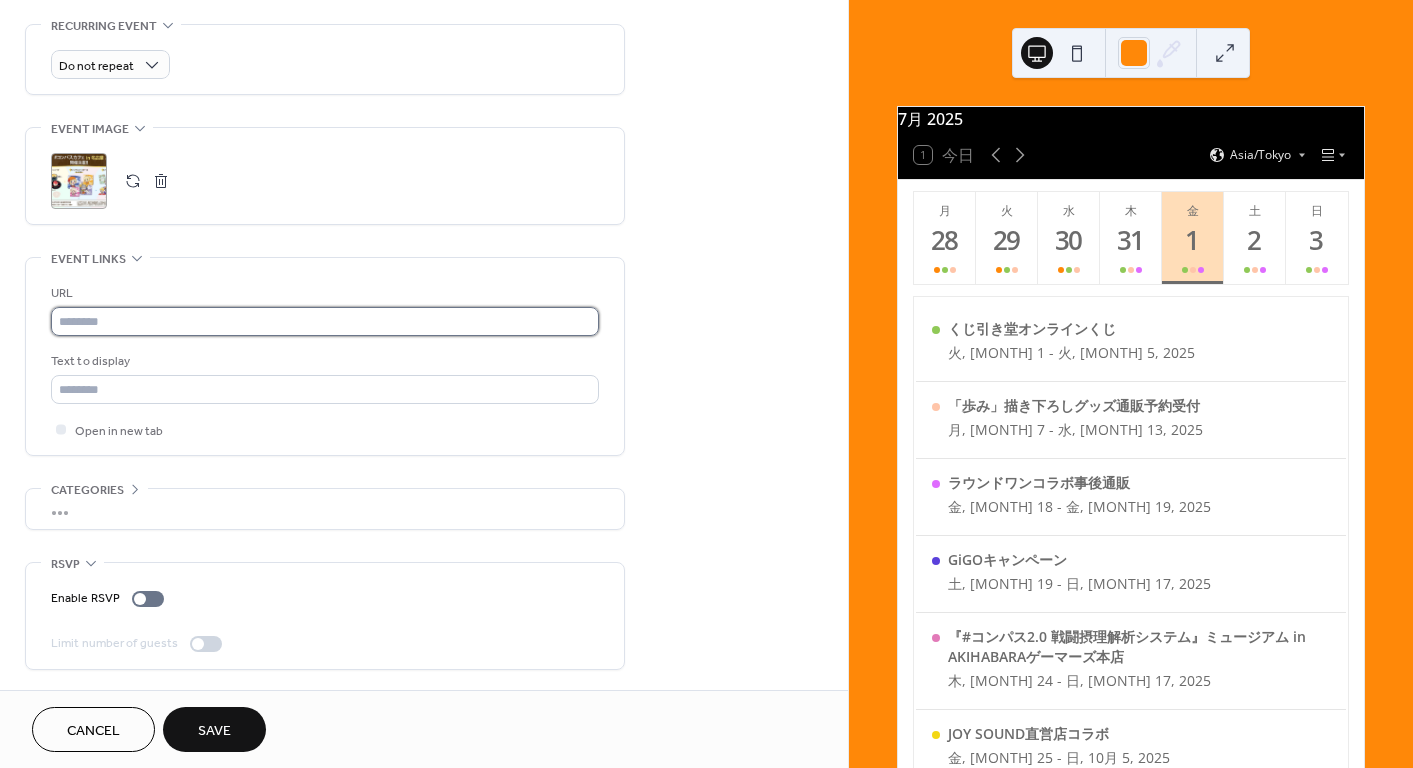 click at bounding box center [325, 321] 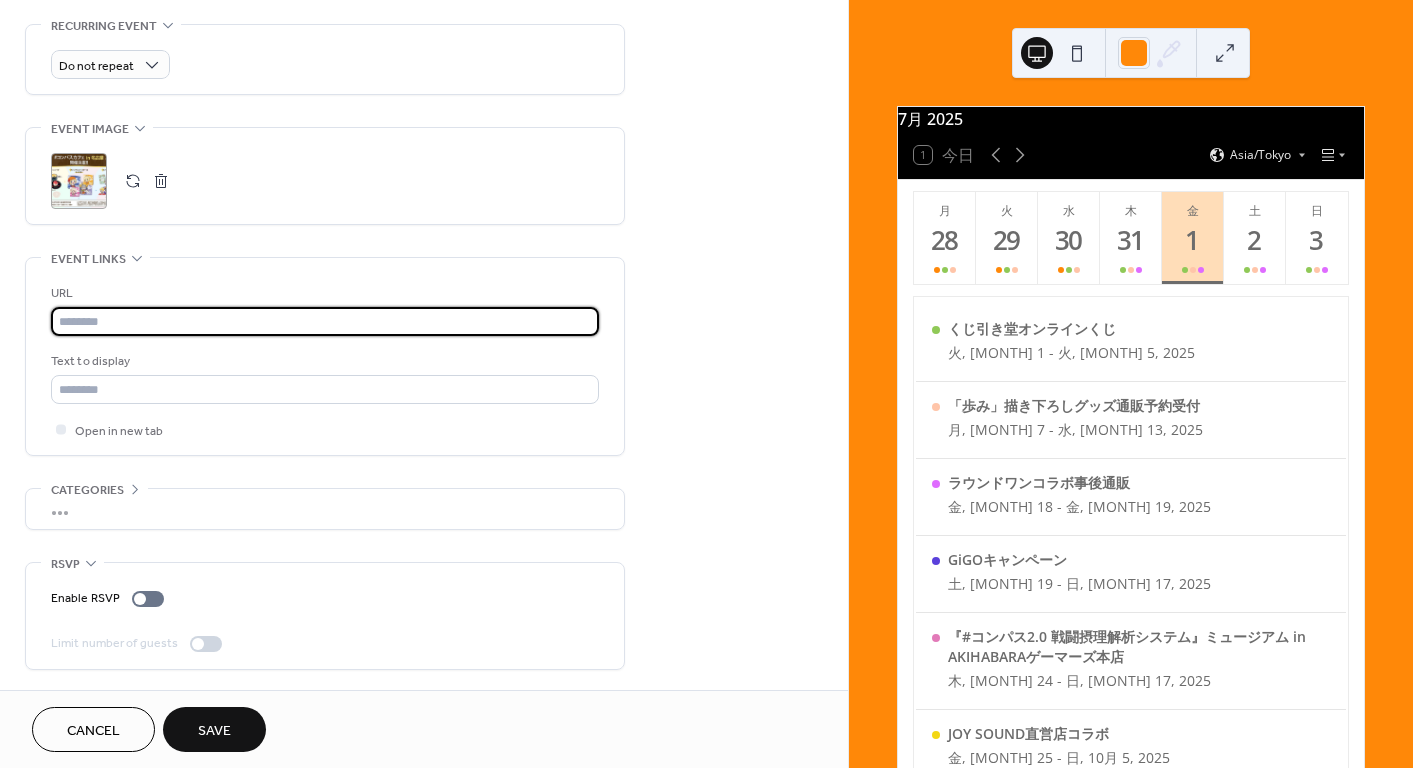 paste on "**********" 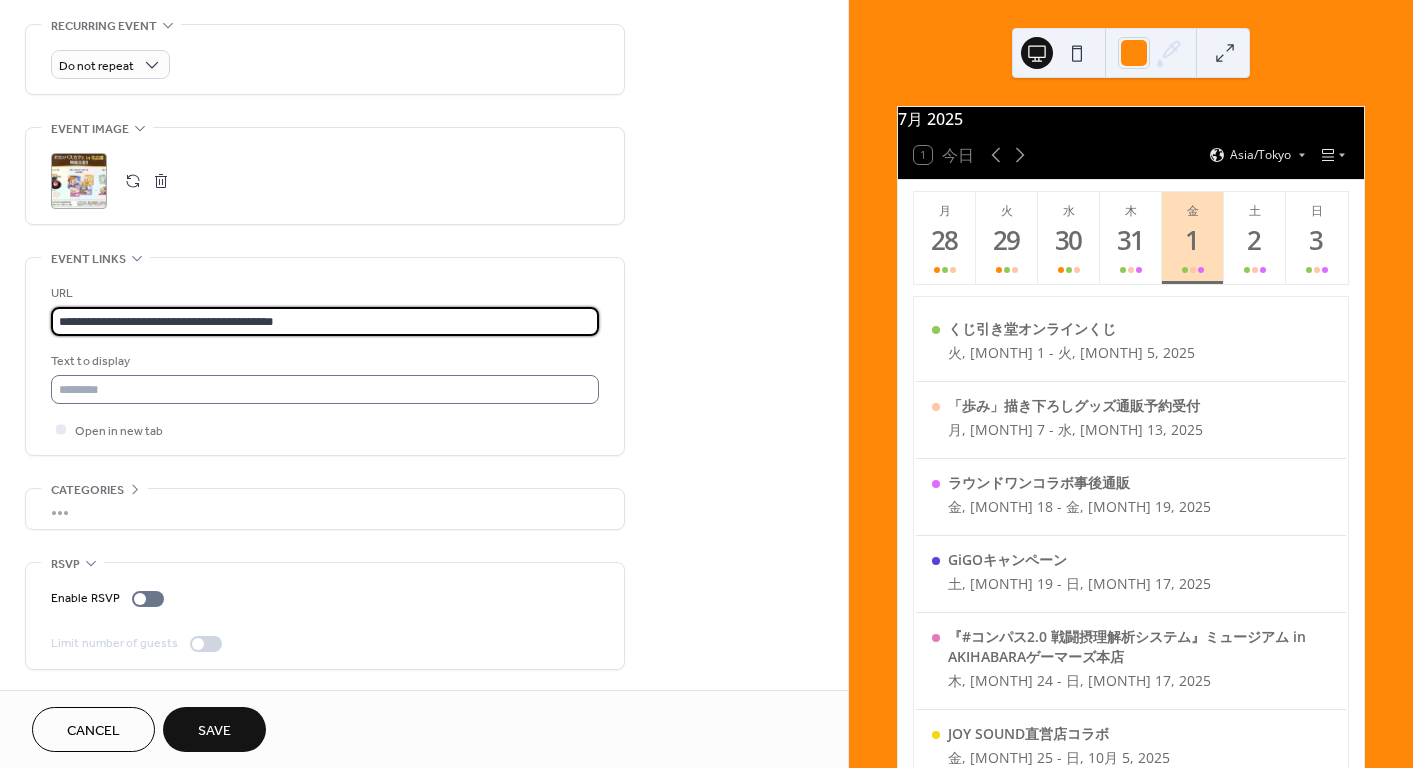 type on "**********" 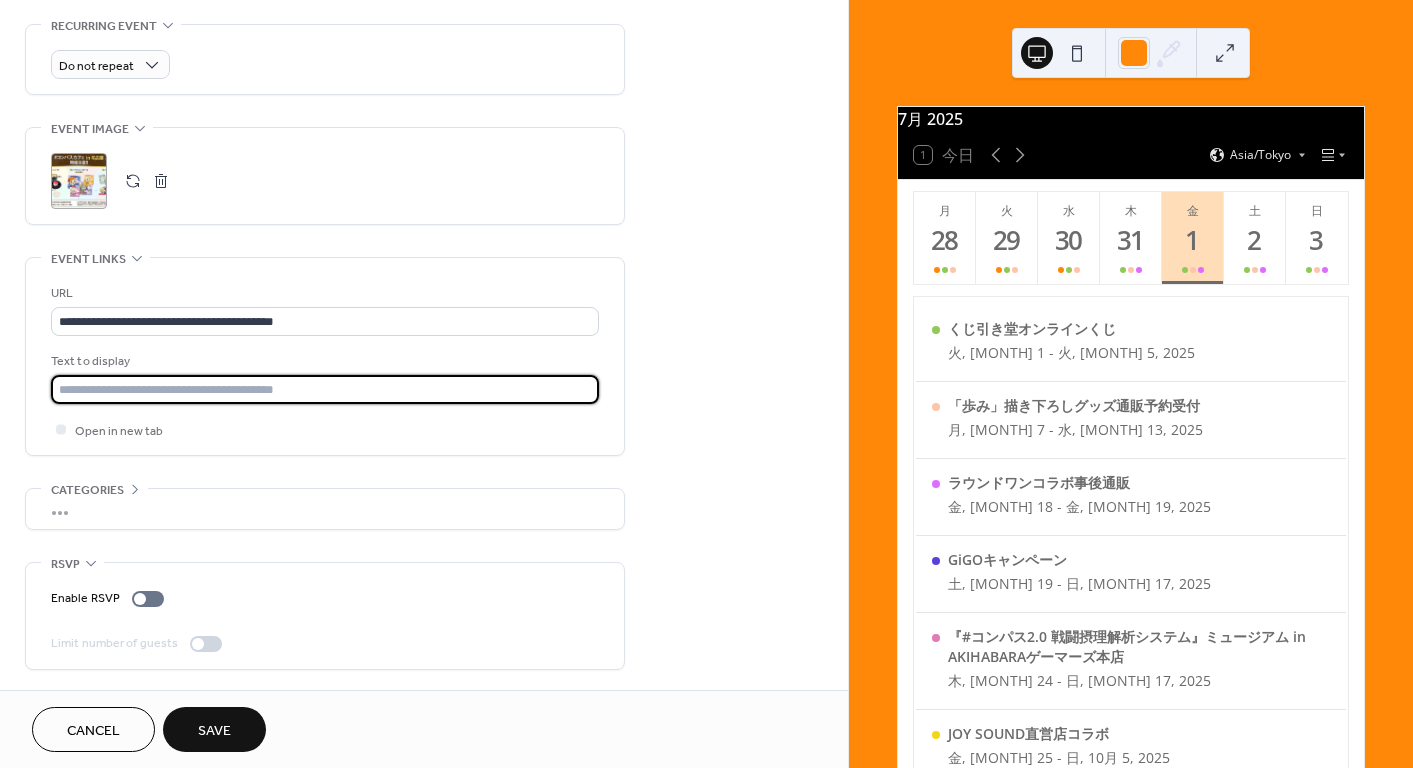 click at bounding box center [325, 389] 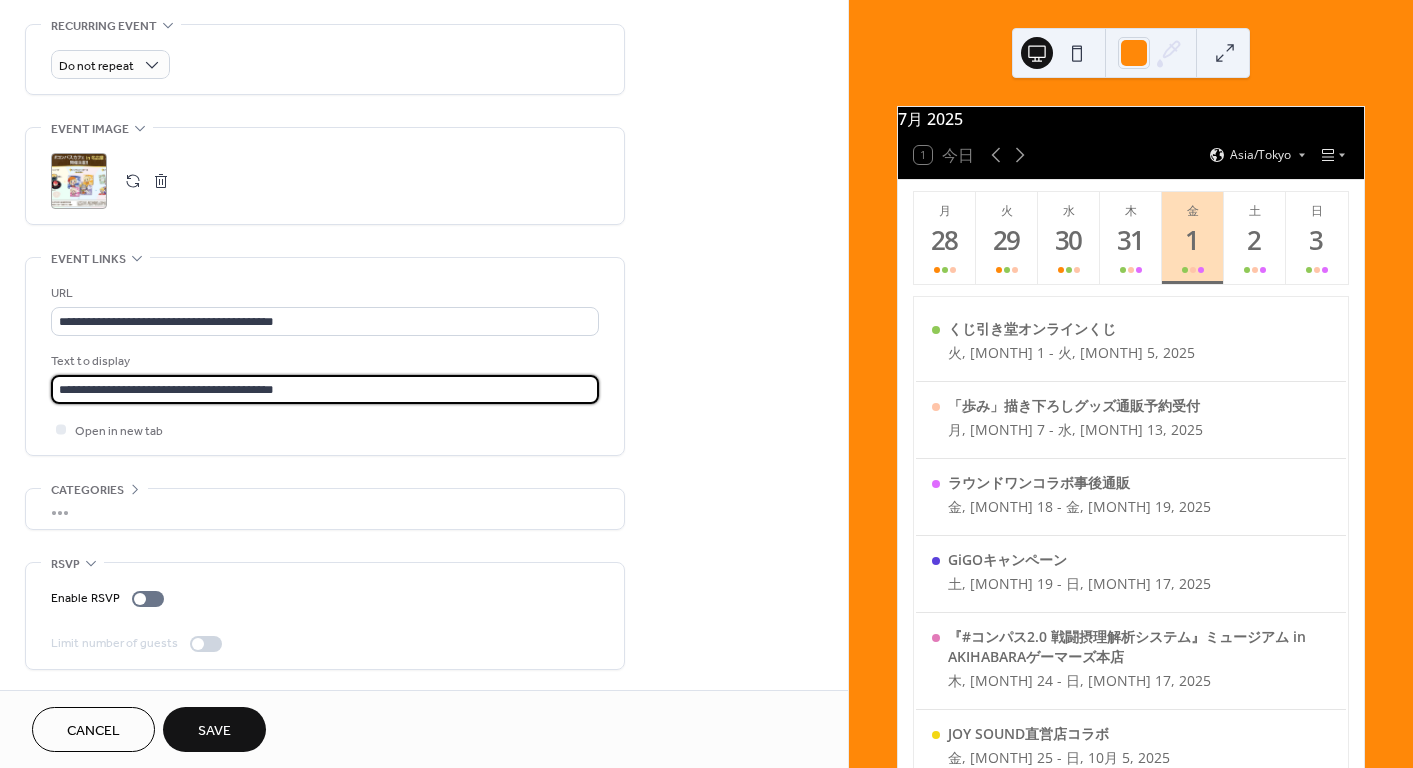type on "**********" 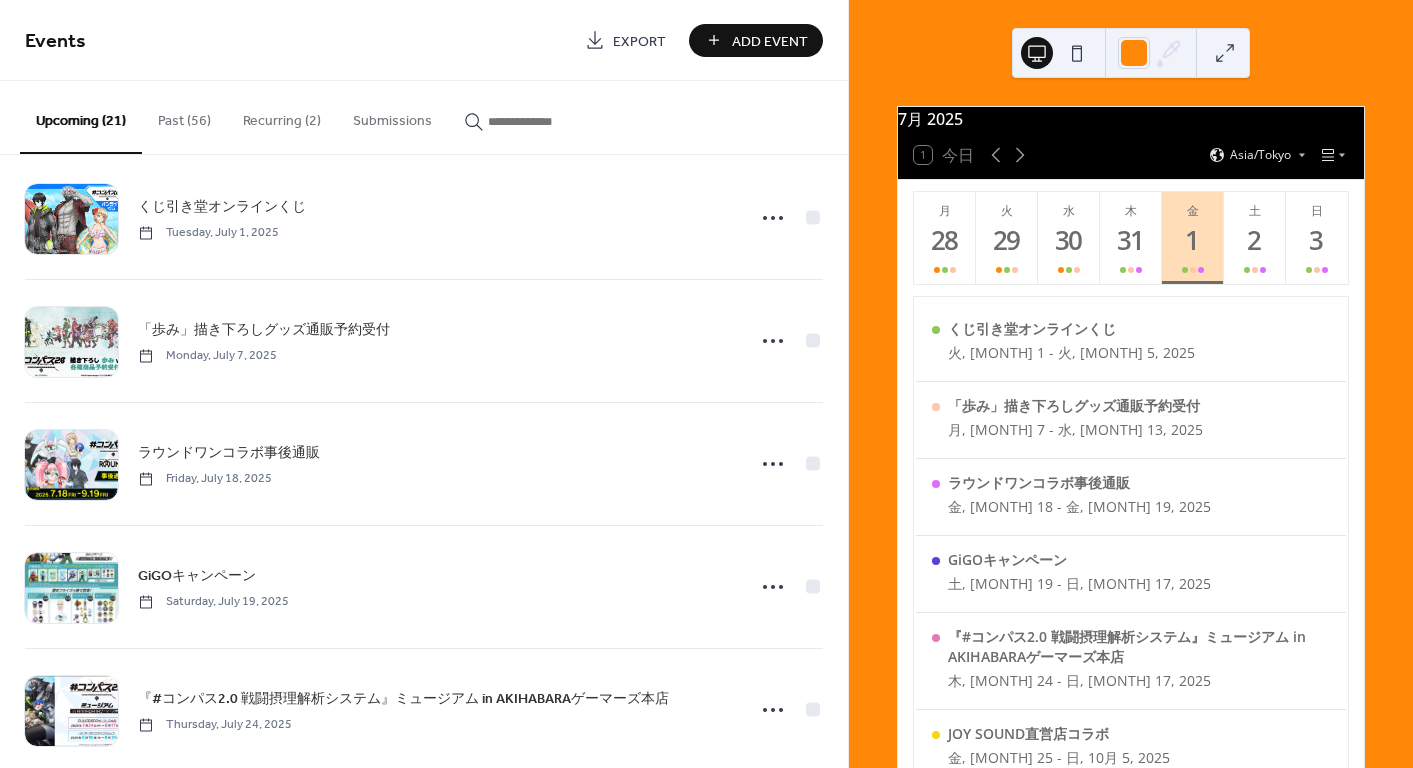 scroll, scrollTop: 0, scrollLeft: 0, axis: both 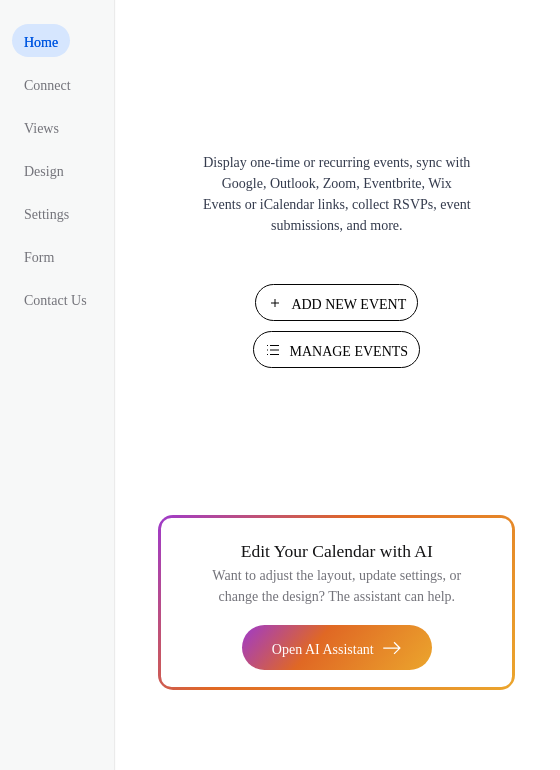 click on "Manage Events" at bounding box center [348, 351] 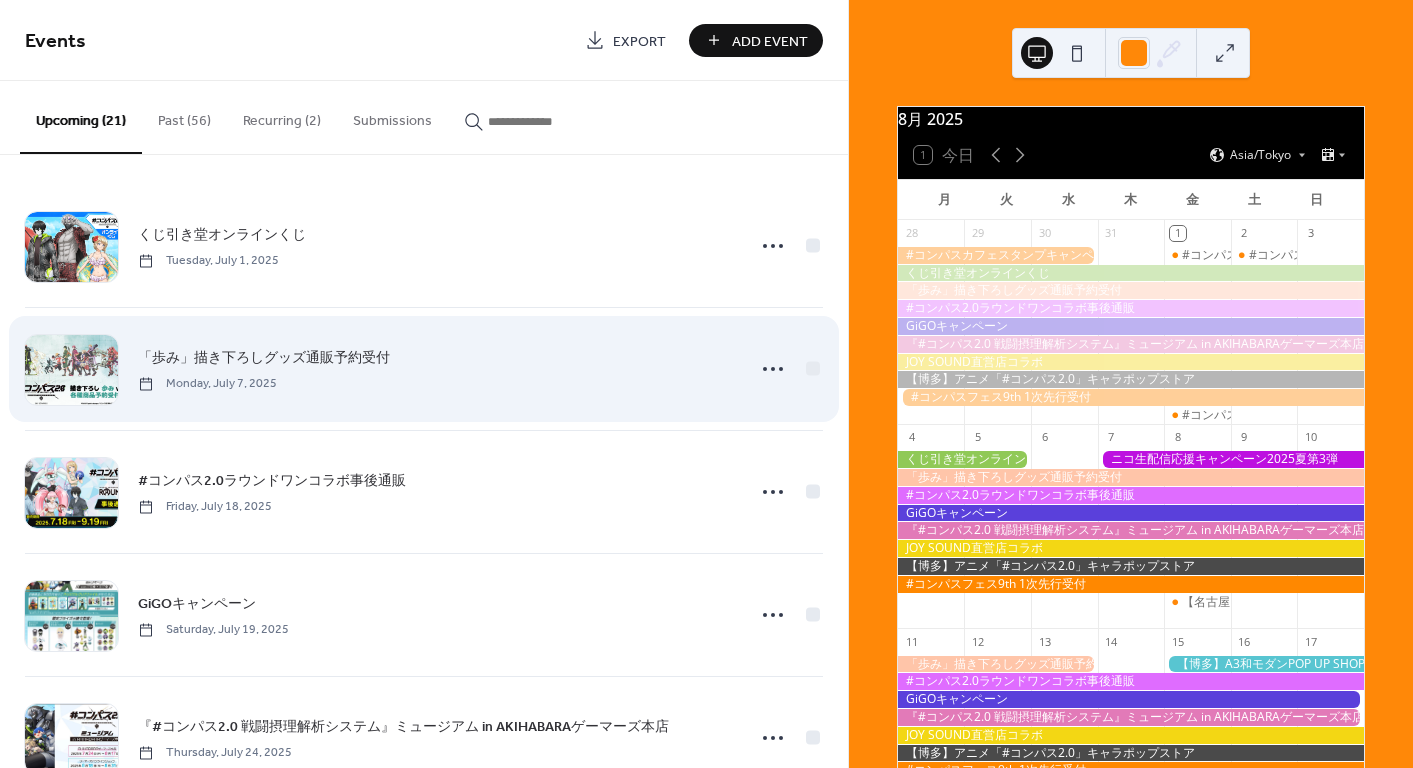 scroll, scrollTop: 0, scrollLeft: 0, axis: both 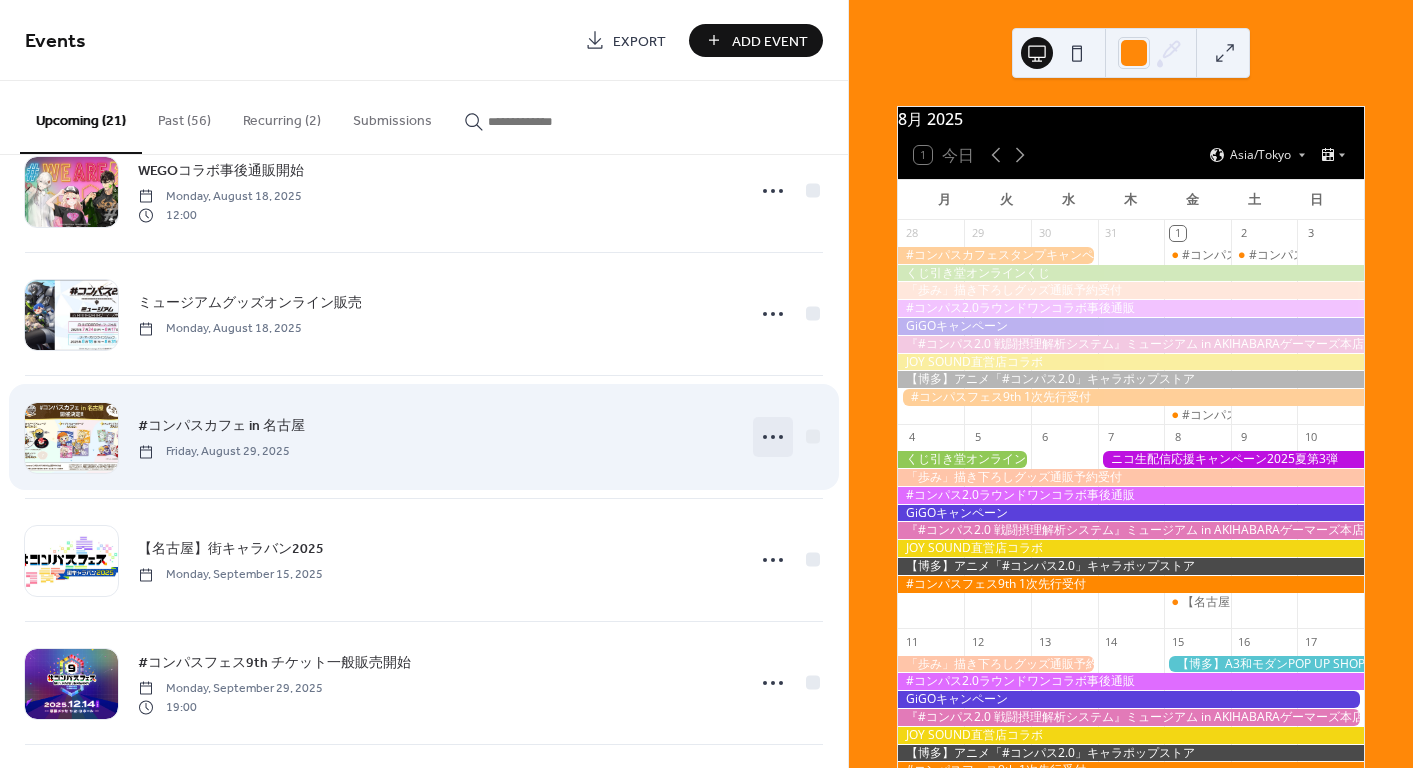 click 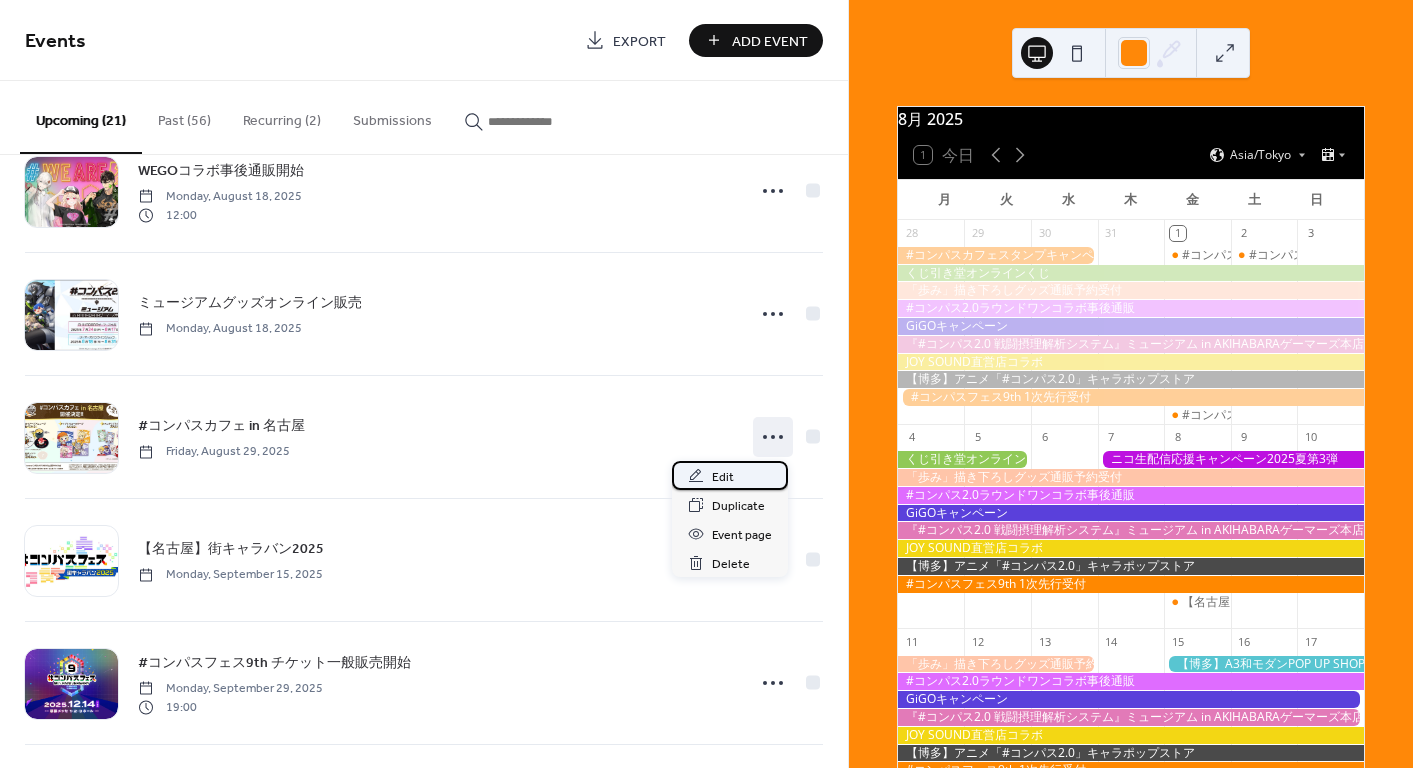 click on "Edit" at bounding box center [730, 475] 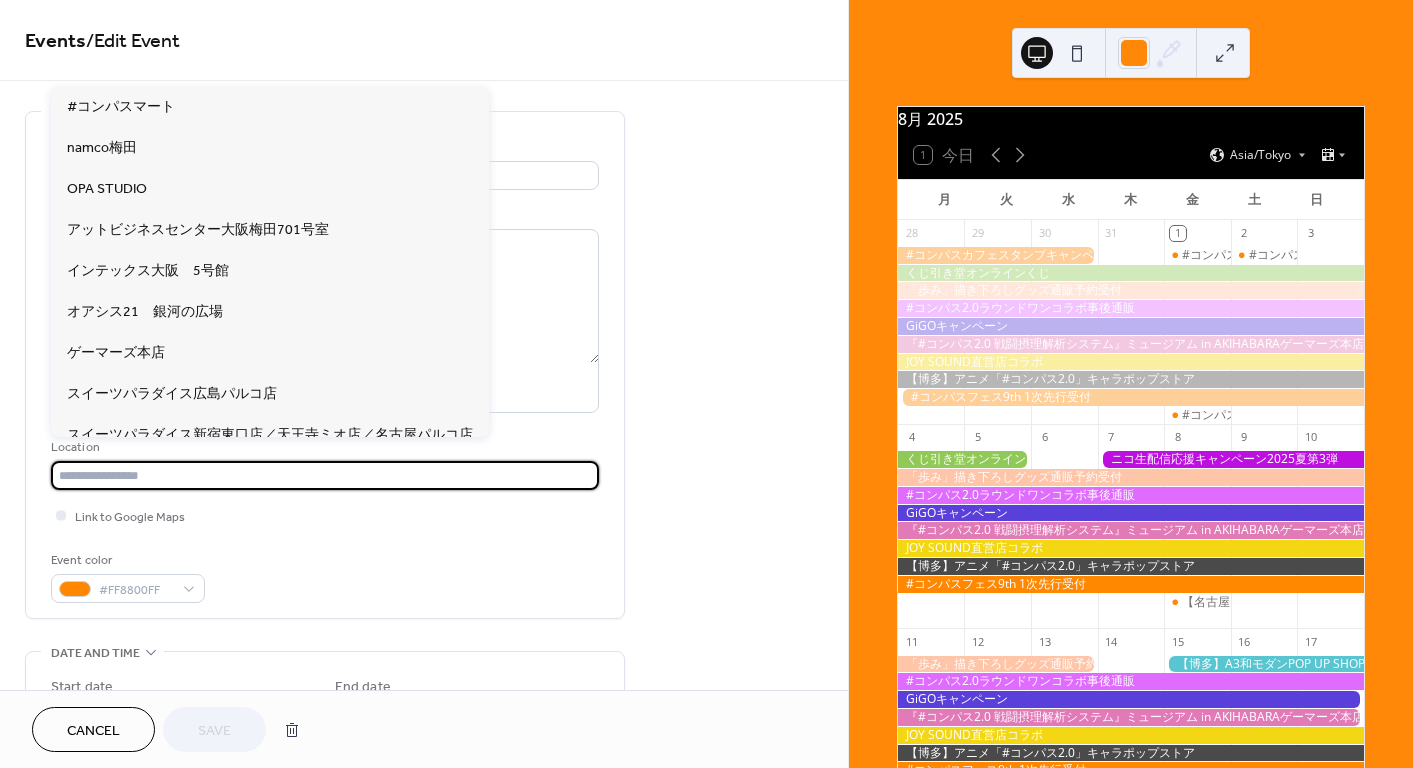 drag, startPoint x: 252, startPoint y: 470, endPoint x: 282, endPoint y: 463, distance: 30.805843 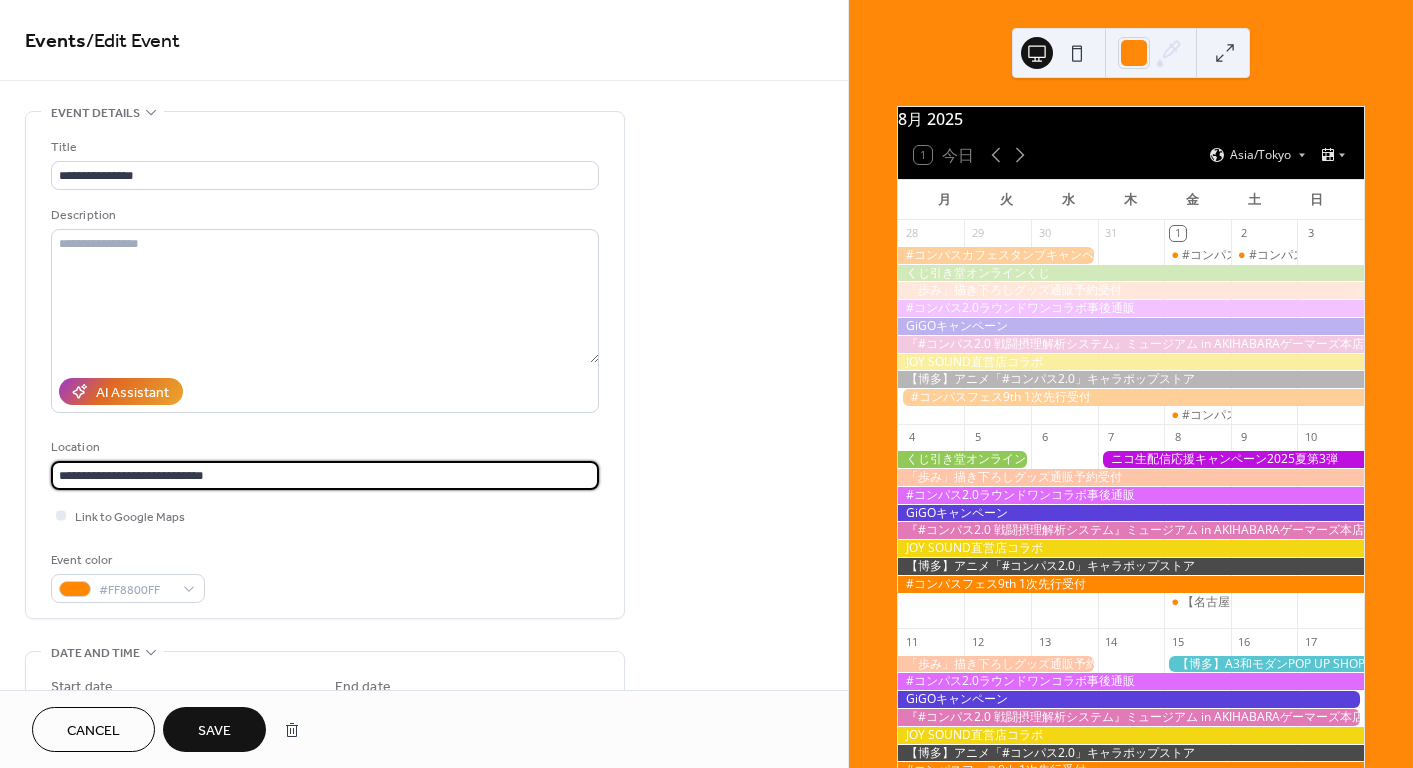 type on "**********" 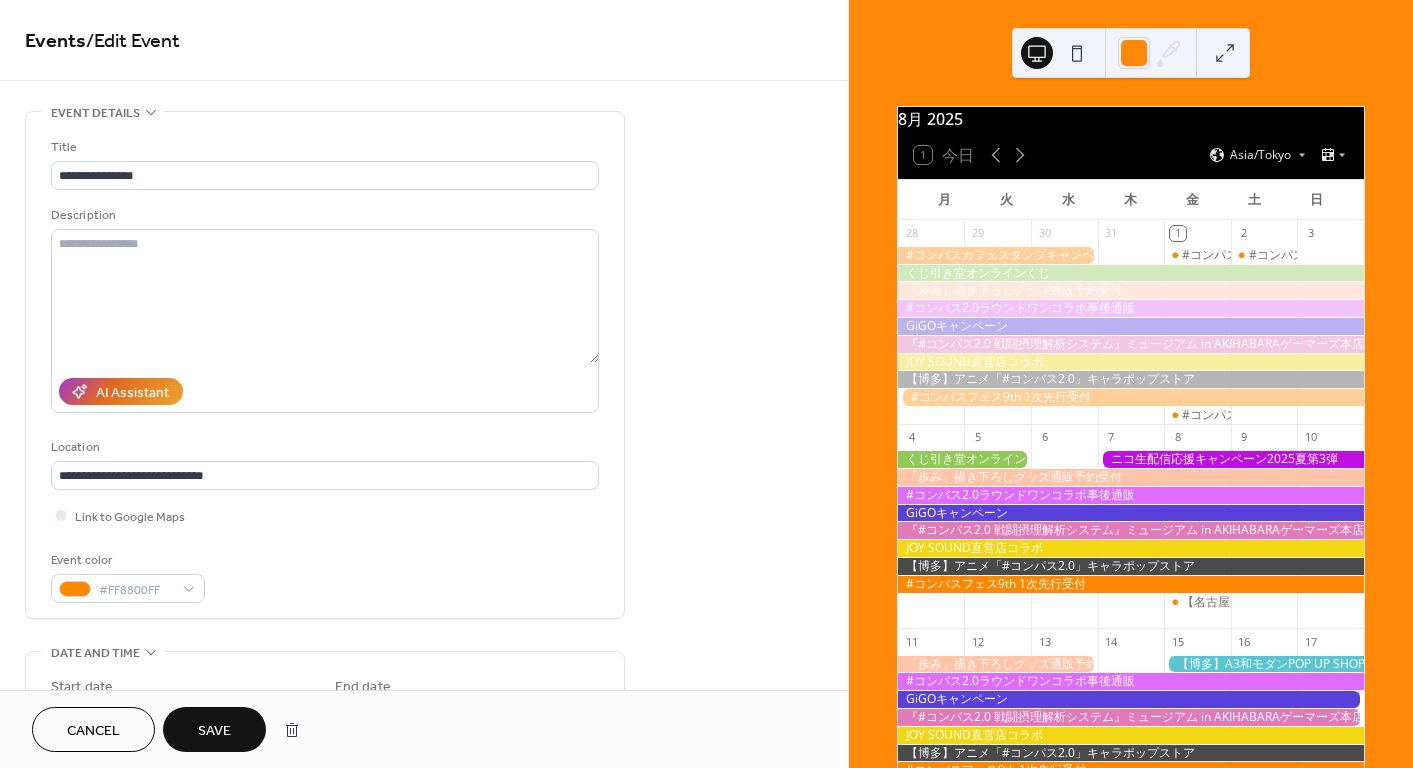 click on "Save" at bounding box center (214, 729) 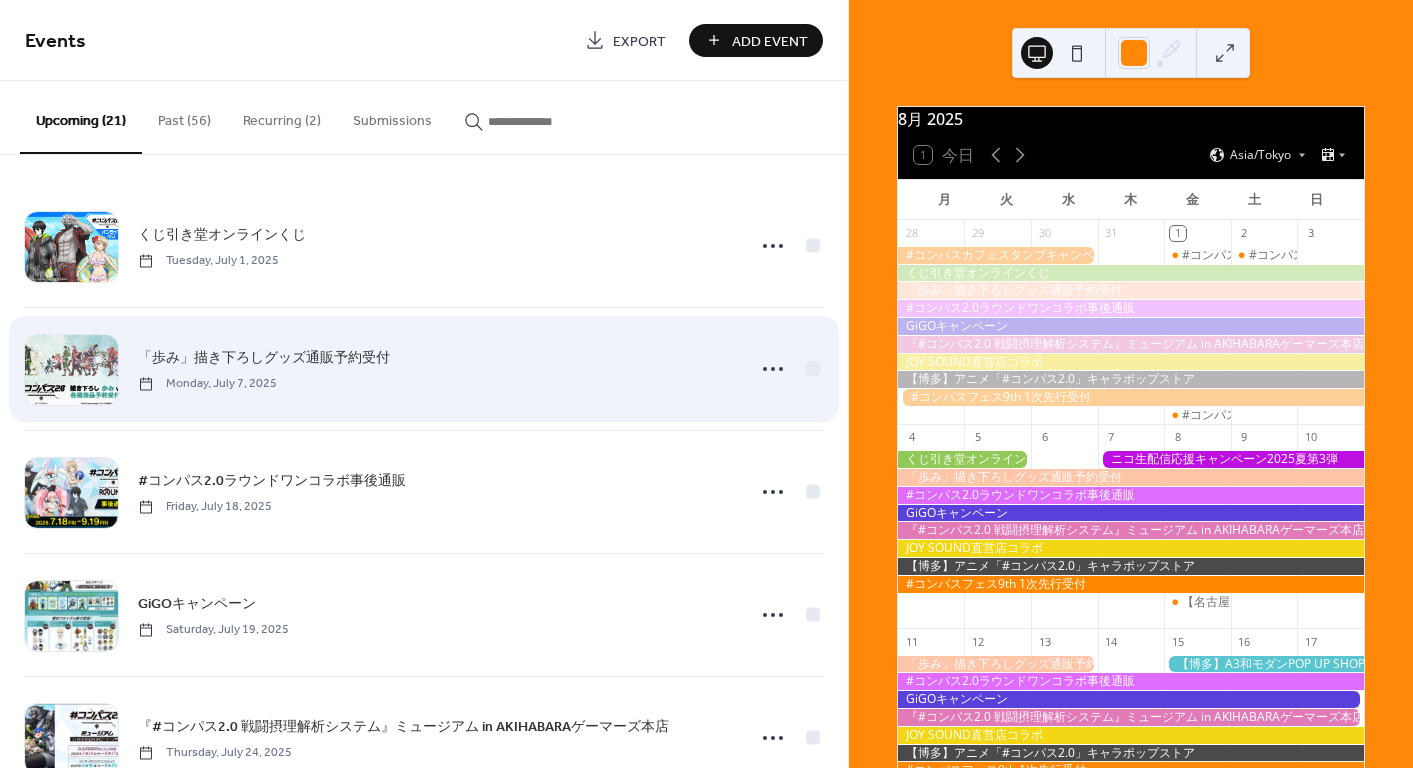 scroll, scrollTop: 600, scrollLeft: 0, axis: vertical 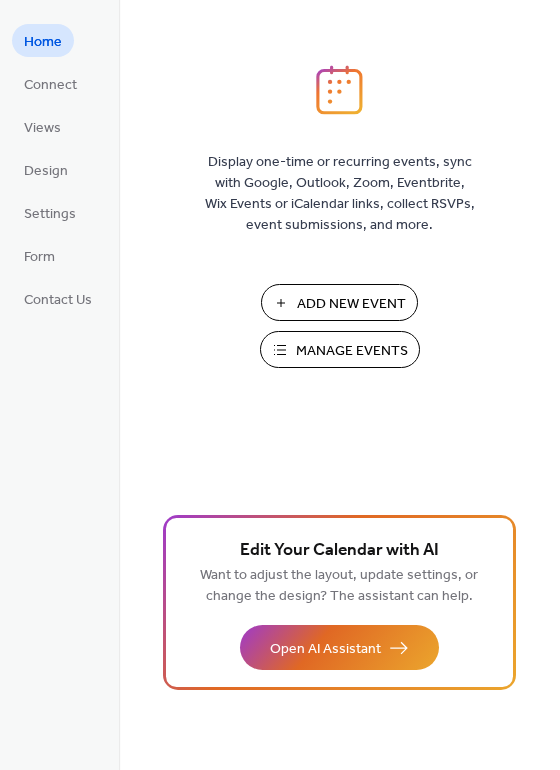 click on "Add New Event" at bounding box center (351, 304) 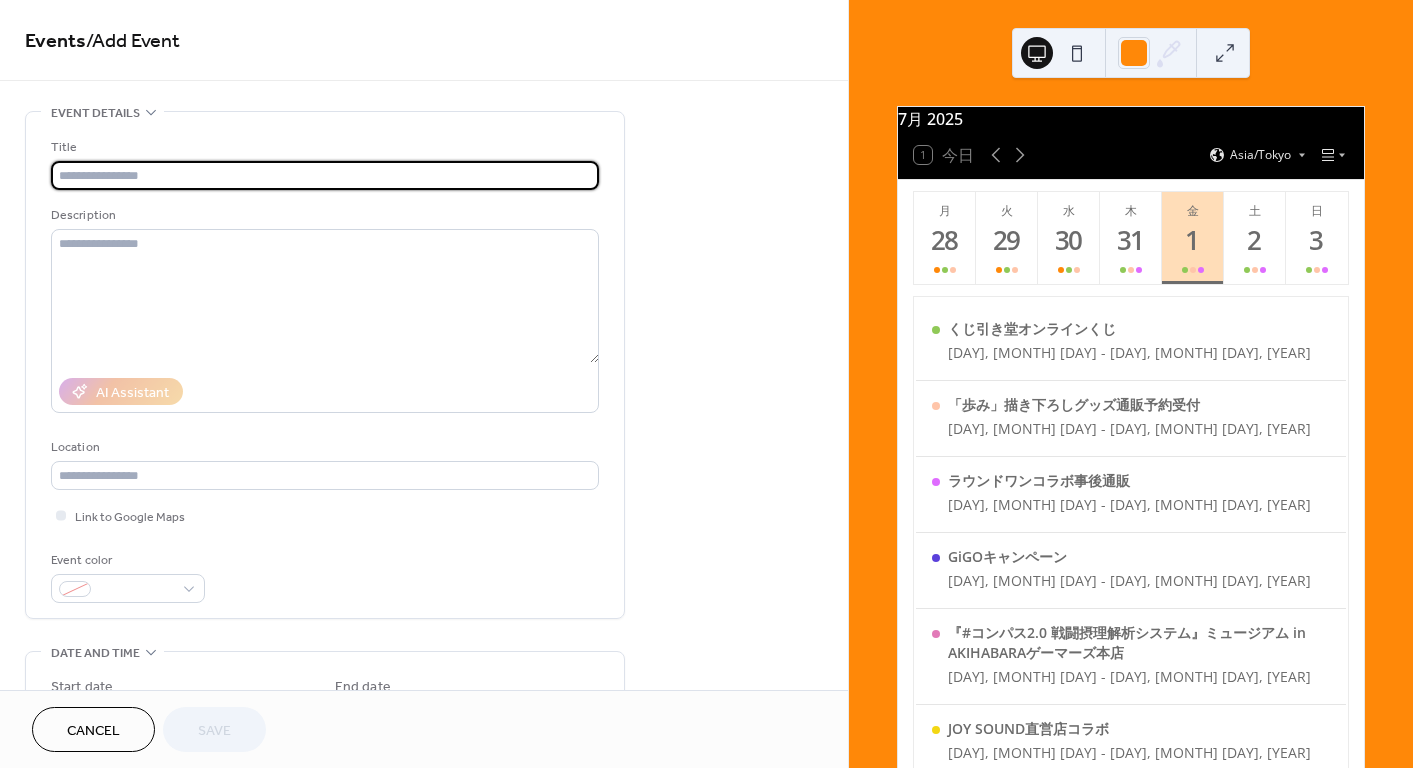 scroll, scrollTop: 0, scrollLeft: 0, axis: both 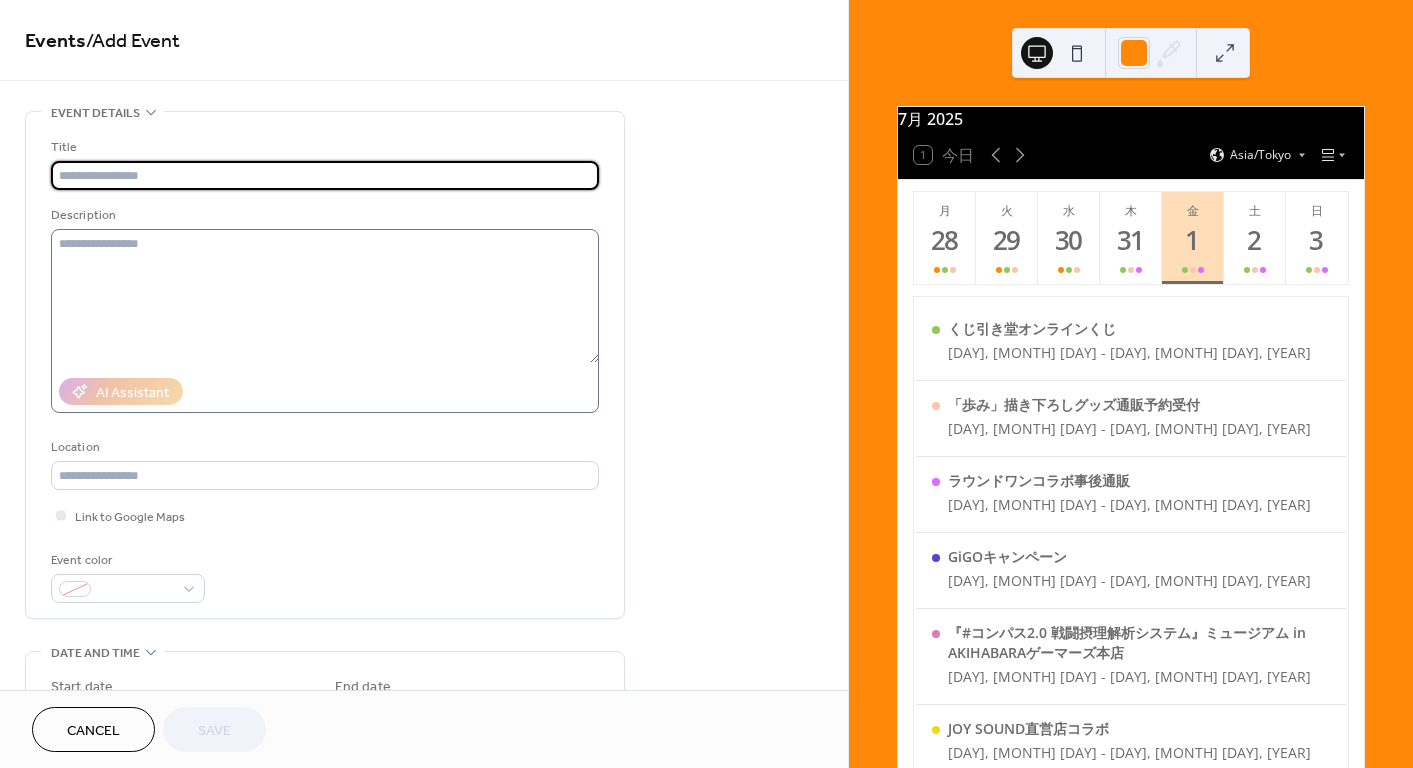 paste on "**********" 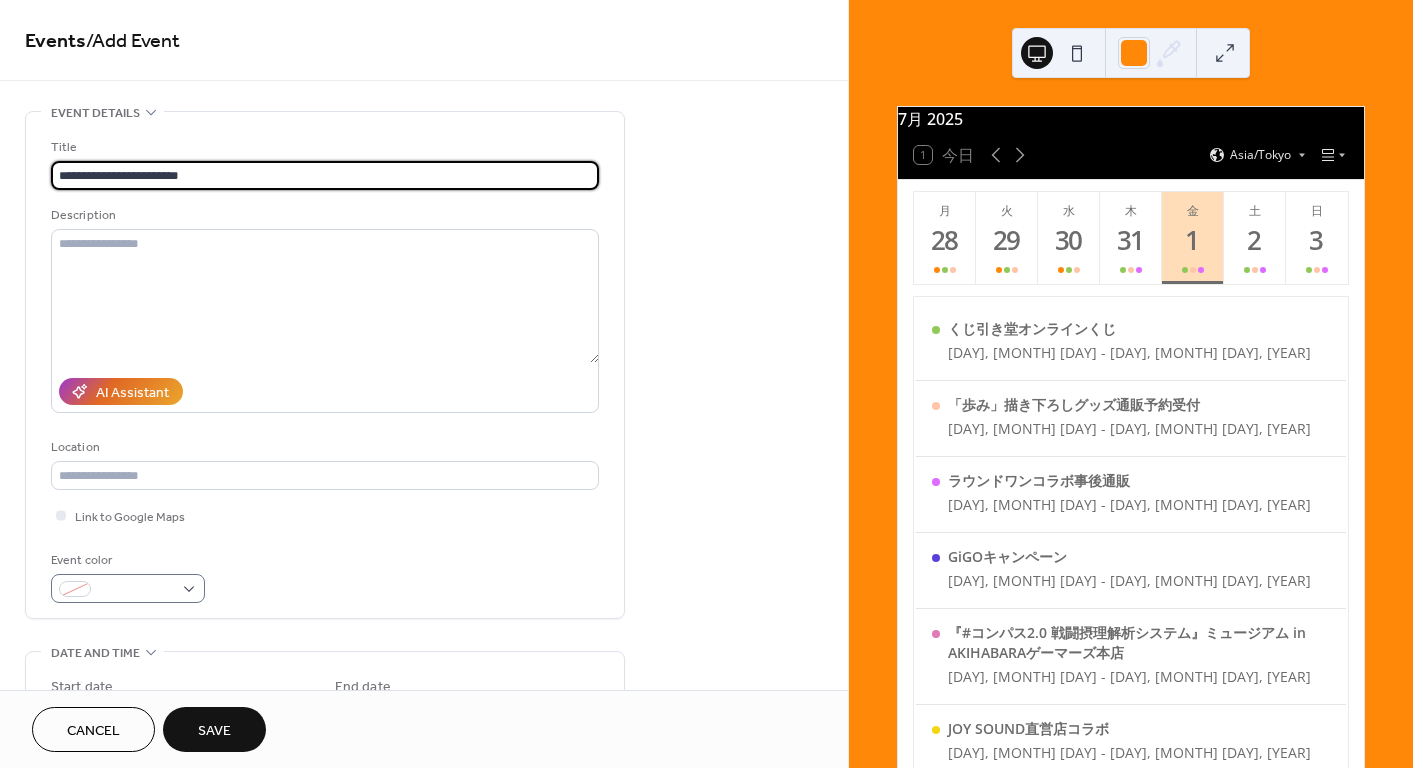 type on "**********" 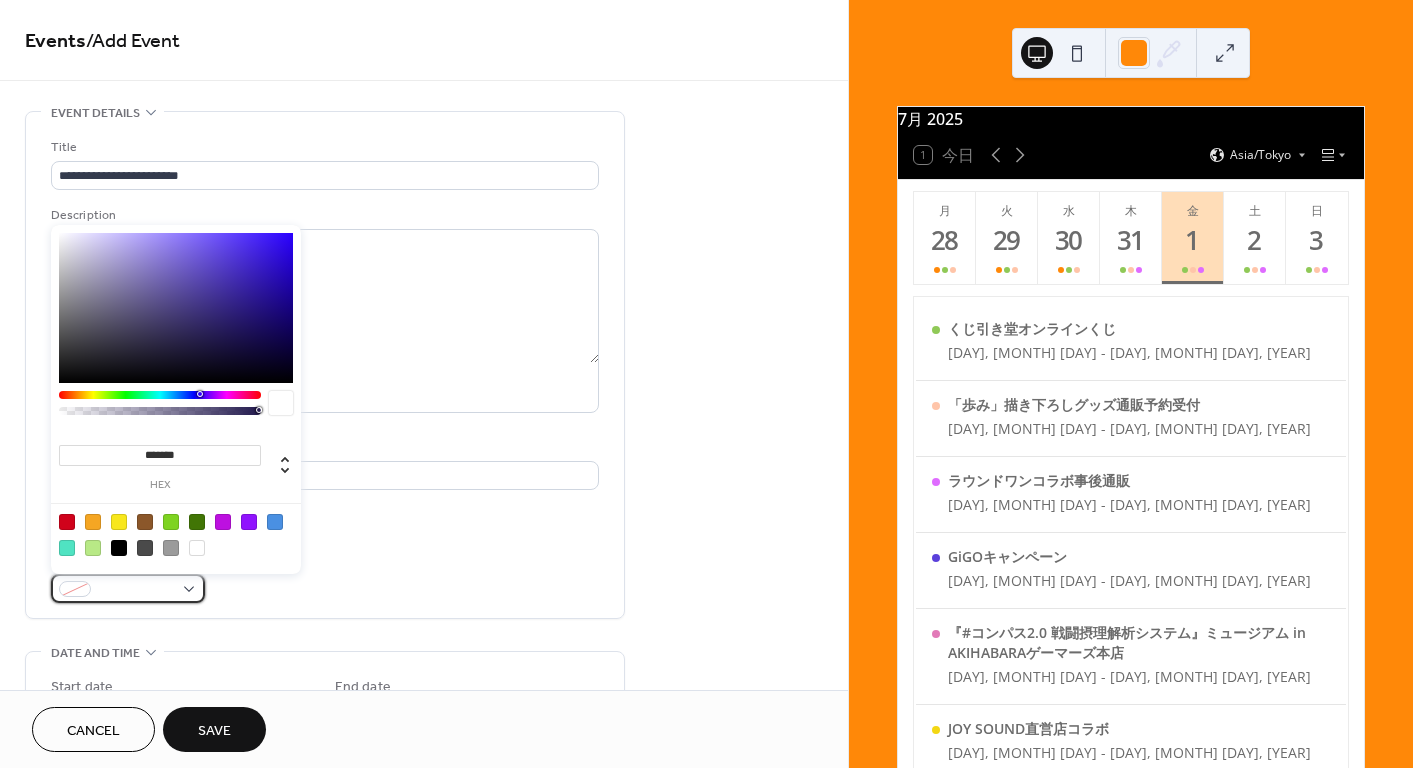click at bounding box center [128, 588] 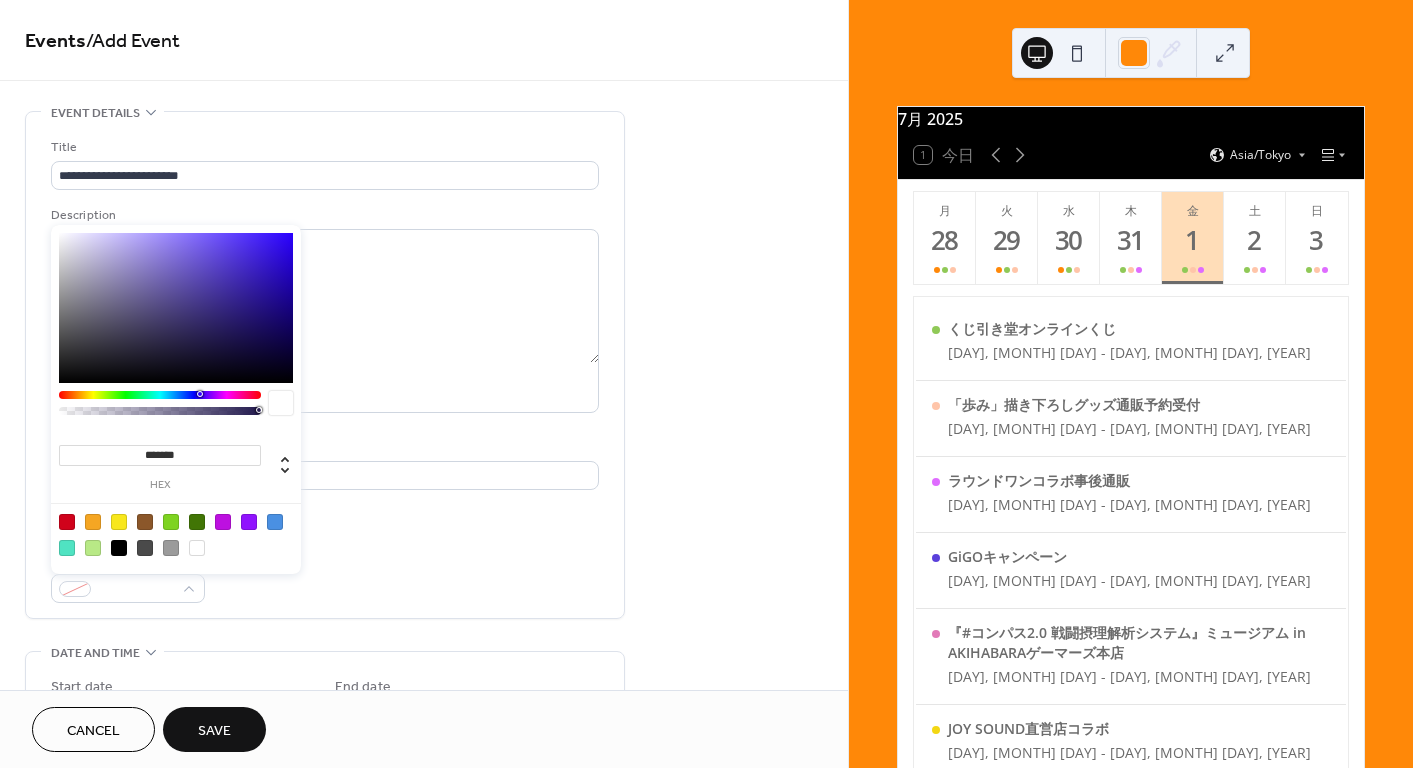 click at bounding box center (249, 522) 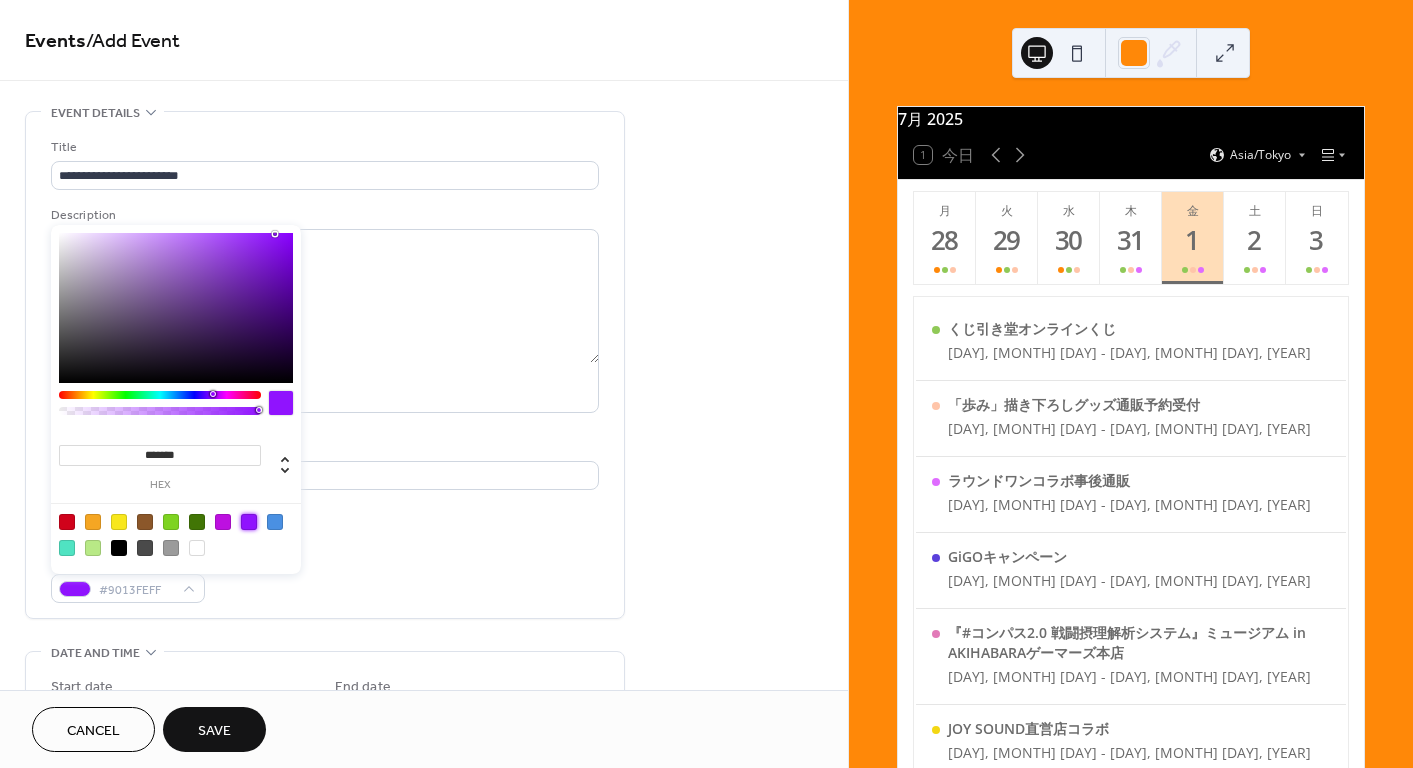 click on "**********" at bounding box center [424, 831] 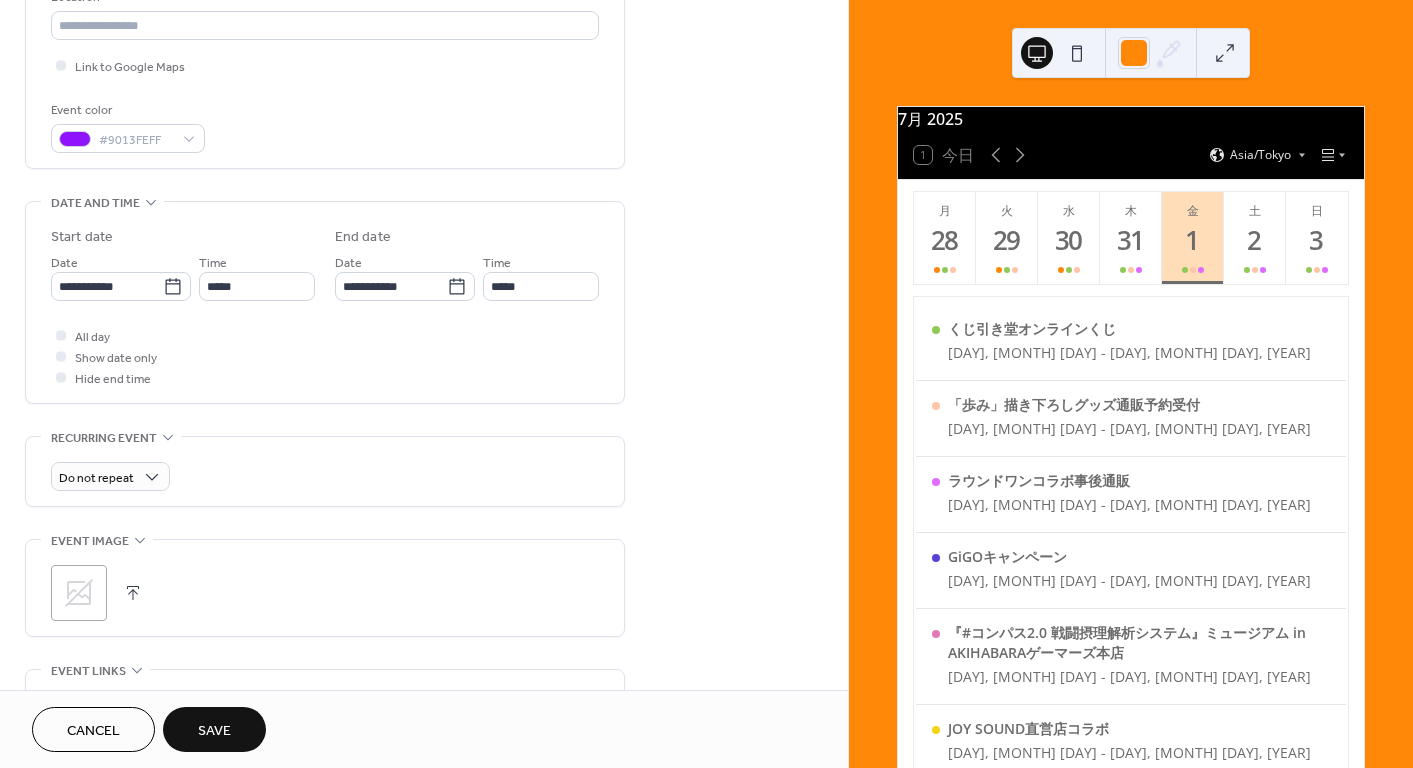 scroll, scrollTop: 500, scrollLeft: 0, axis: vertical 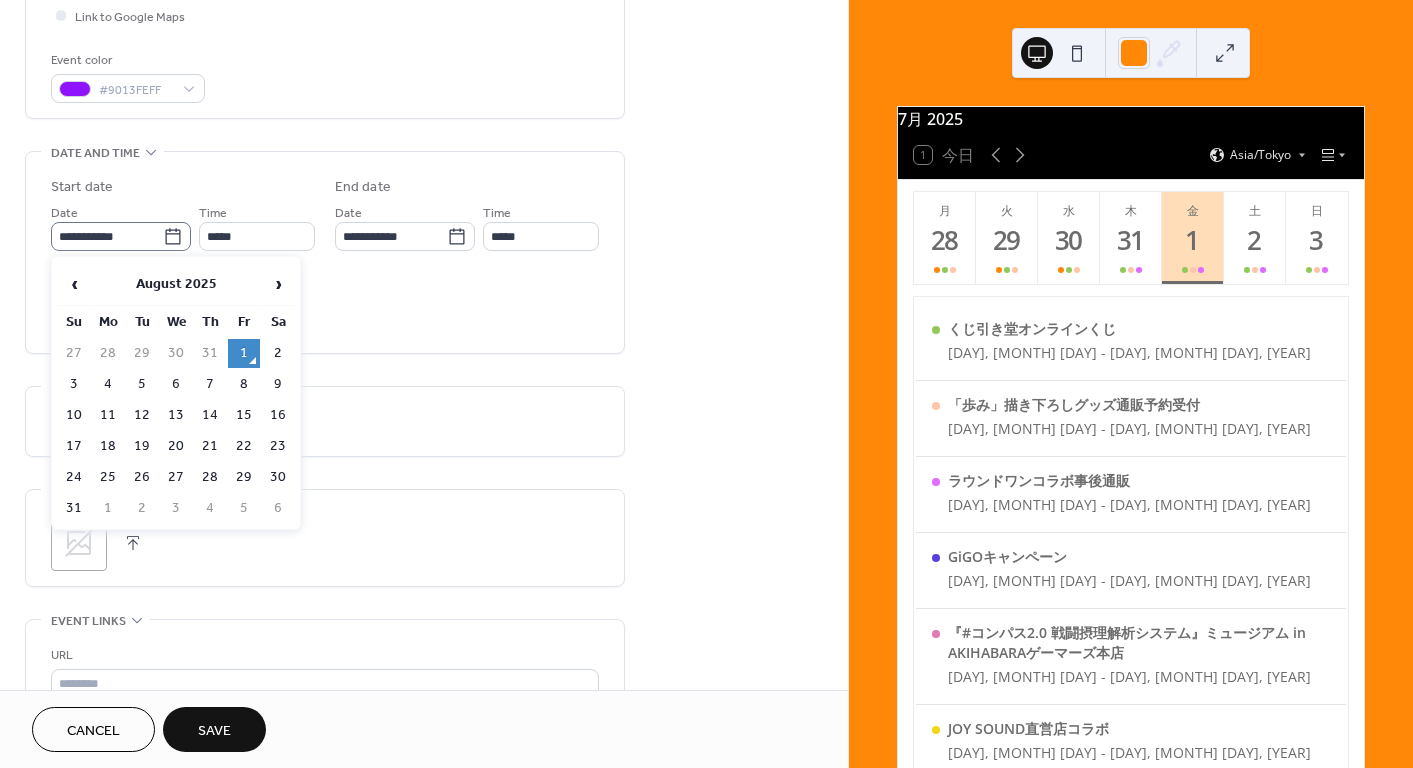 click 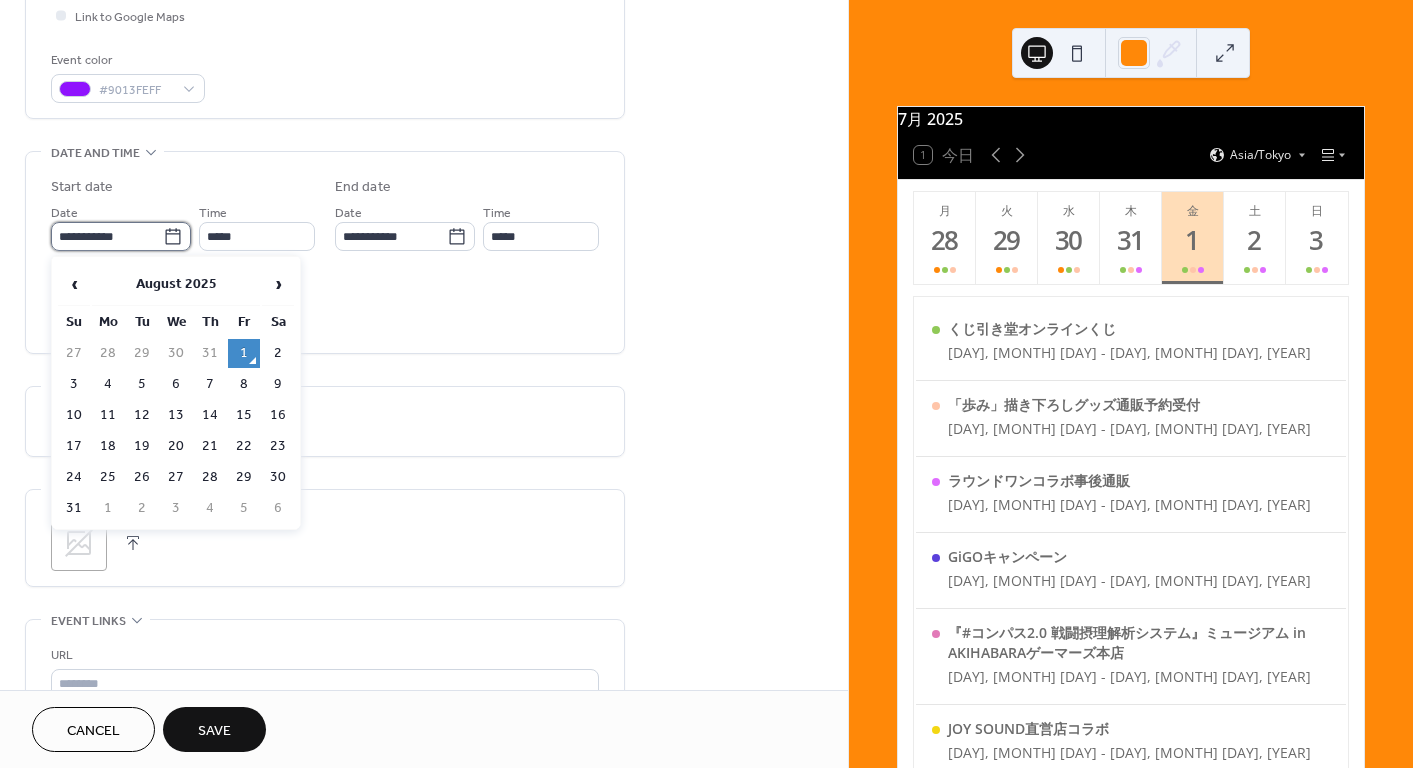click on "**********" at bounding box center [107, 236] 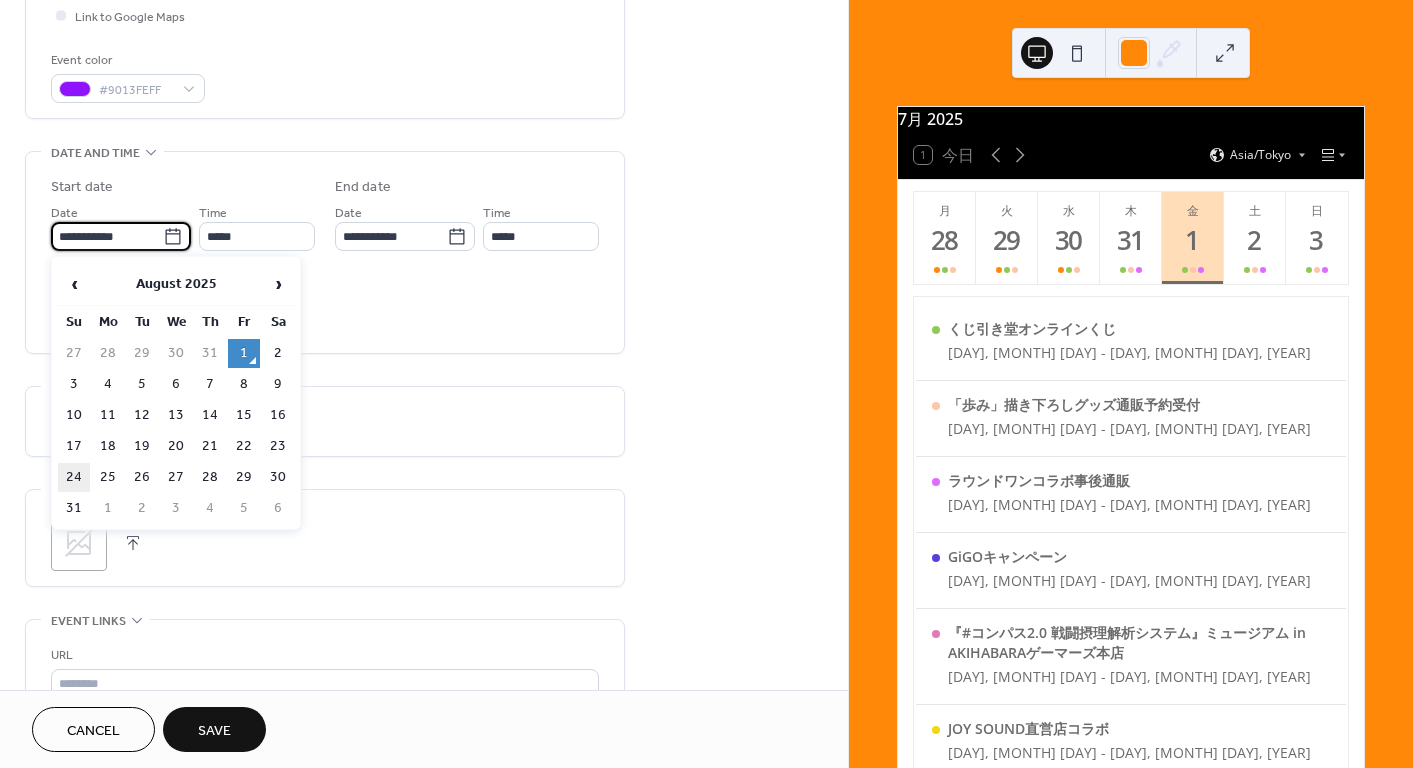 click on "24" at bounding box center [74, 477] 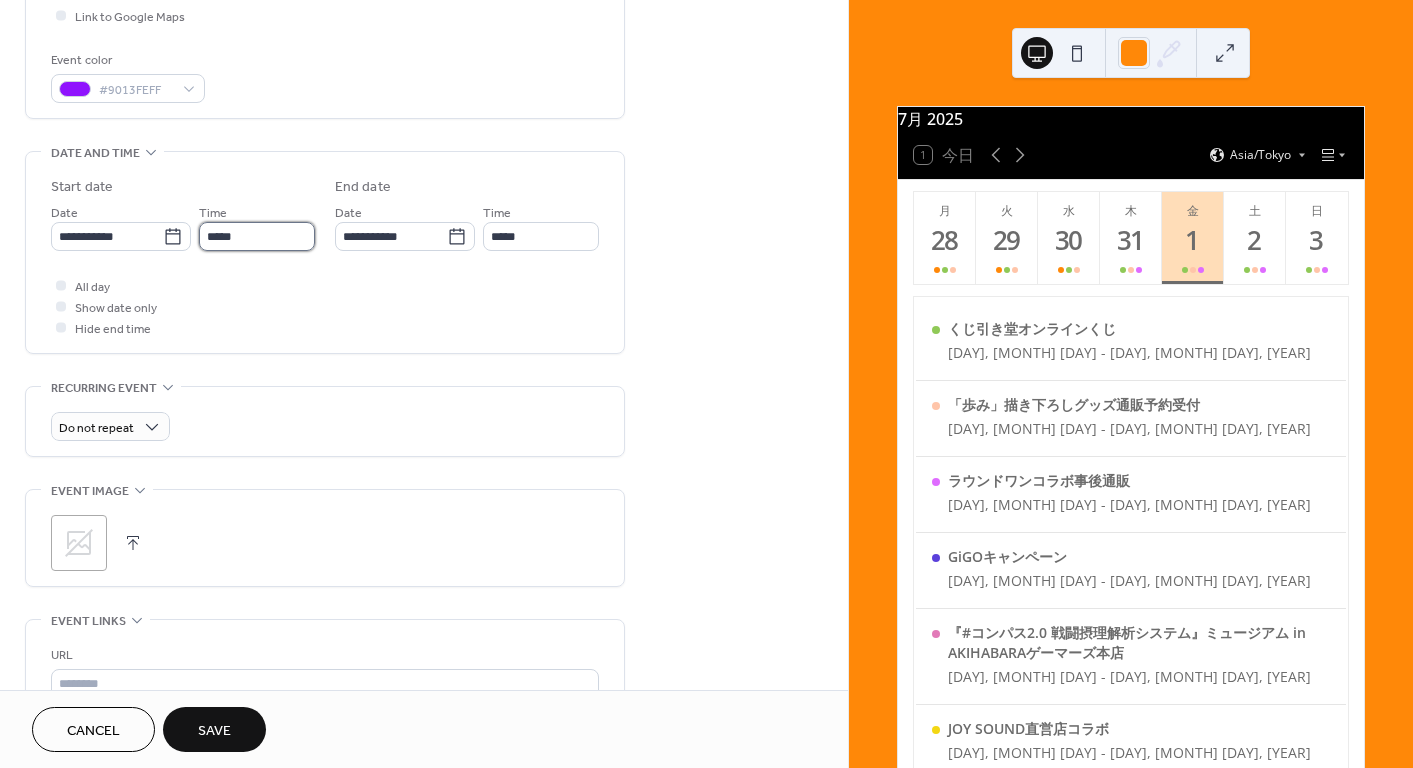 click on "*****" at bounding box center (257, 236) 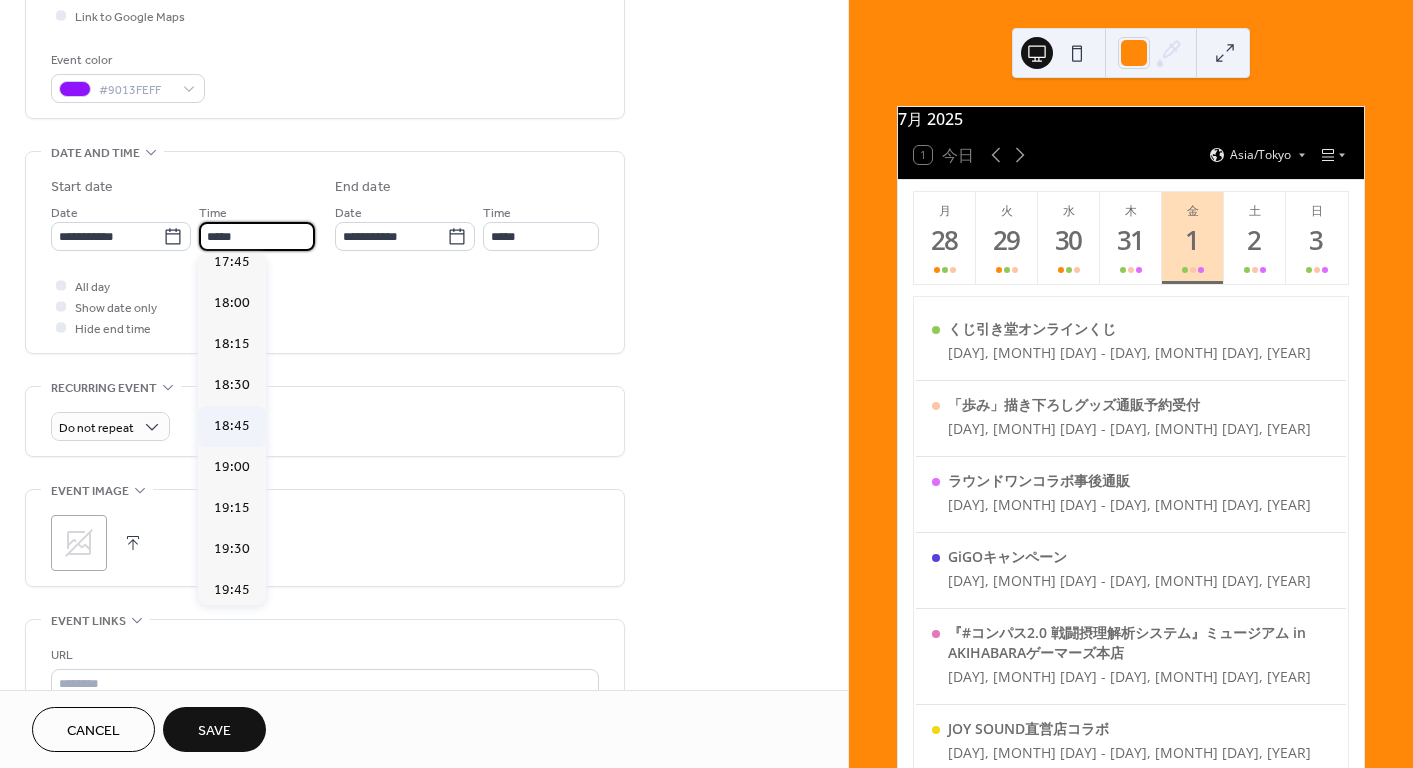 scroll, scrollTop: 2964, scrollLeft: 0, axis: vertical 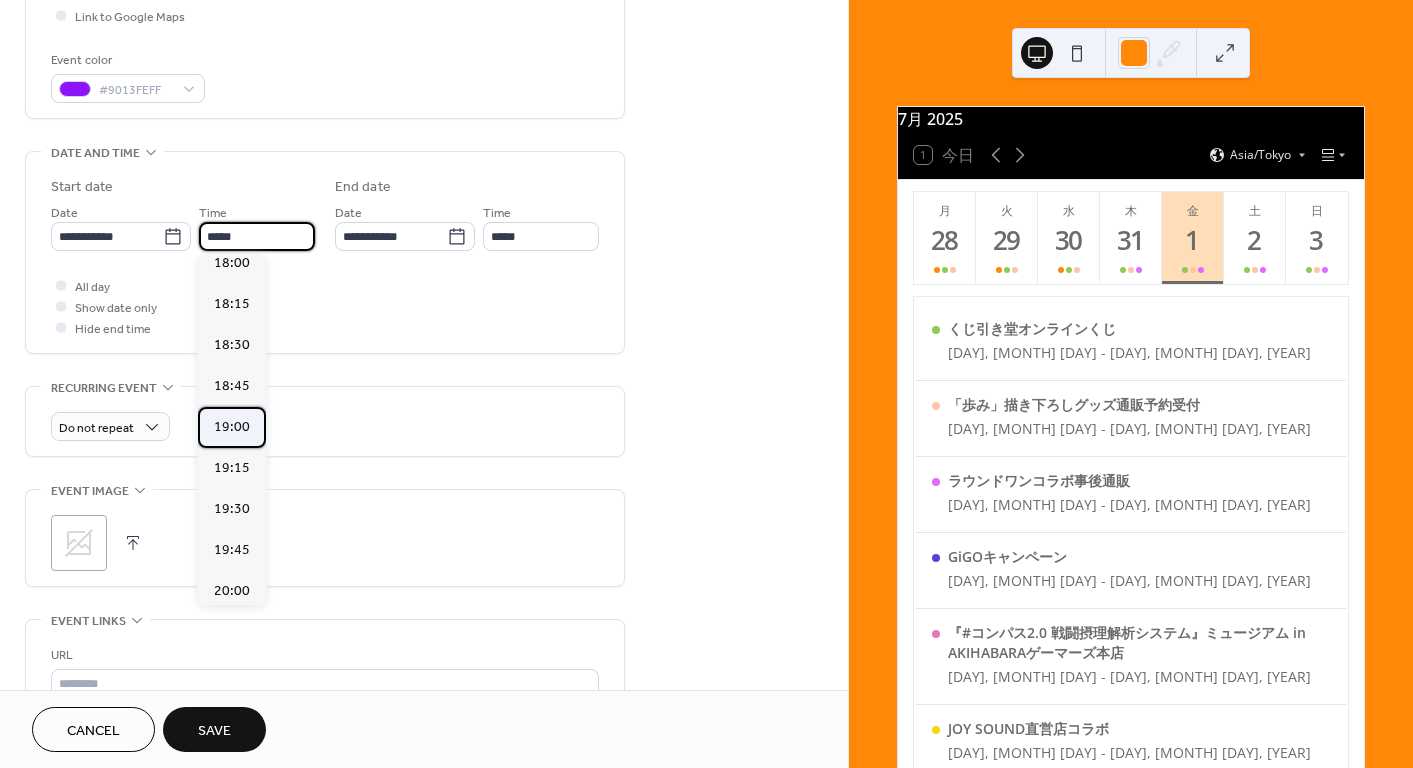 click on "19:00" at bounding box center (232, 427) 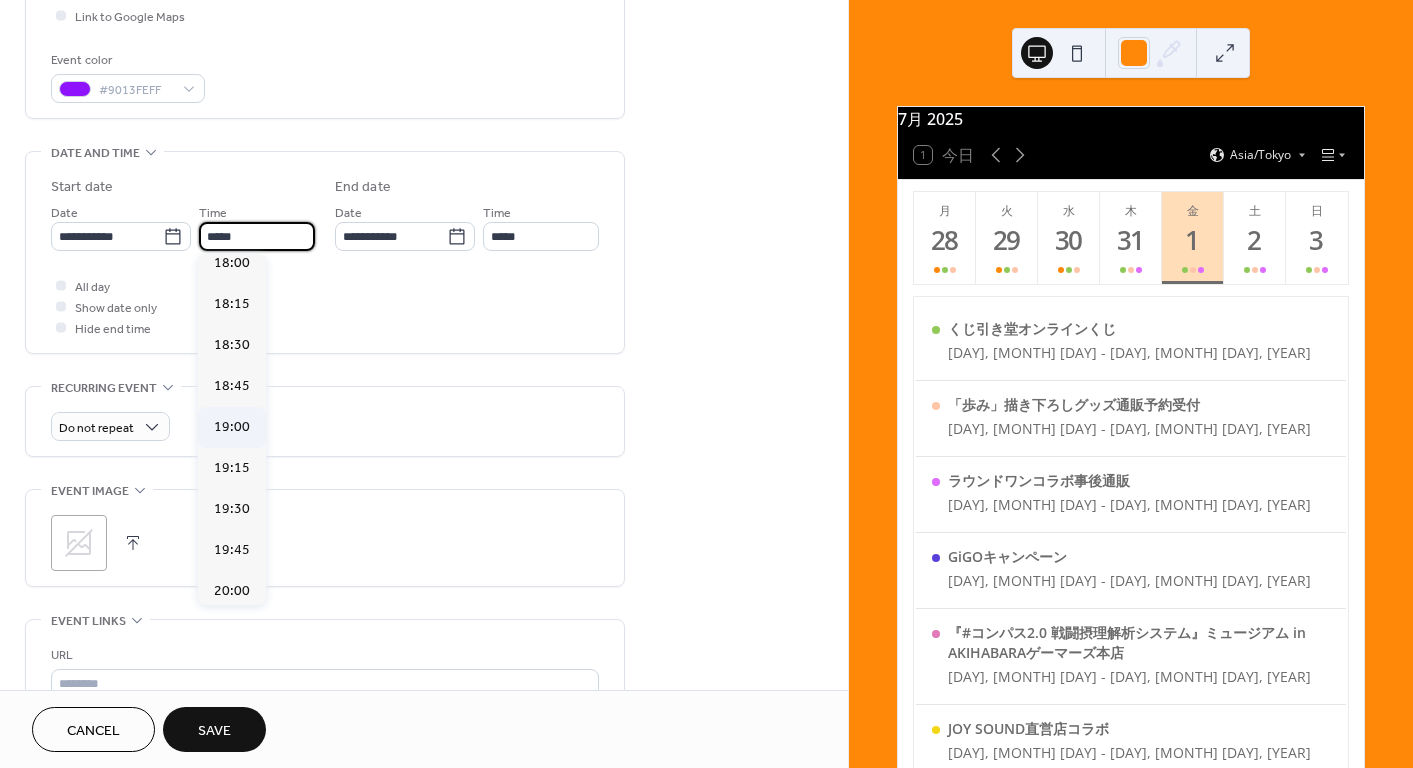 type on "*****" 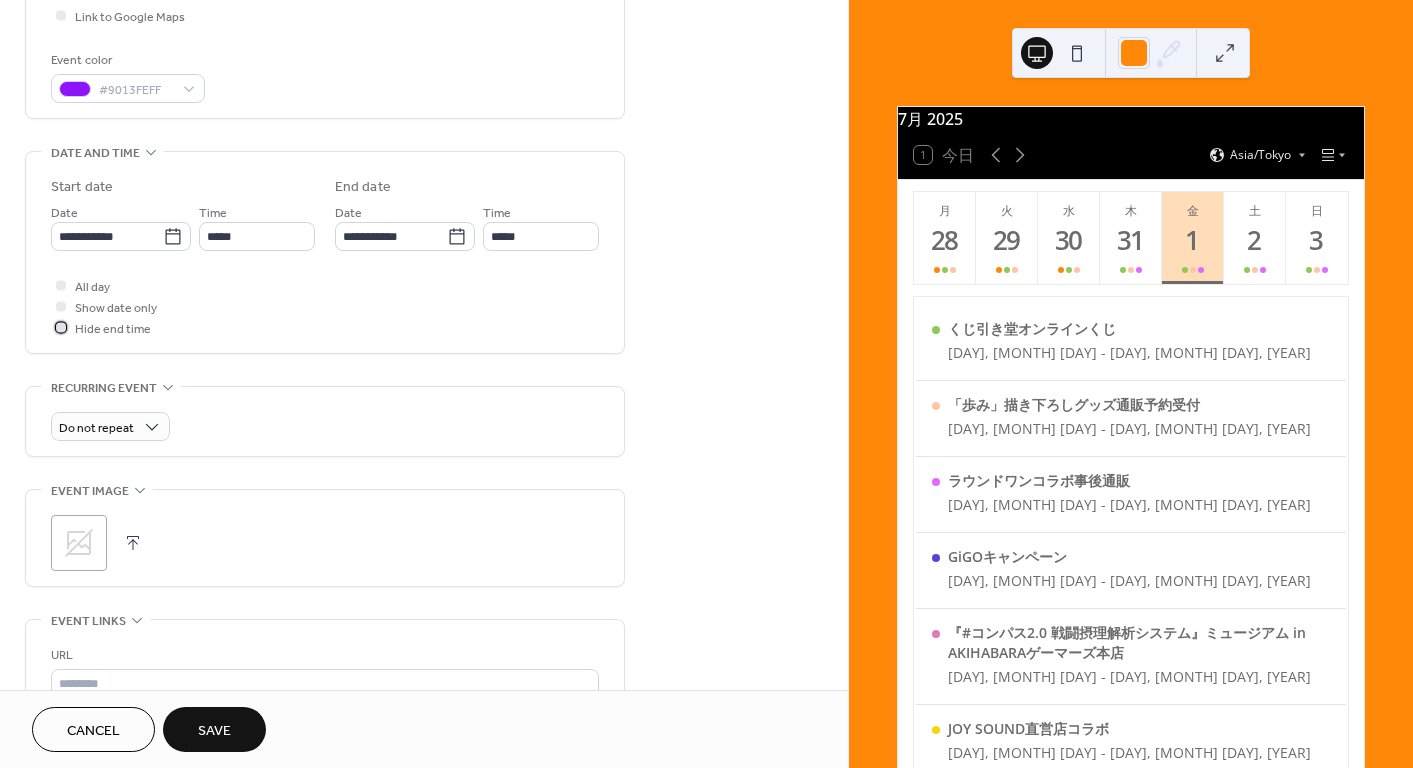 click on "Hide end time" at bounding box center (113, 329) 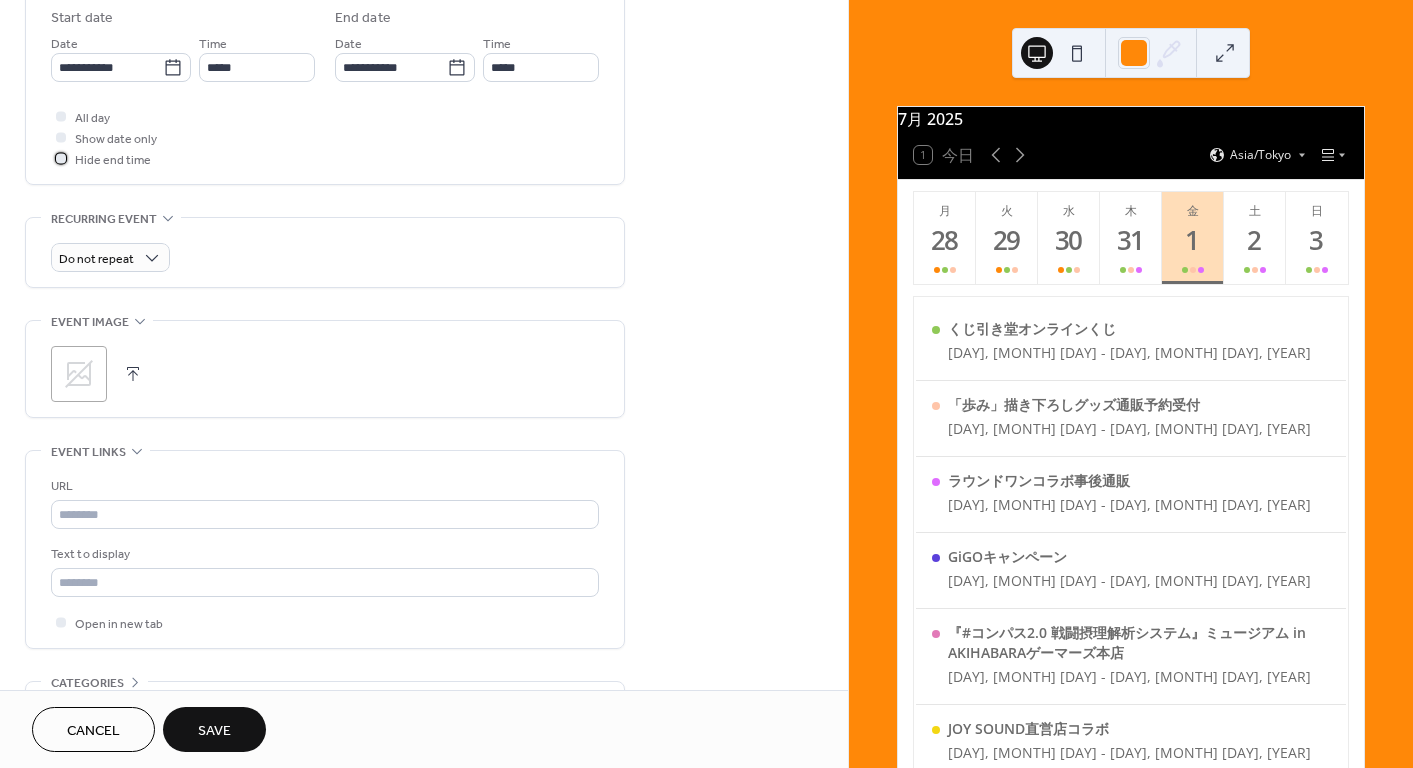 scroll, scrollTop: 800, scrollLeft: 0, axis: vertical 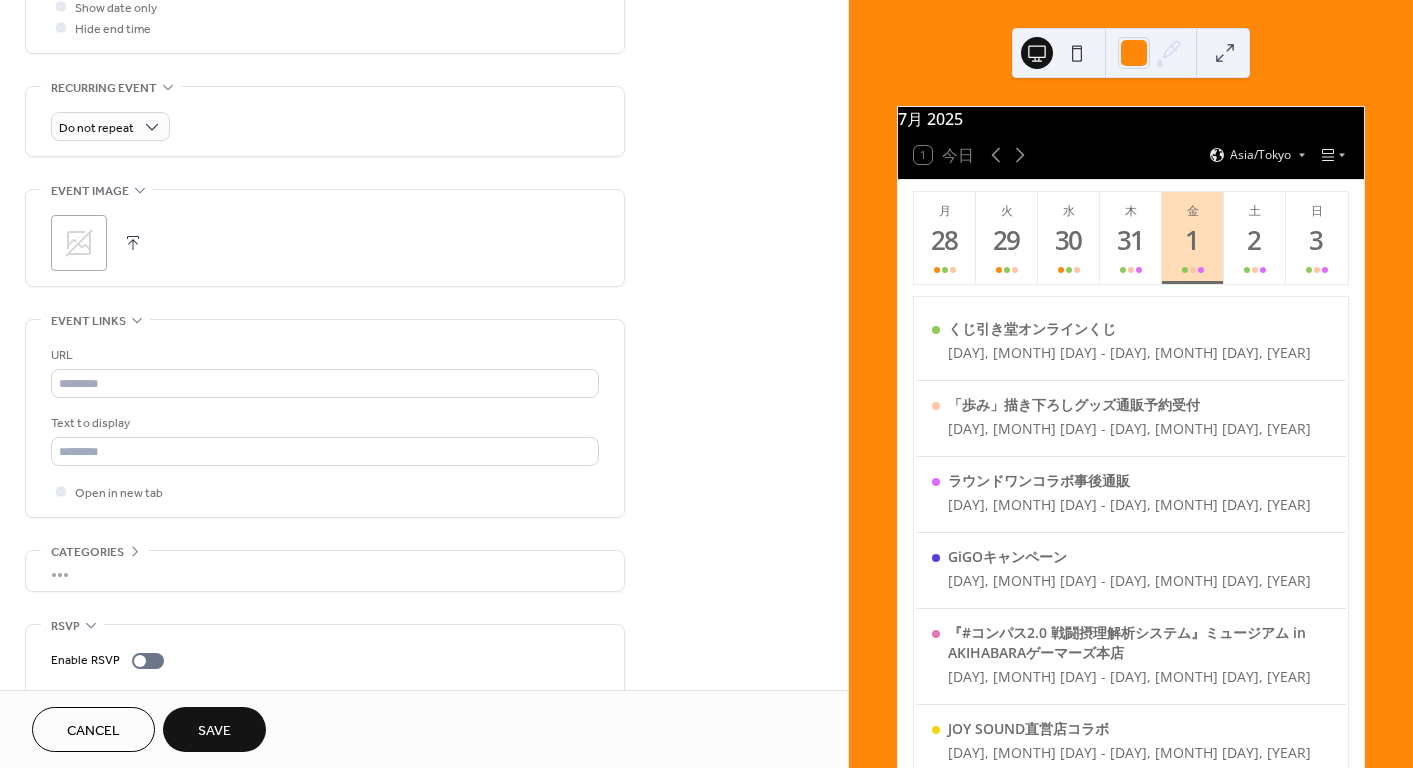 click on ";" at bounding box center (79, 243) 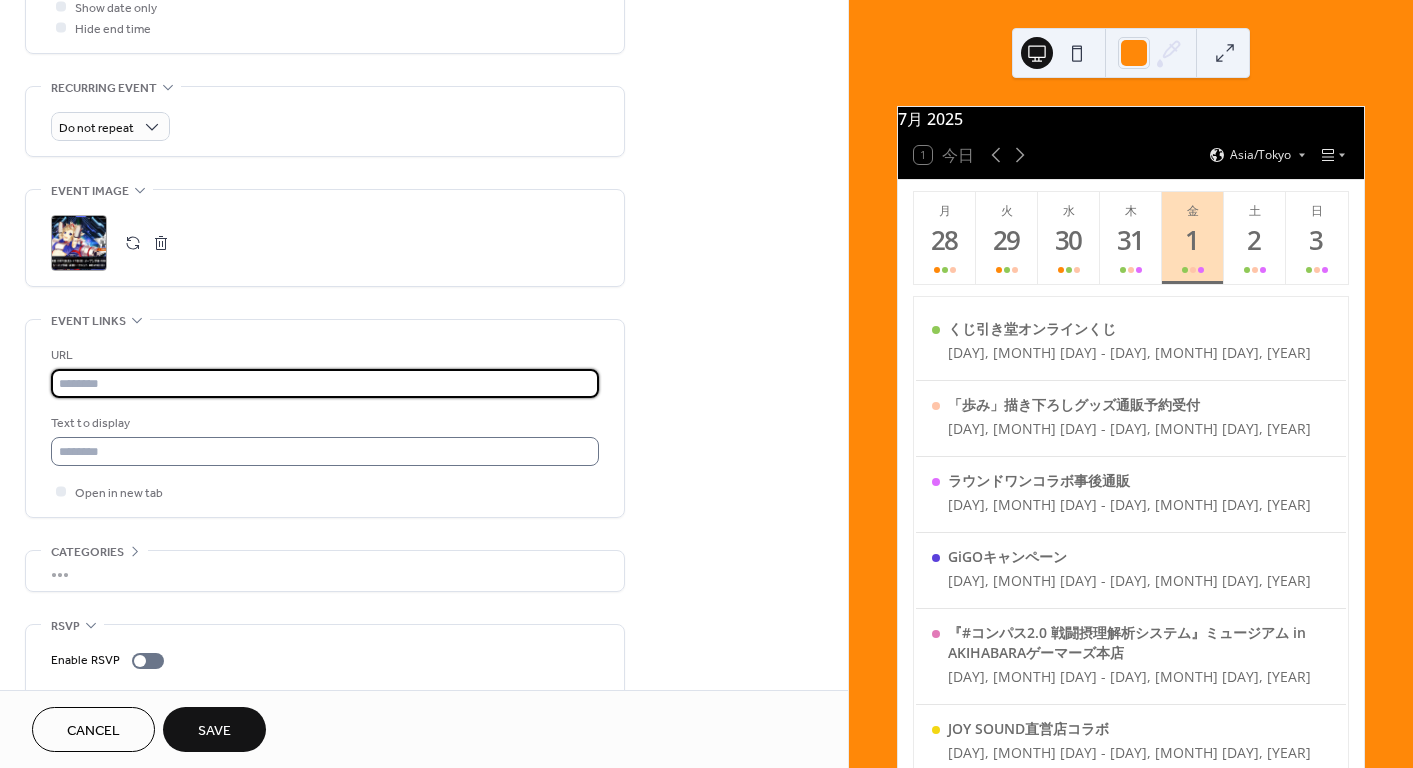 drag, startPoint x: 298, startPoint y: 394, endPoint x: 298, endPoint y: 437, distance: 43 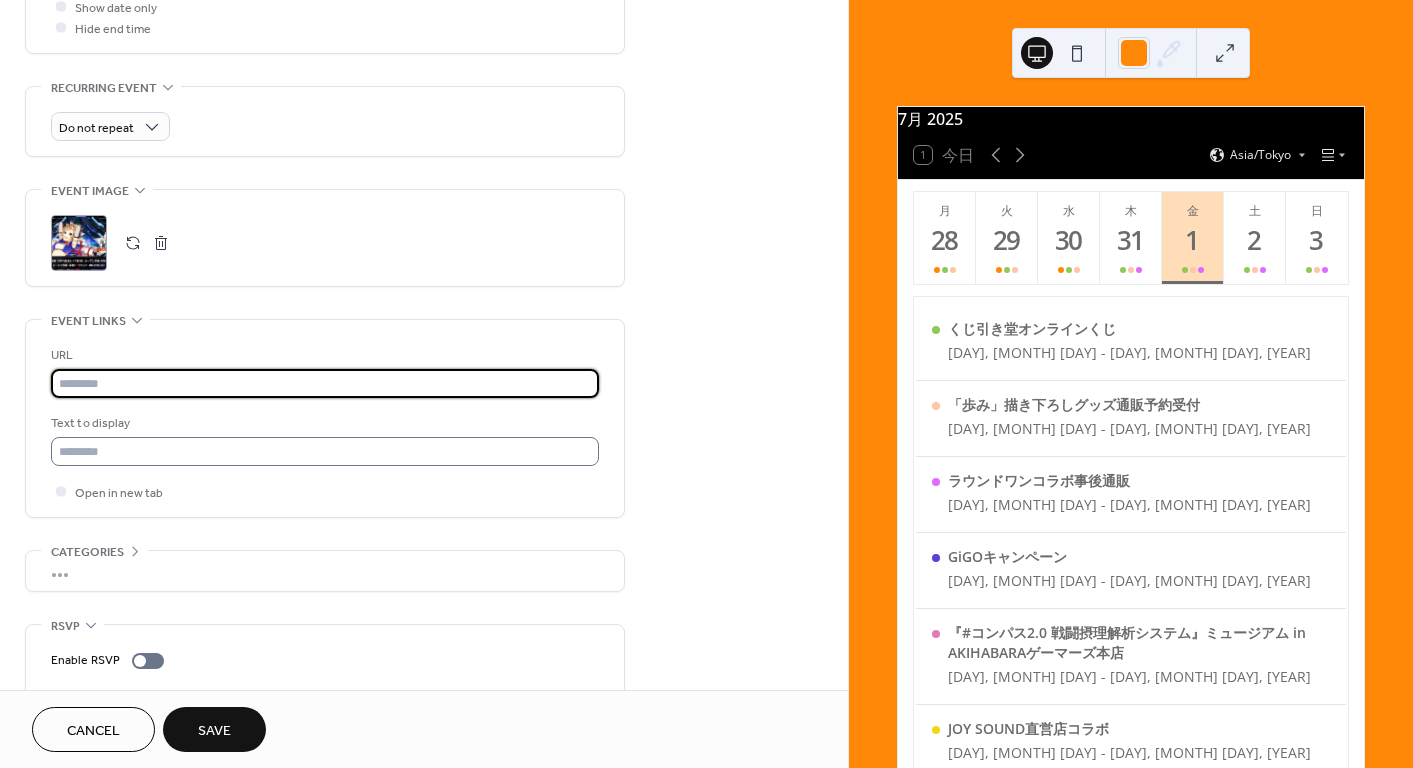 click at bounding box center (325, 383) 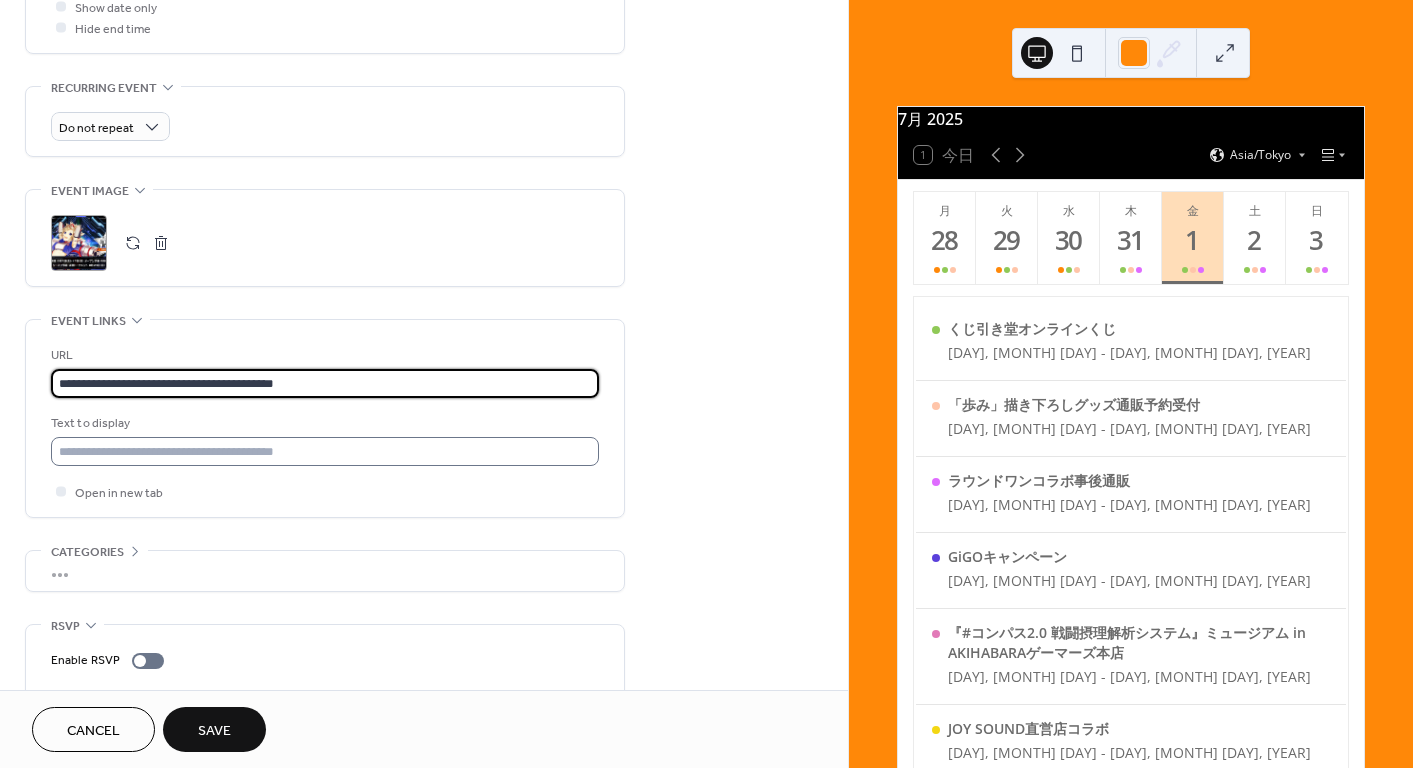 type on "**********" 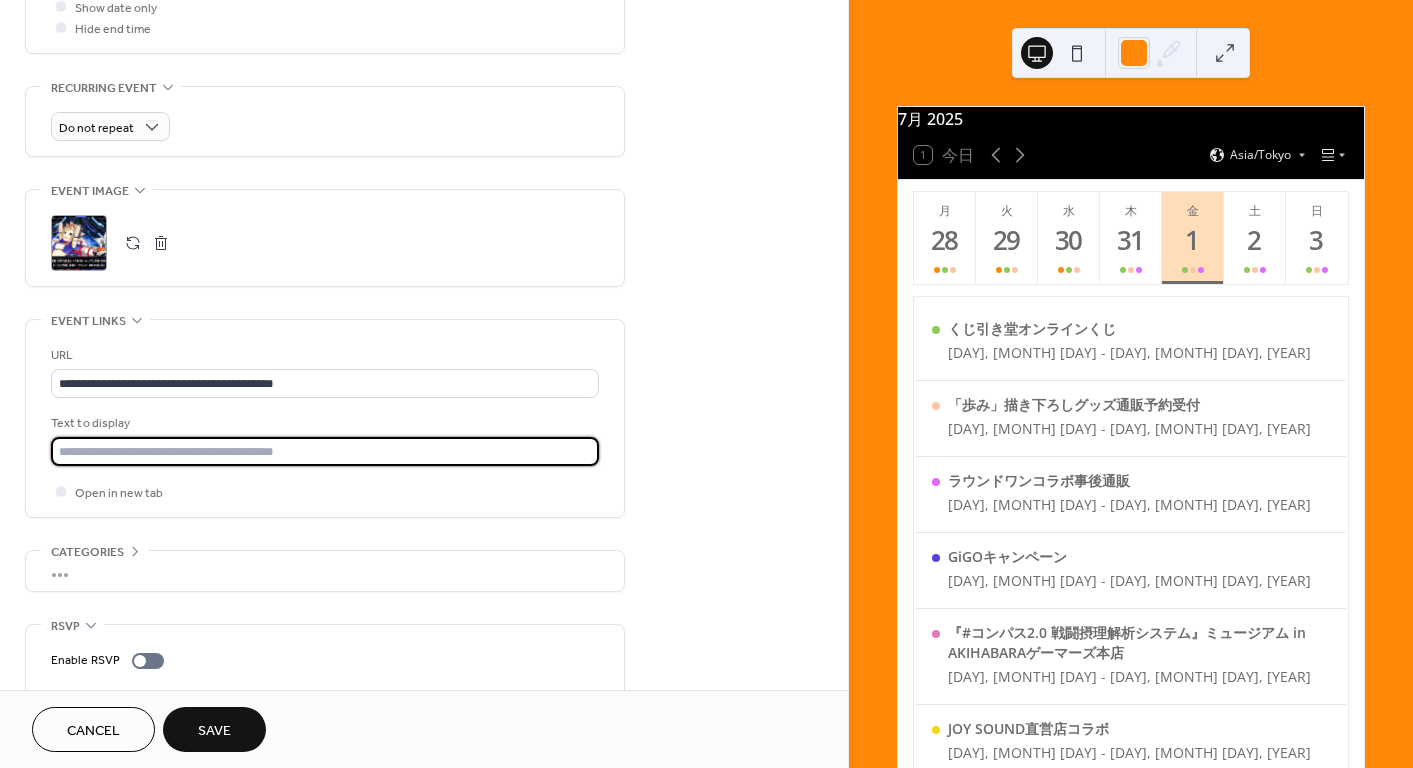 click at bounding box center [325, 451] 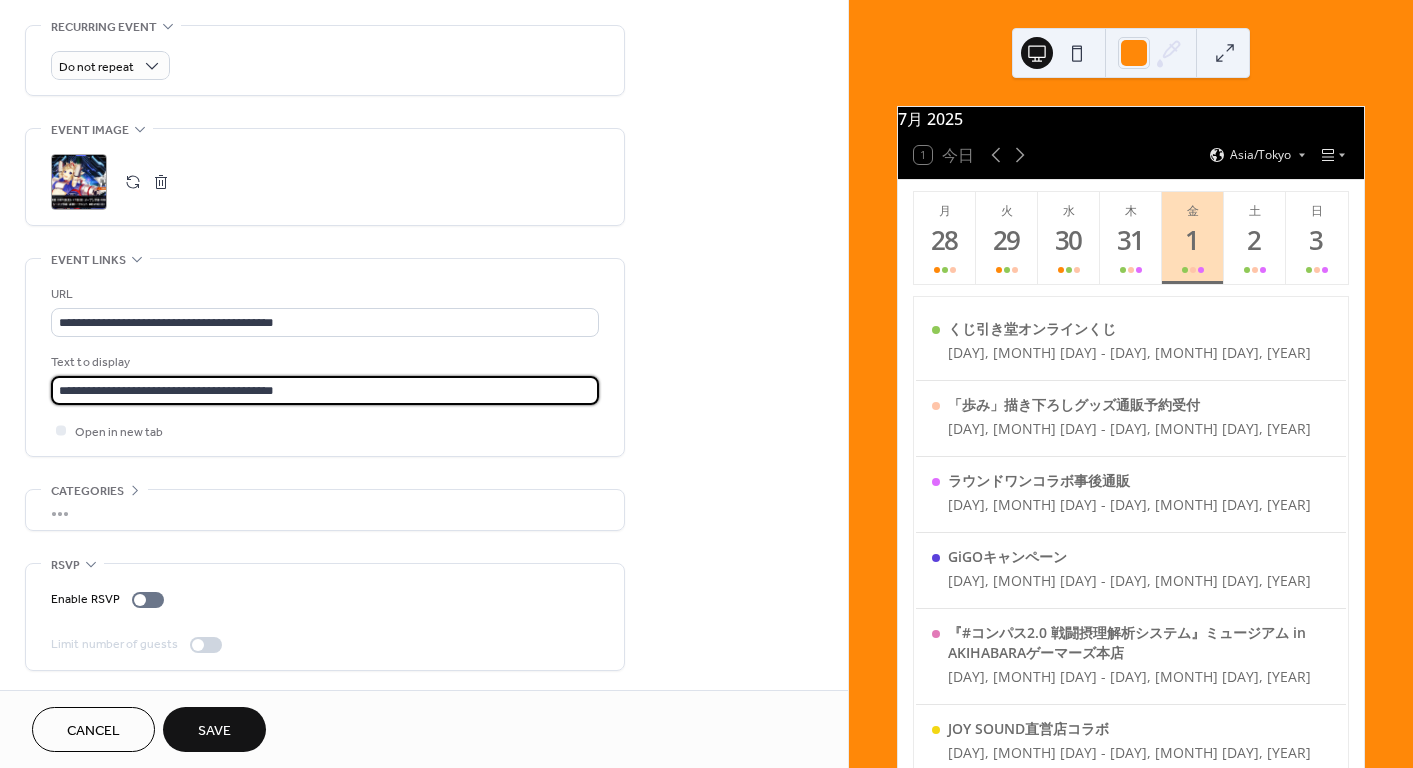 scroll, scrollTop: 862, scrollLeft: 0, axis: vertical 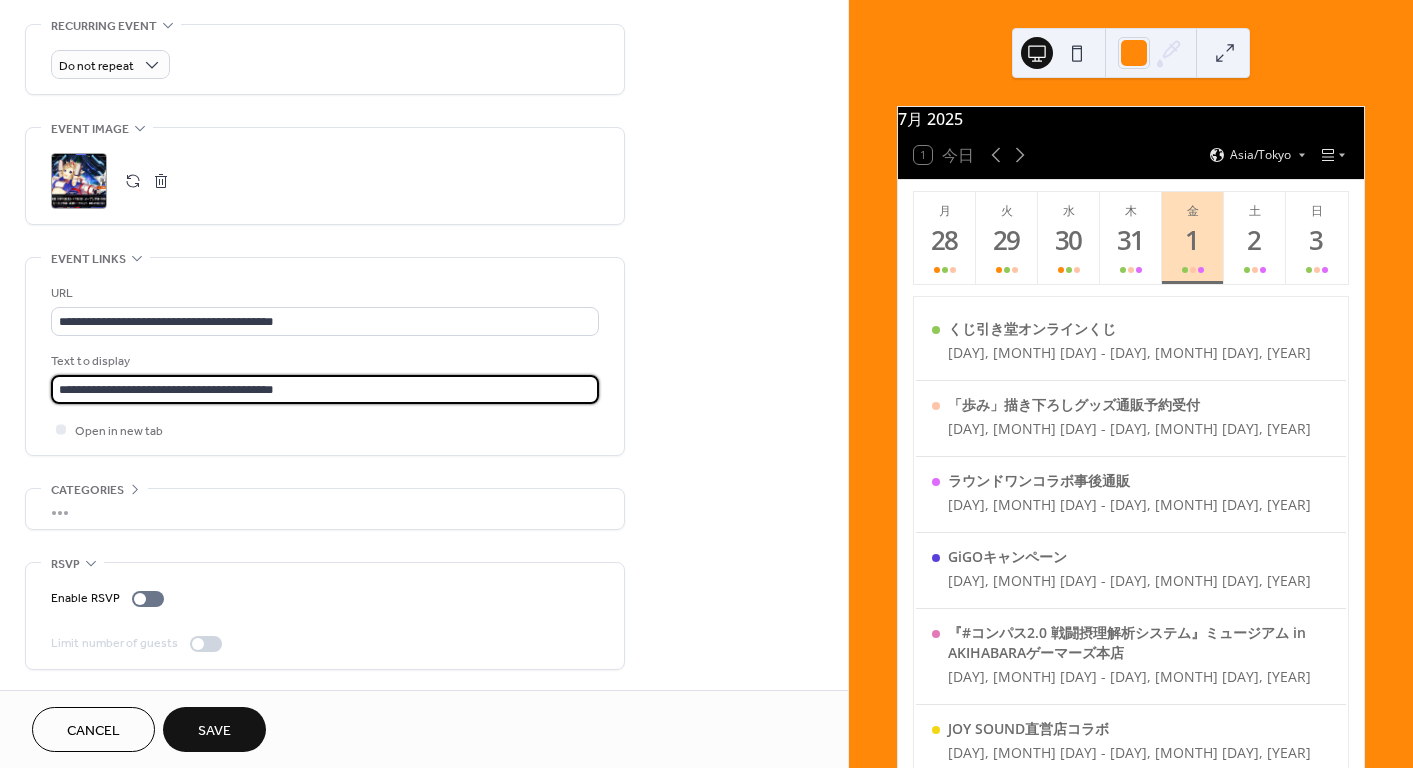 type on "**********" 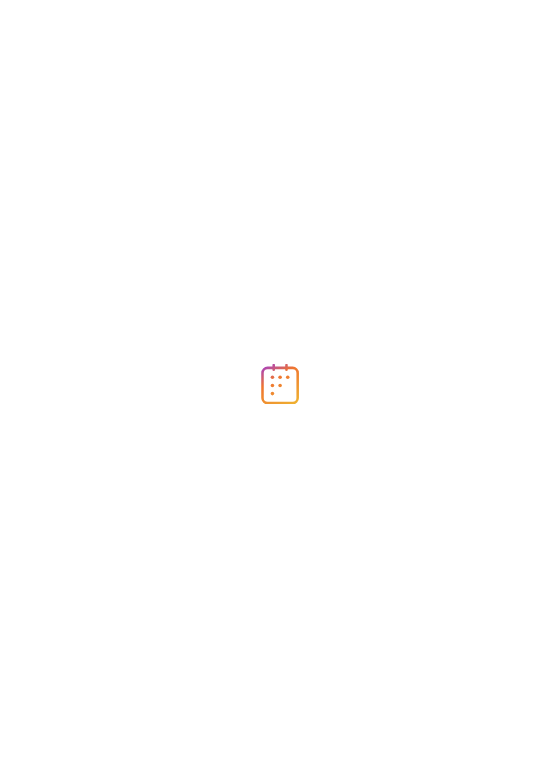 scroll, scrollTop: 0, scrollLeft: 0, axis: both 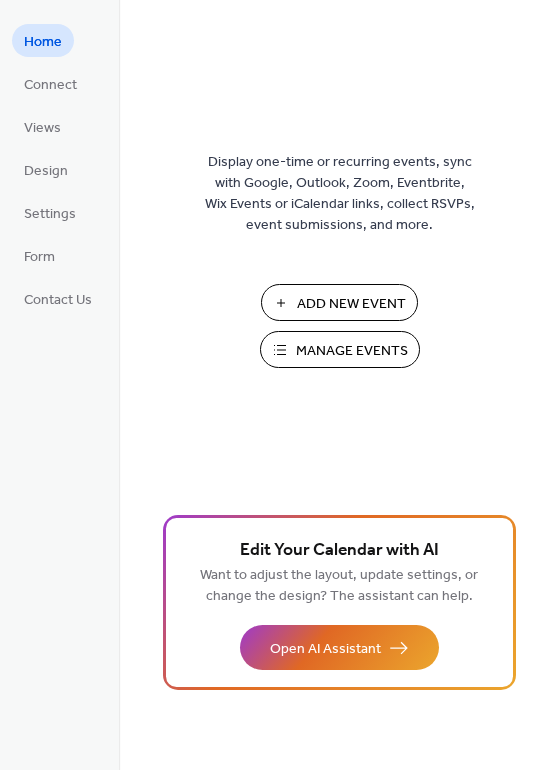 click on "Add New Event" at bounding box center [351, 304] 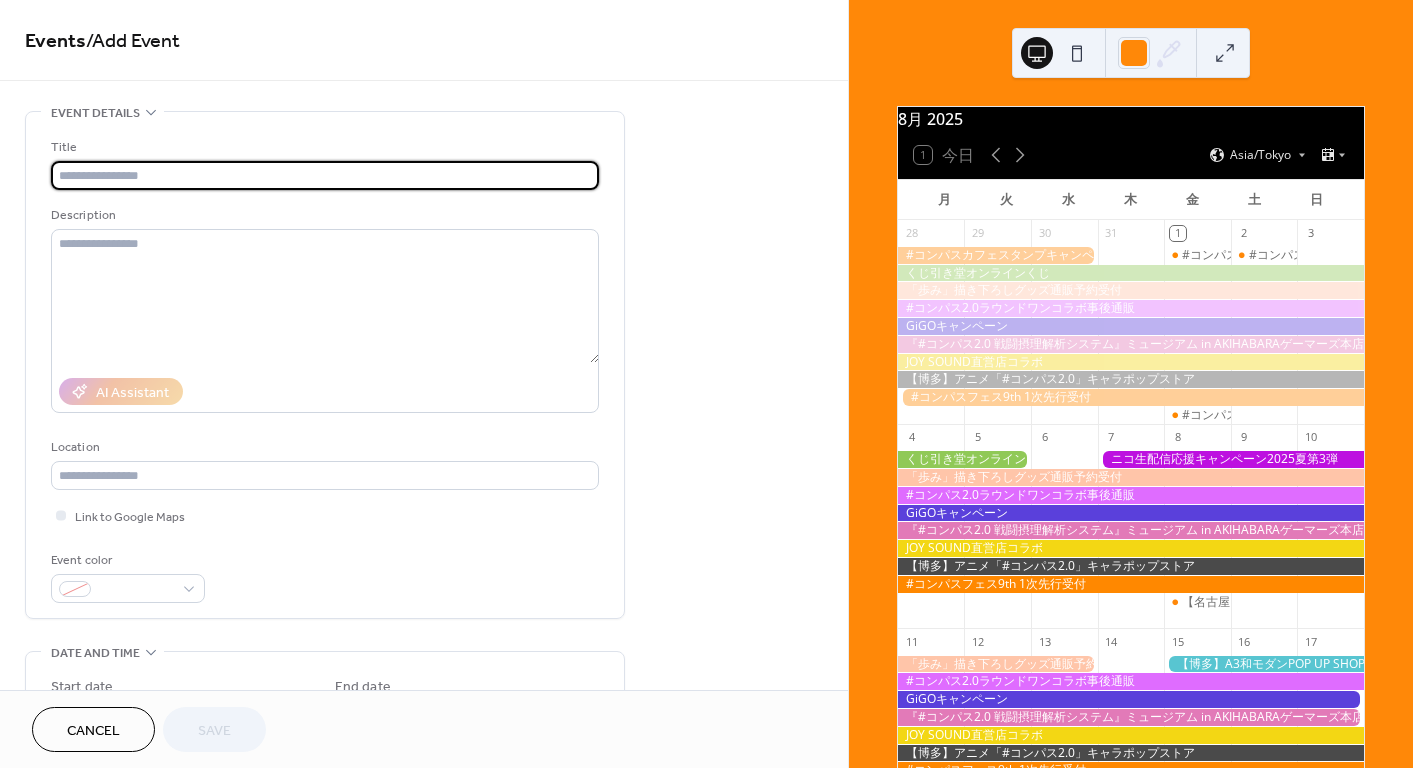 scroll, scrollTop: 0, scrollLeft: 0, axis: both 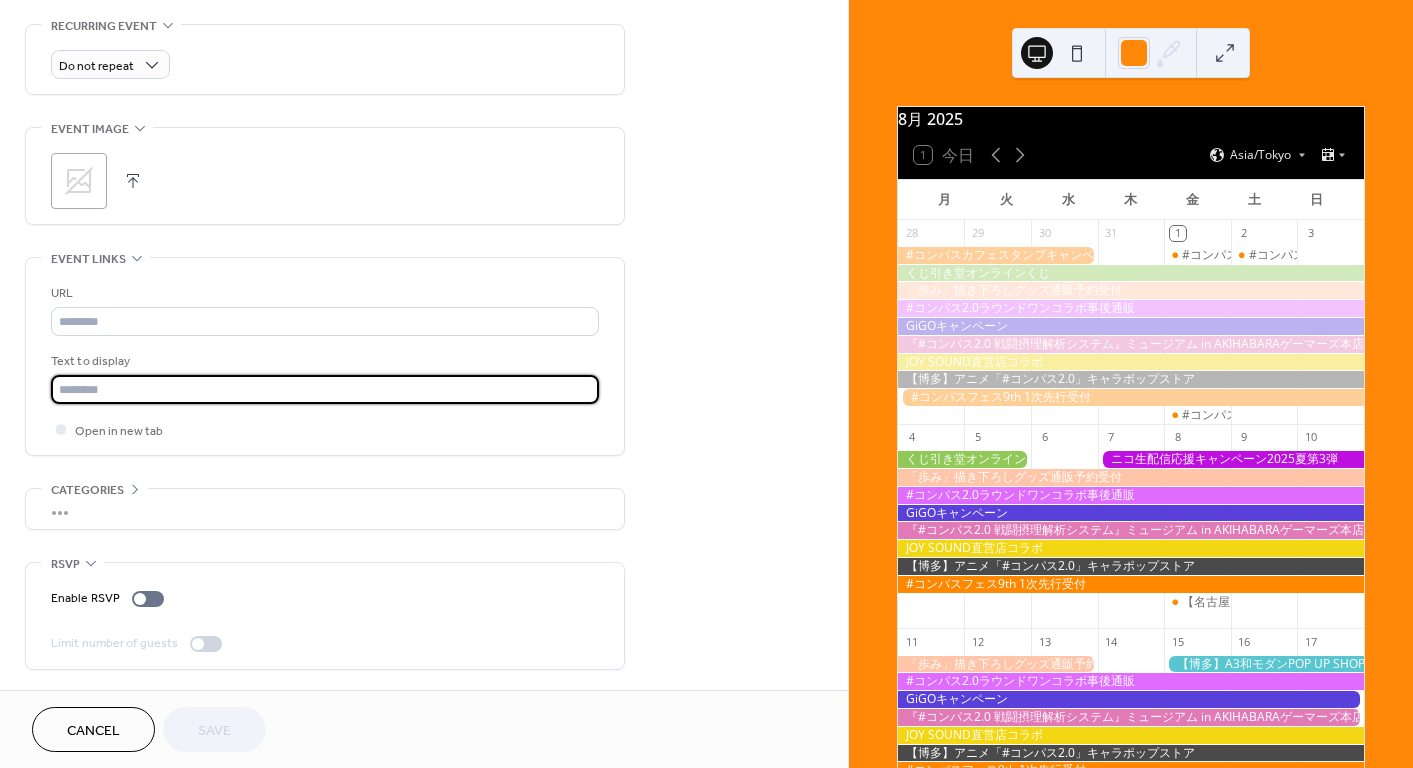 click at bounding box center [325, 389] 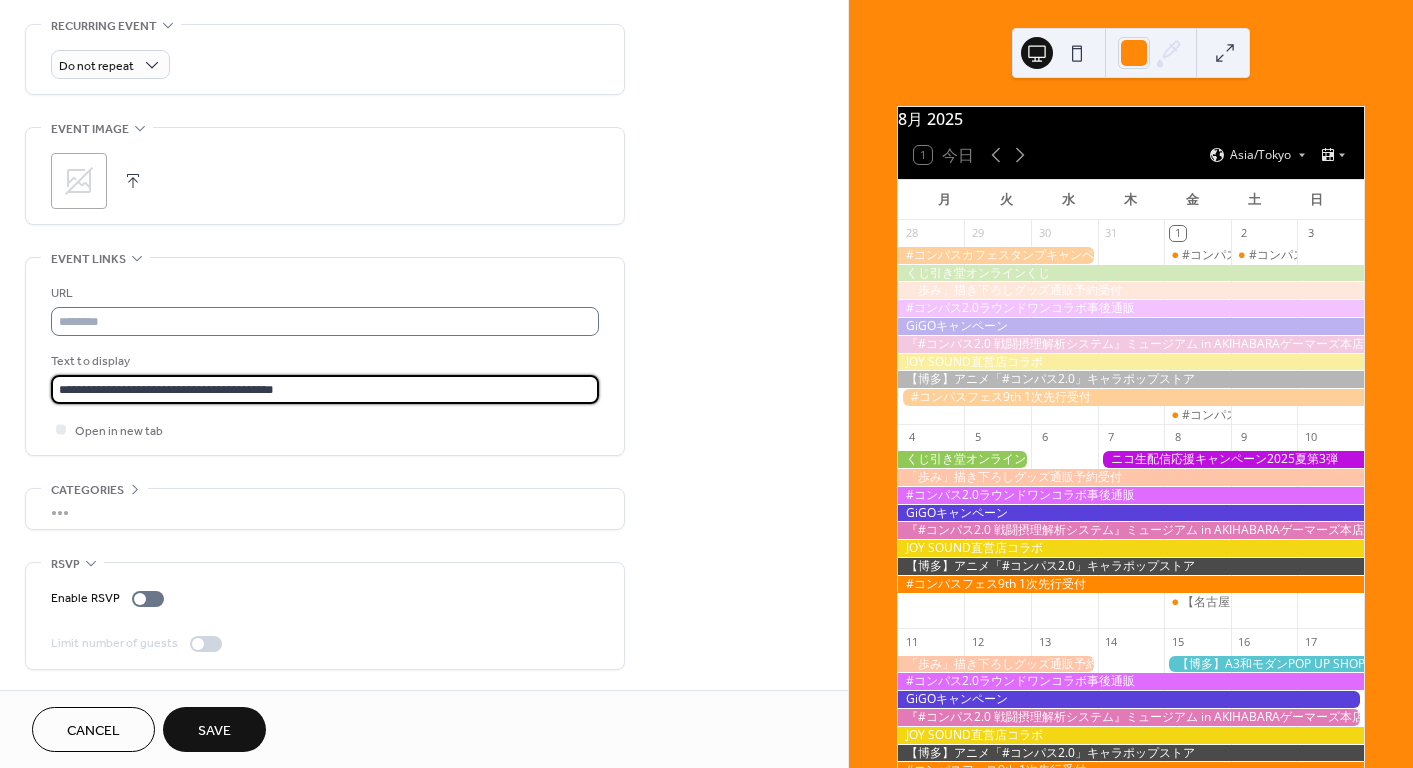 type on "**********" 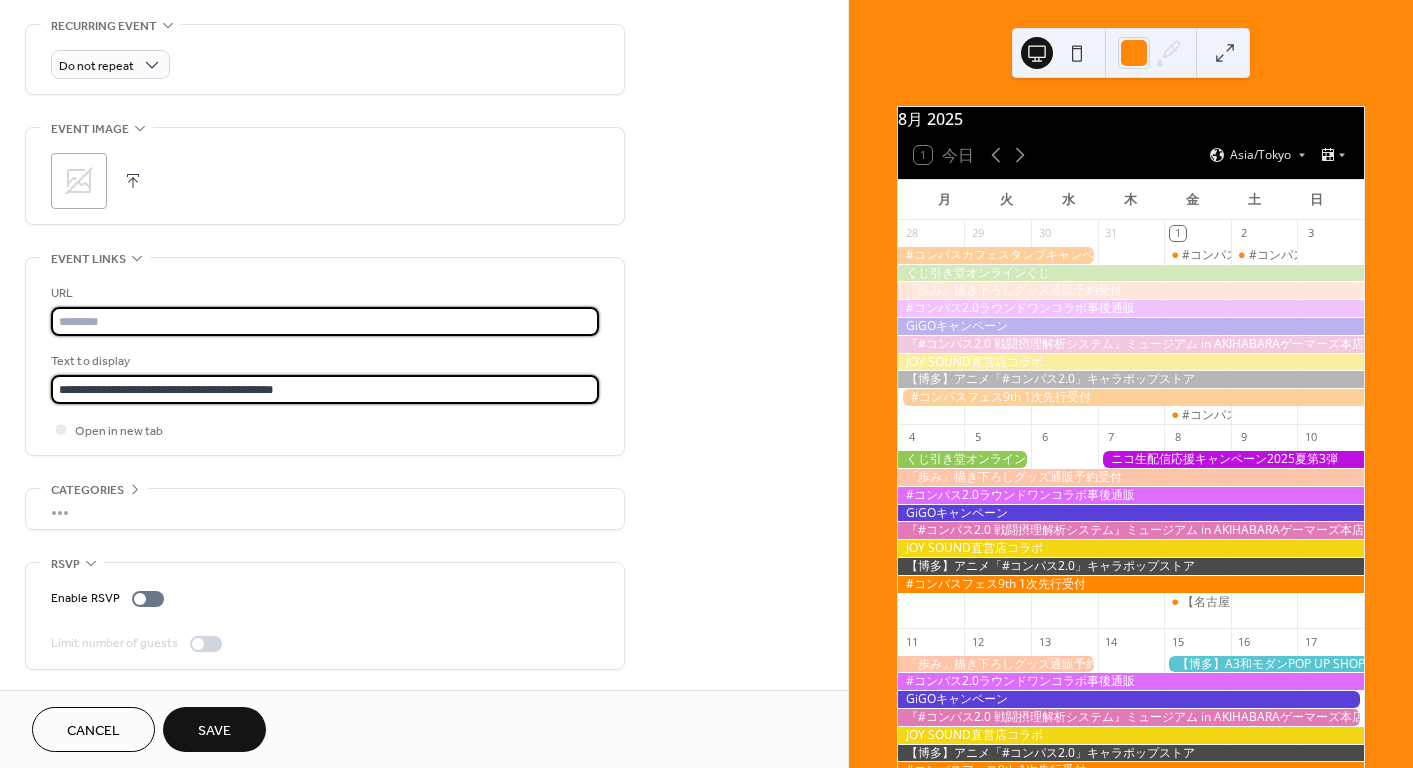 drag, startPoint x: 388, startPoint y: 327, endPoint x: 266, endPoint y: 233, distance: 154.01299 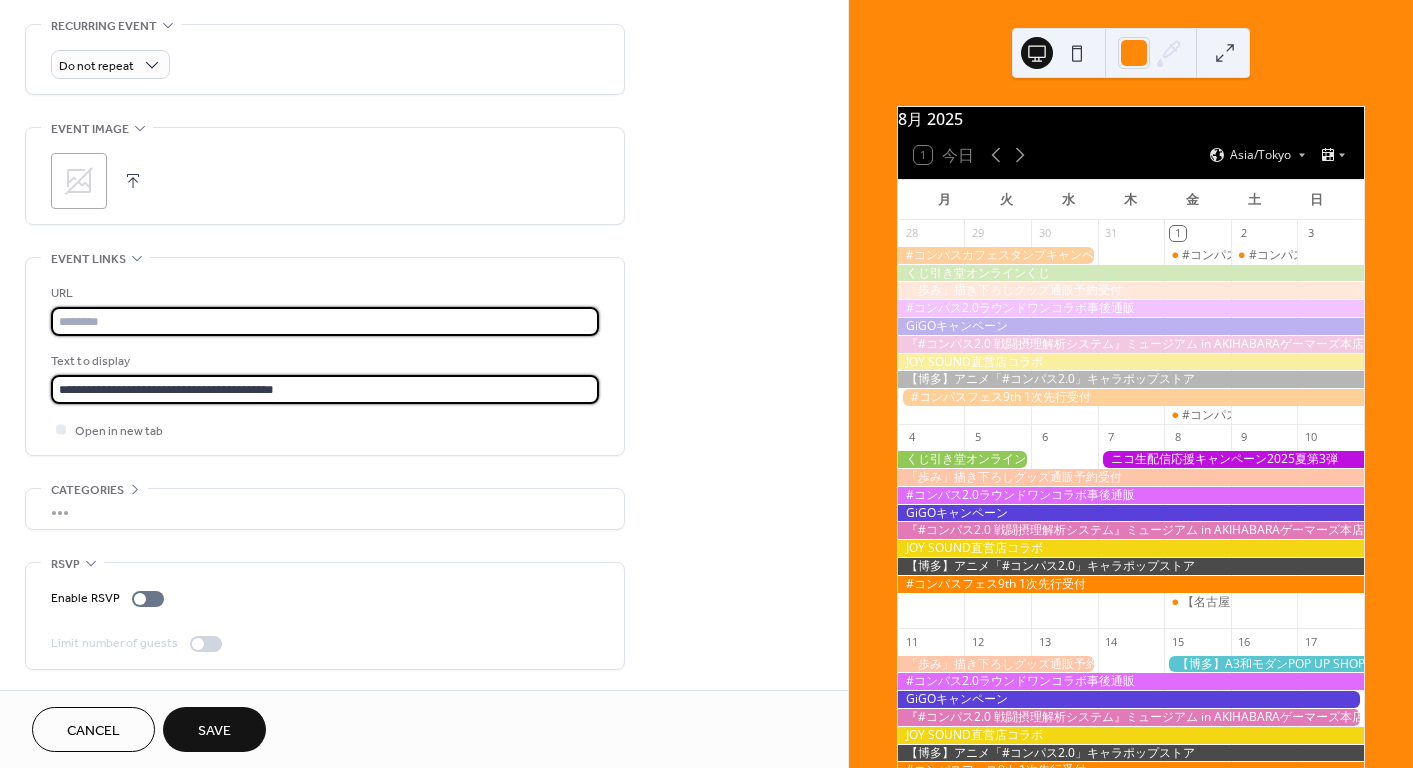 click at bounding box center [325, 321] 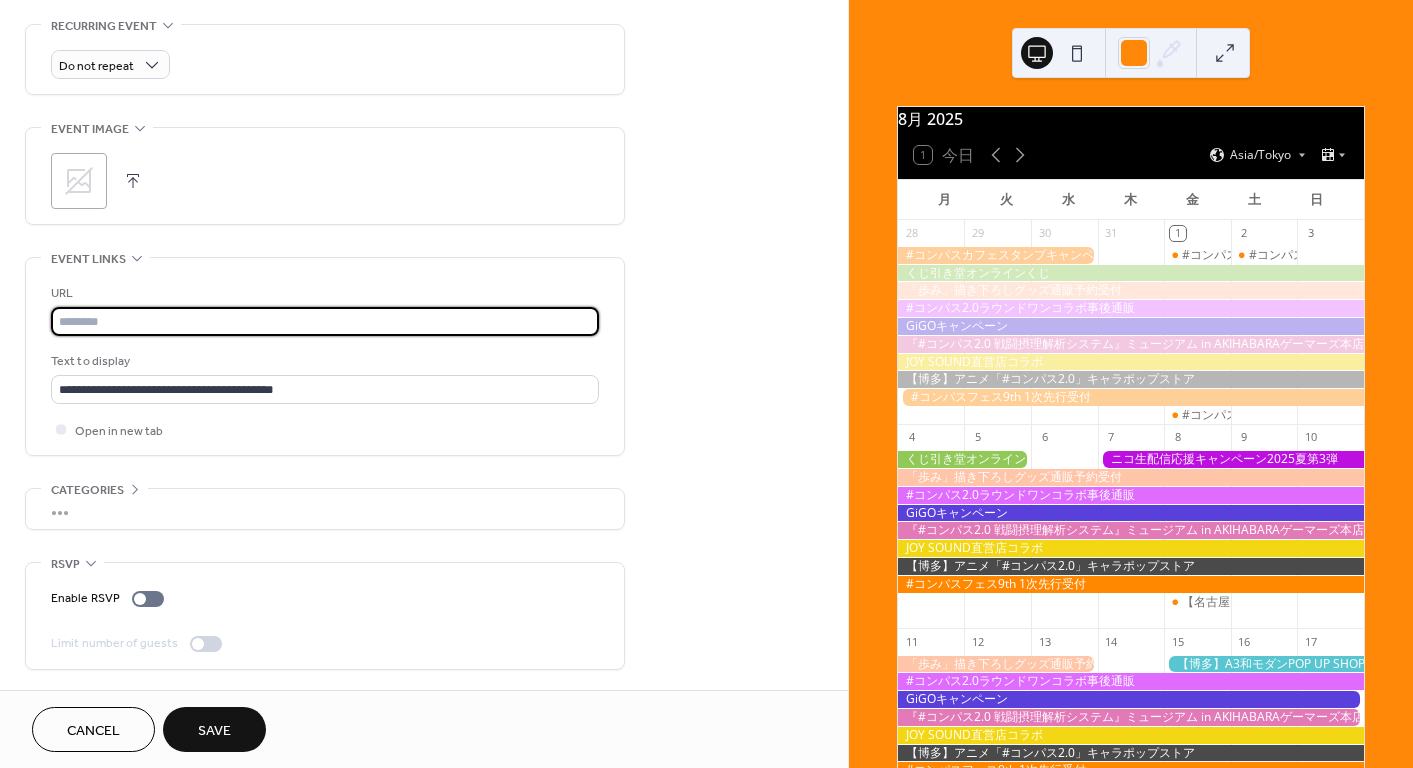 paste on "**********" 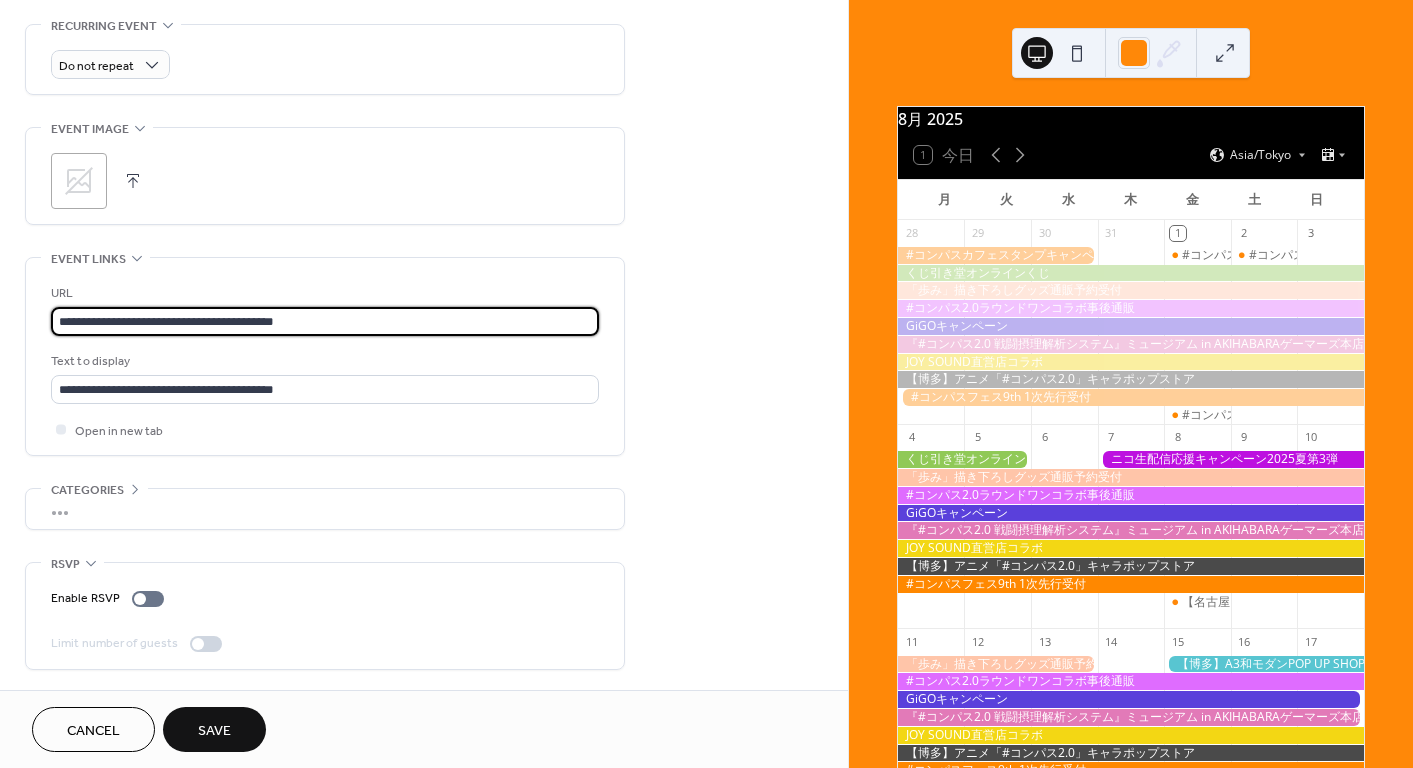 type on "**********" 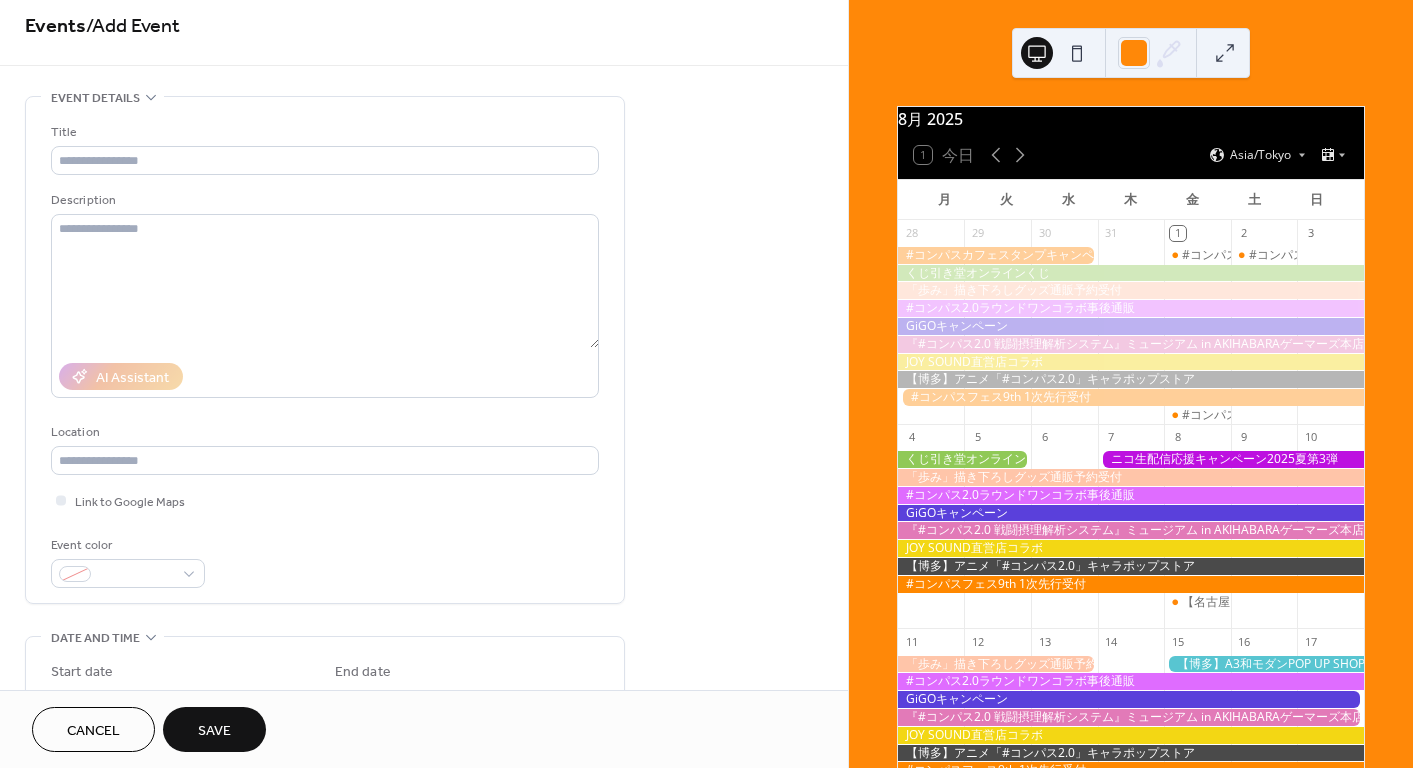 scroll, scrollTop: 0, scrollLeft: 0, axis: both 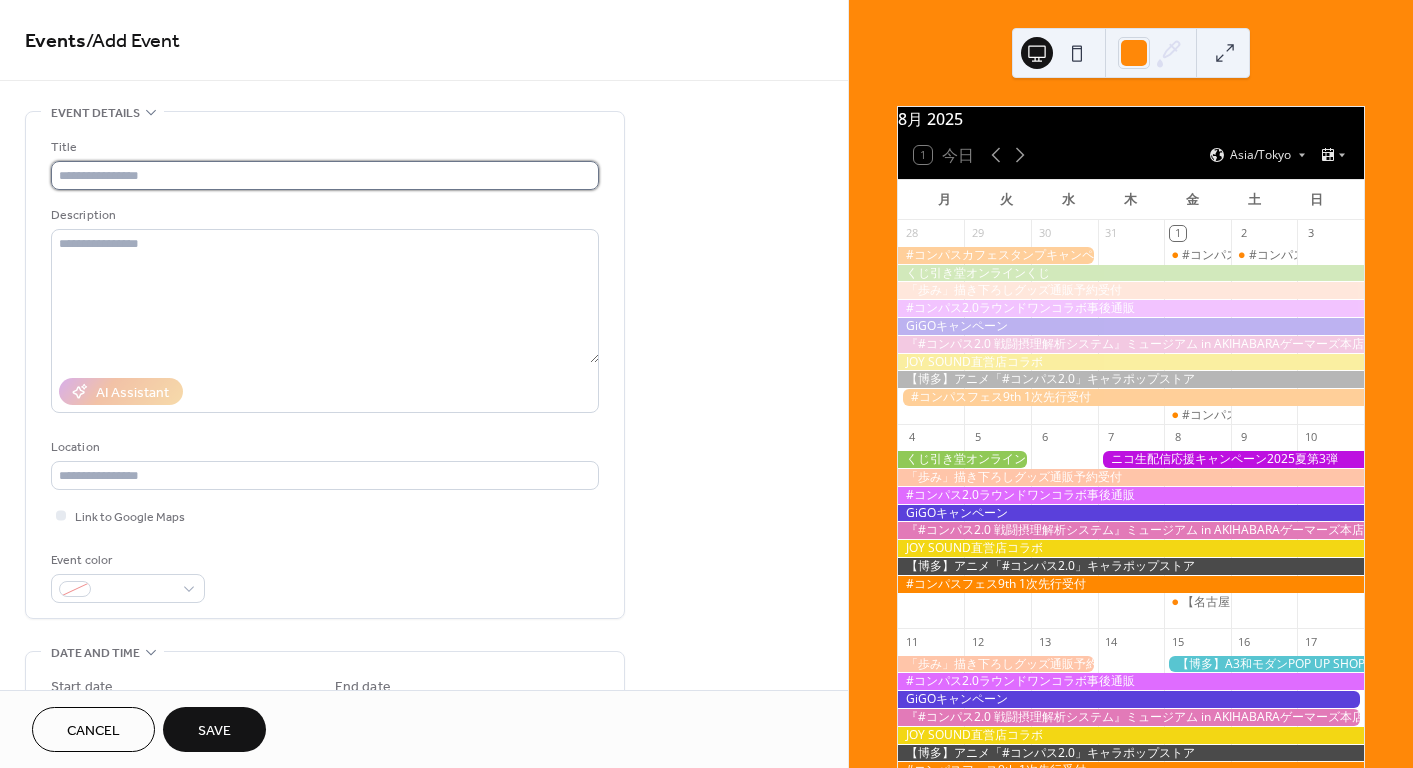 click at bounding box center [325, 175] 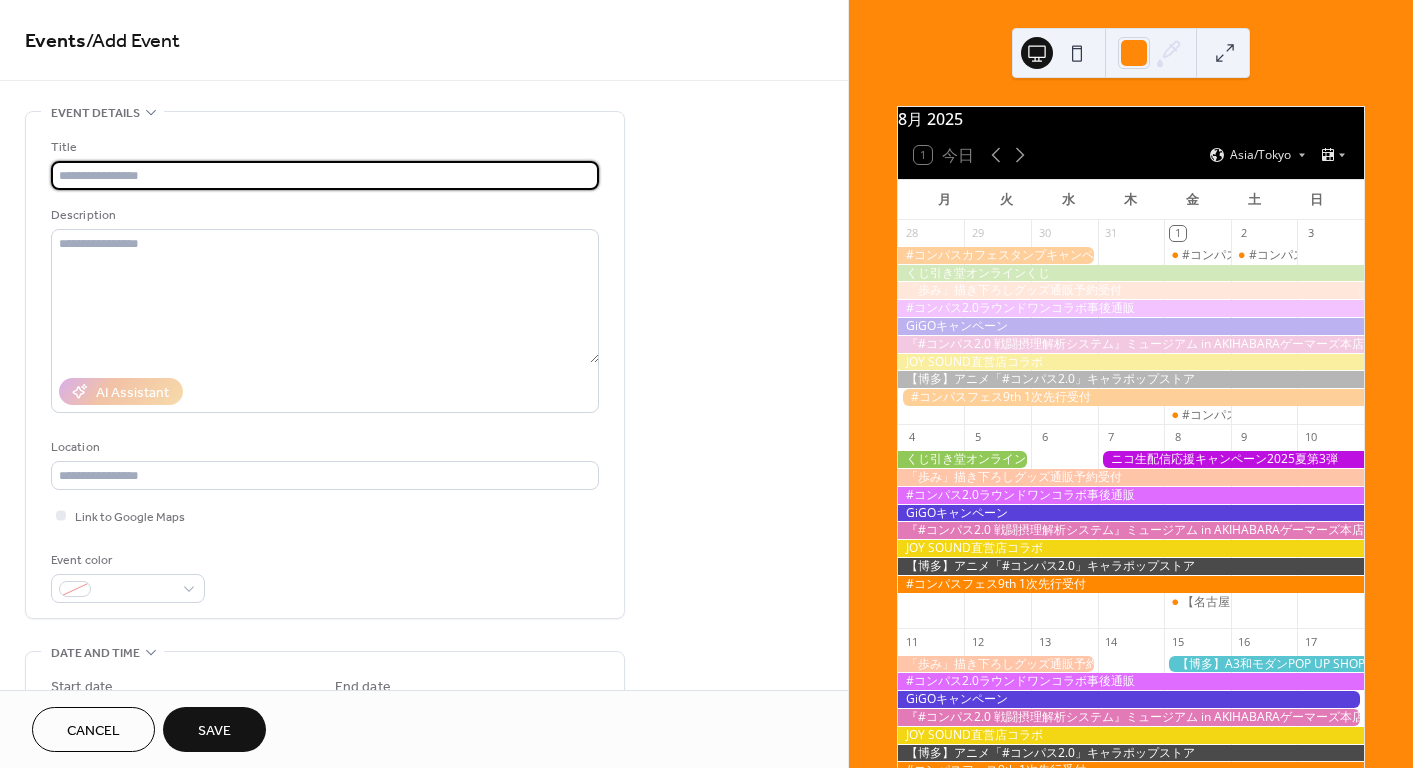 paste on "**********" 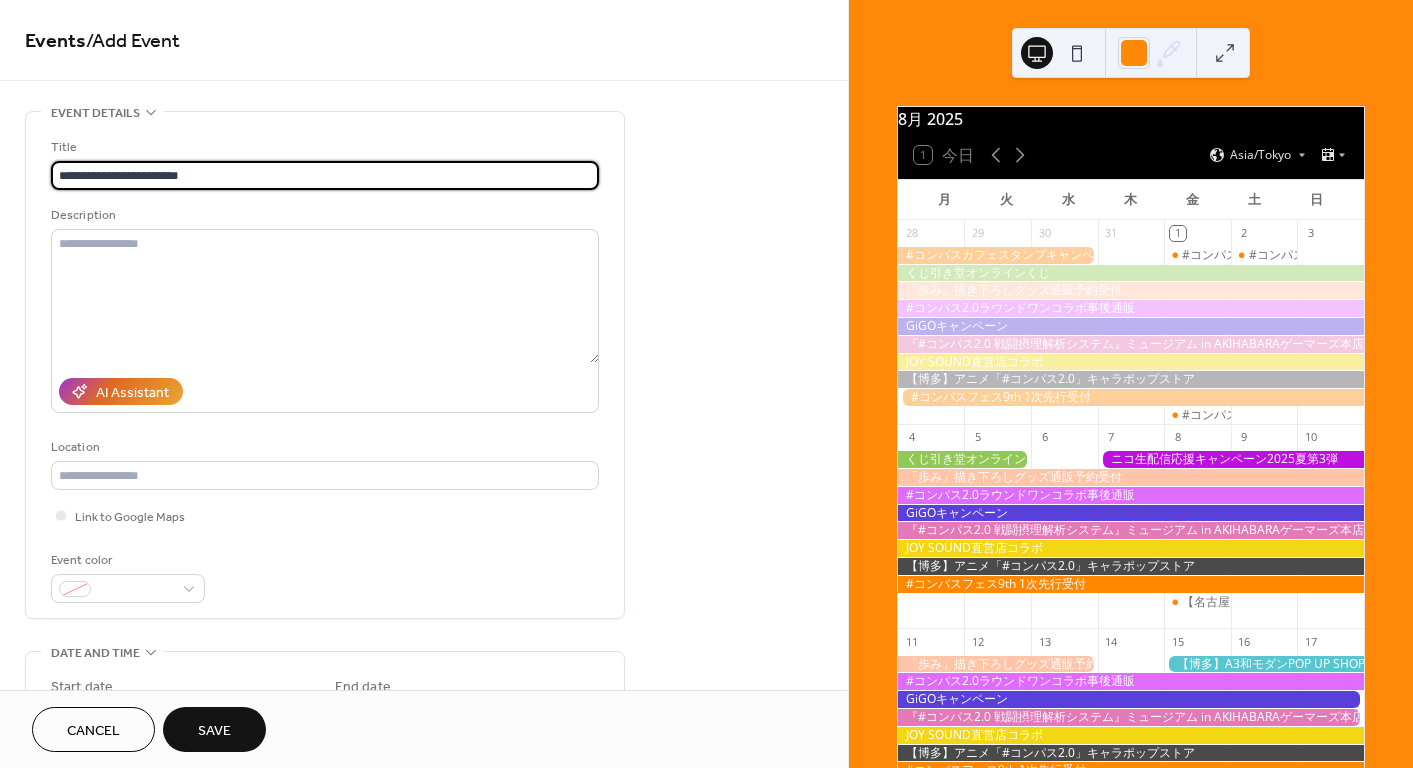 scroll, scrollTop: 300, scrollLeft: 0, axis: vertical 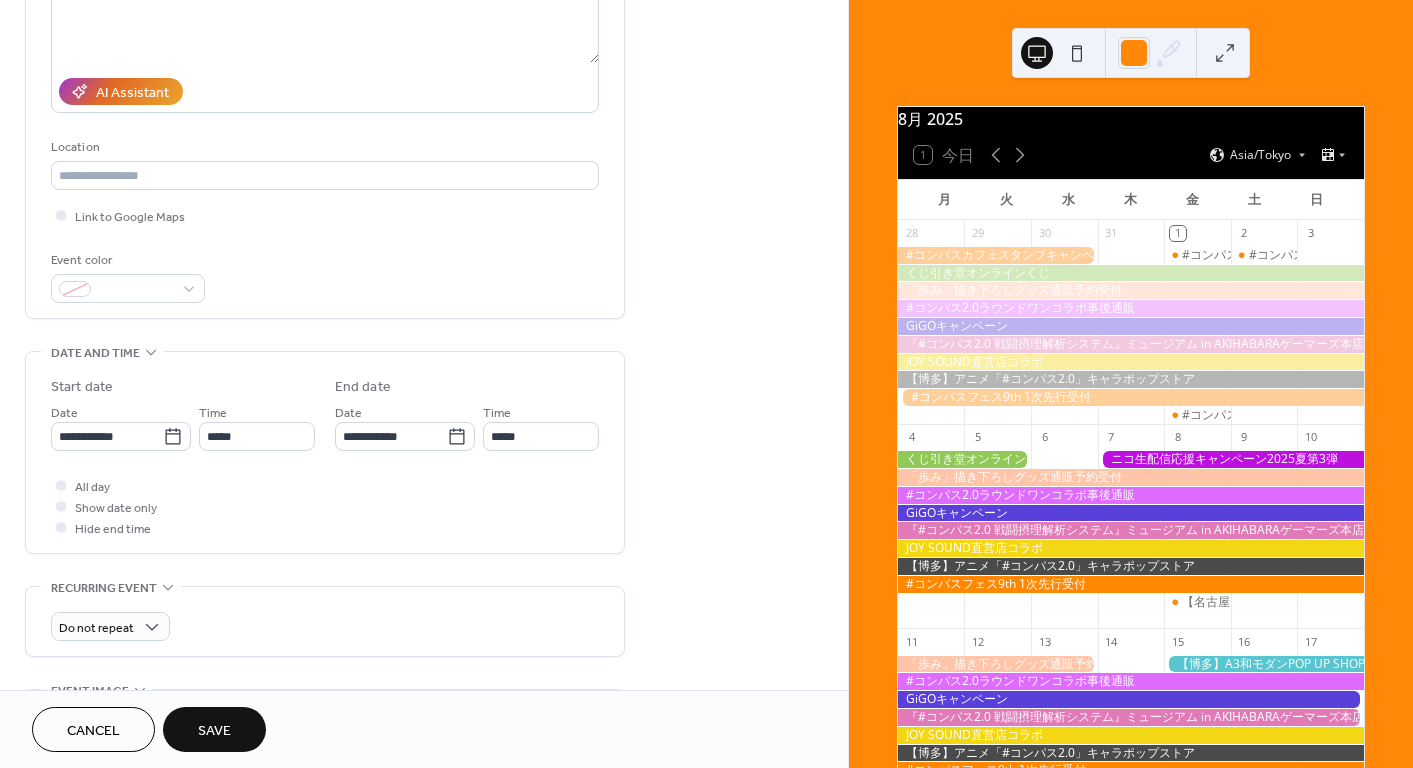 type on "**********" 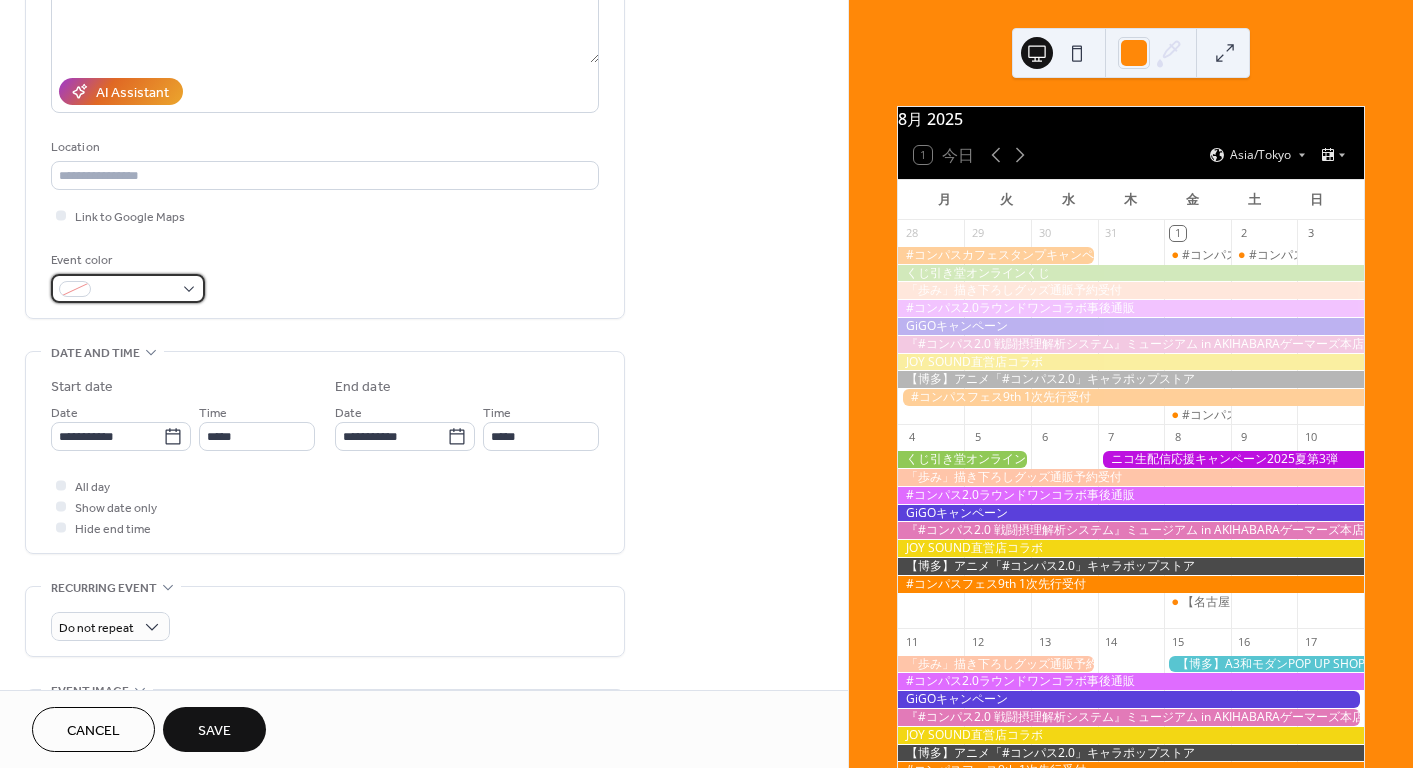 click at bounding box center [128, 288] 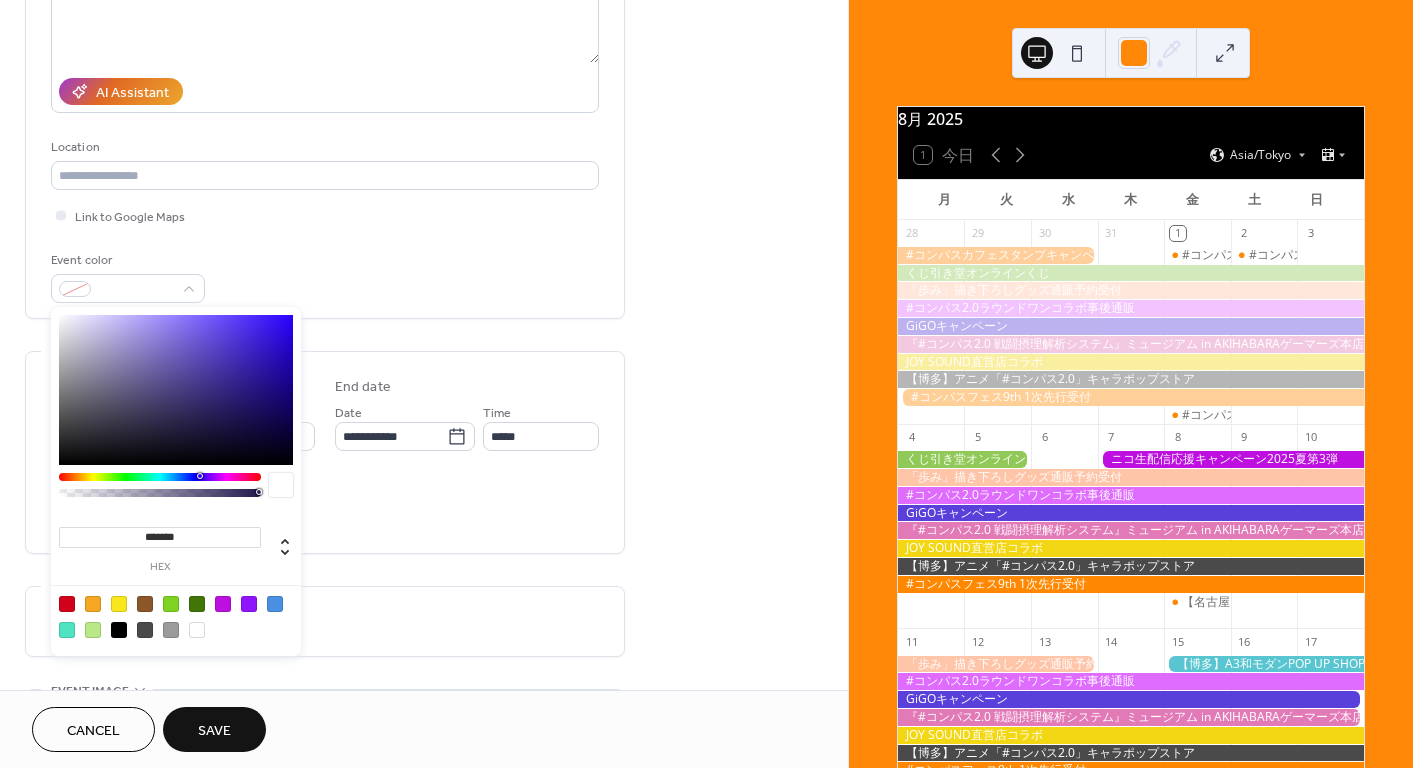 click at bounding box center [249, 604] 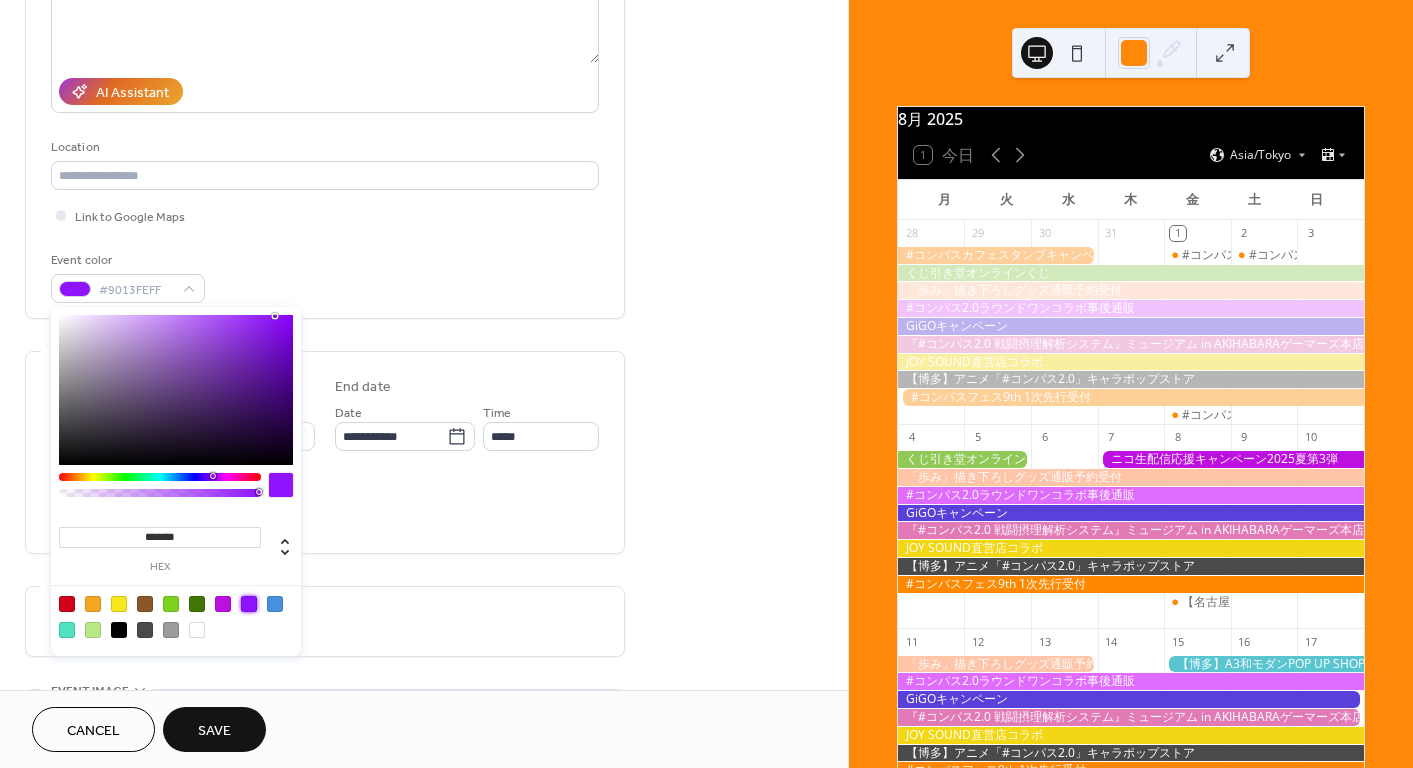 click on "**********" at bounding box center (424, 531) 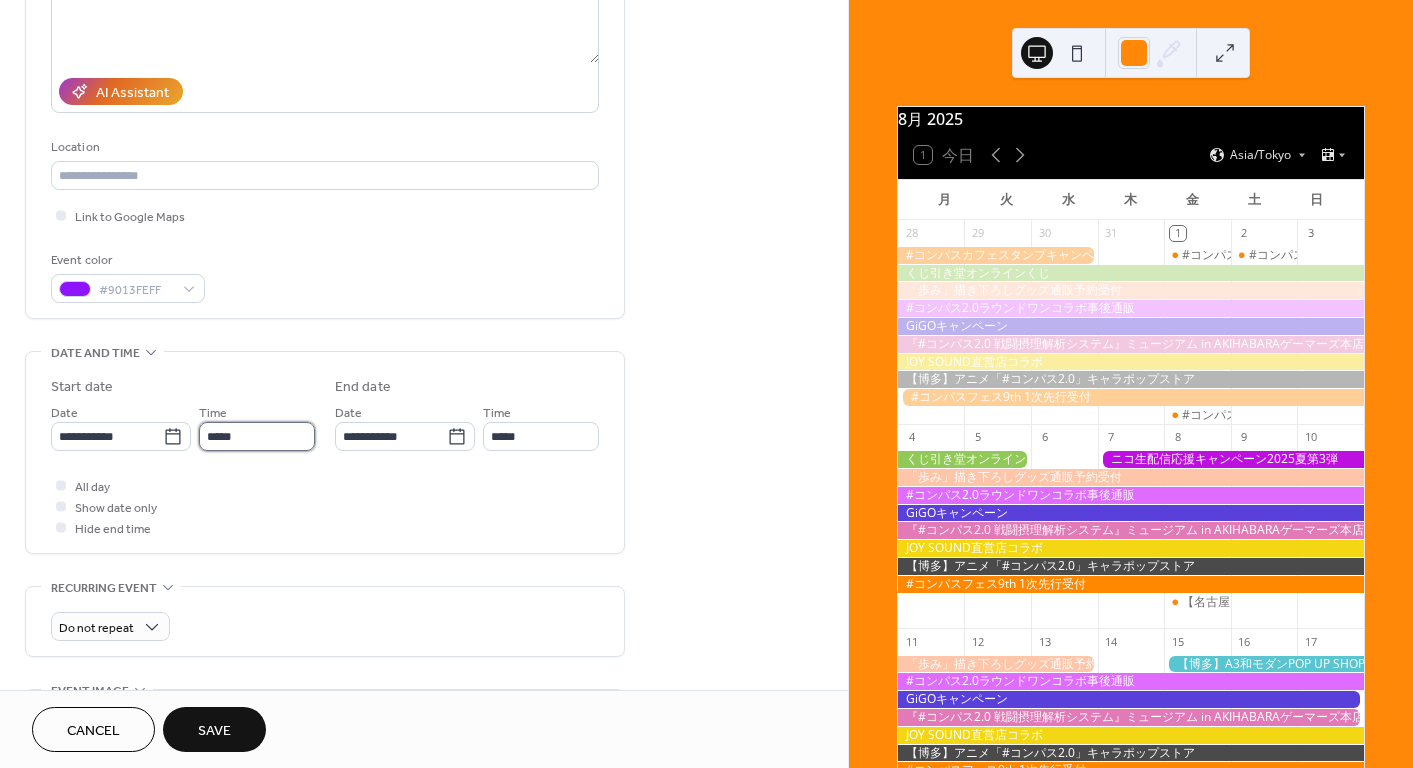 click on "*****" at bounding box center (257, 436) 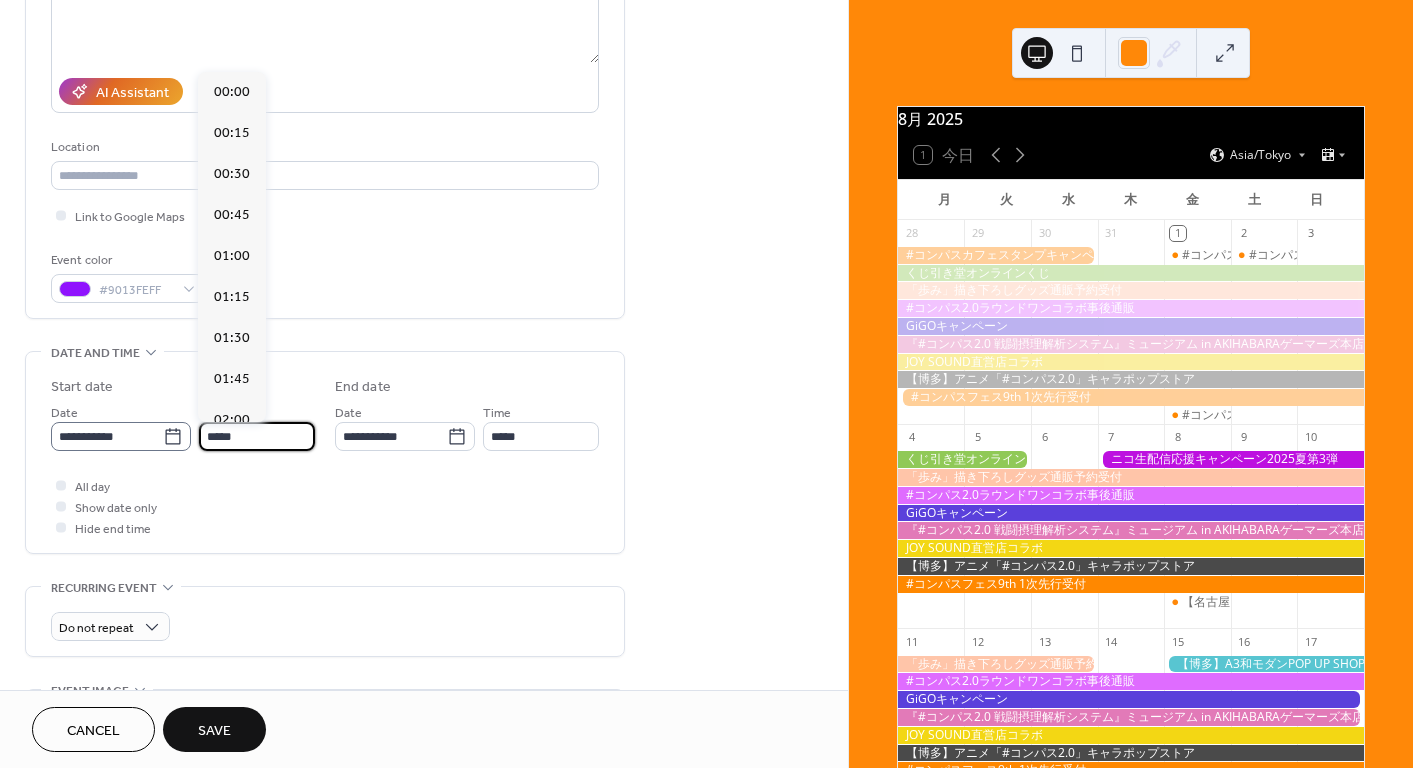 scroll, scrollTop: 2064, scrollLeft: 0, axis: vertical 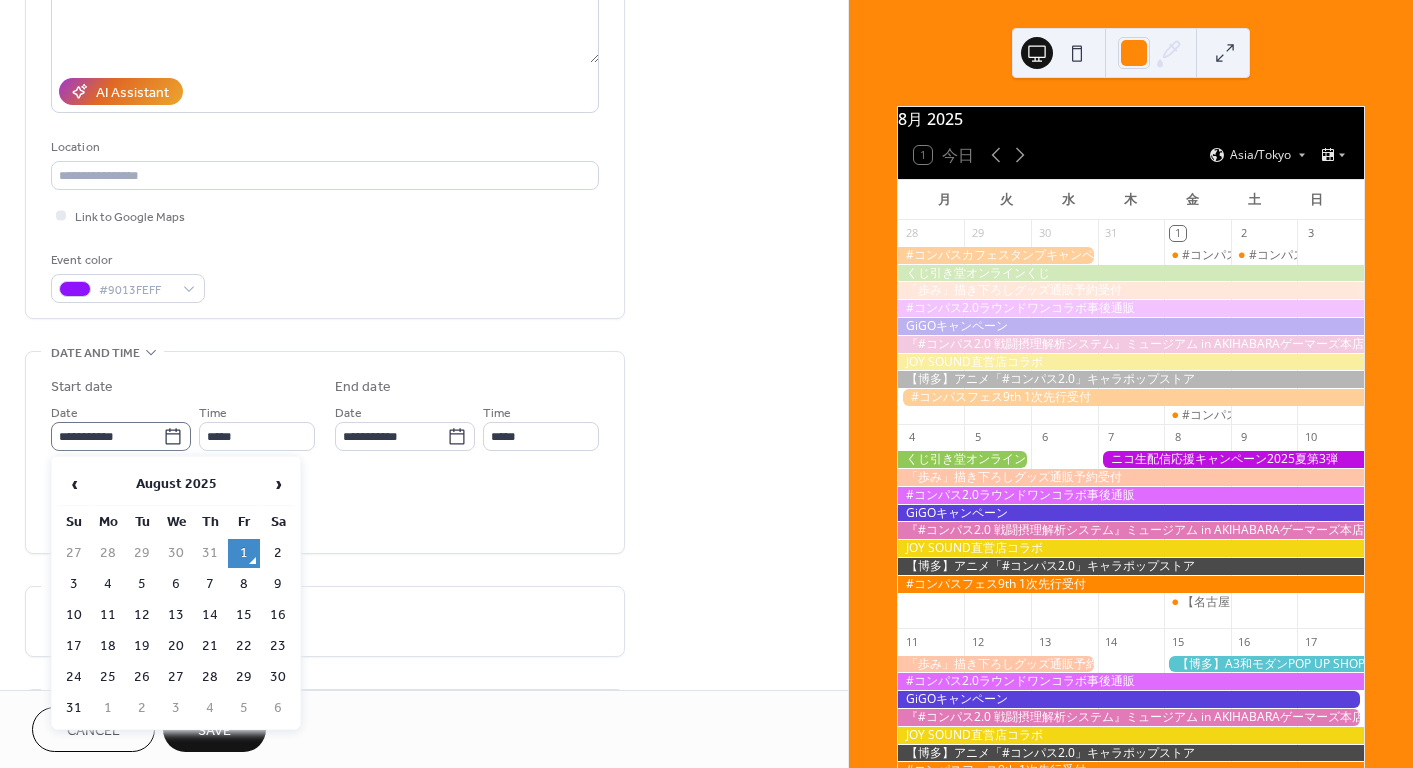click 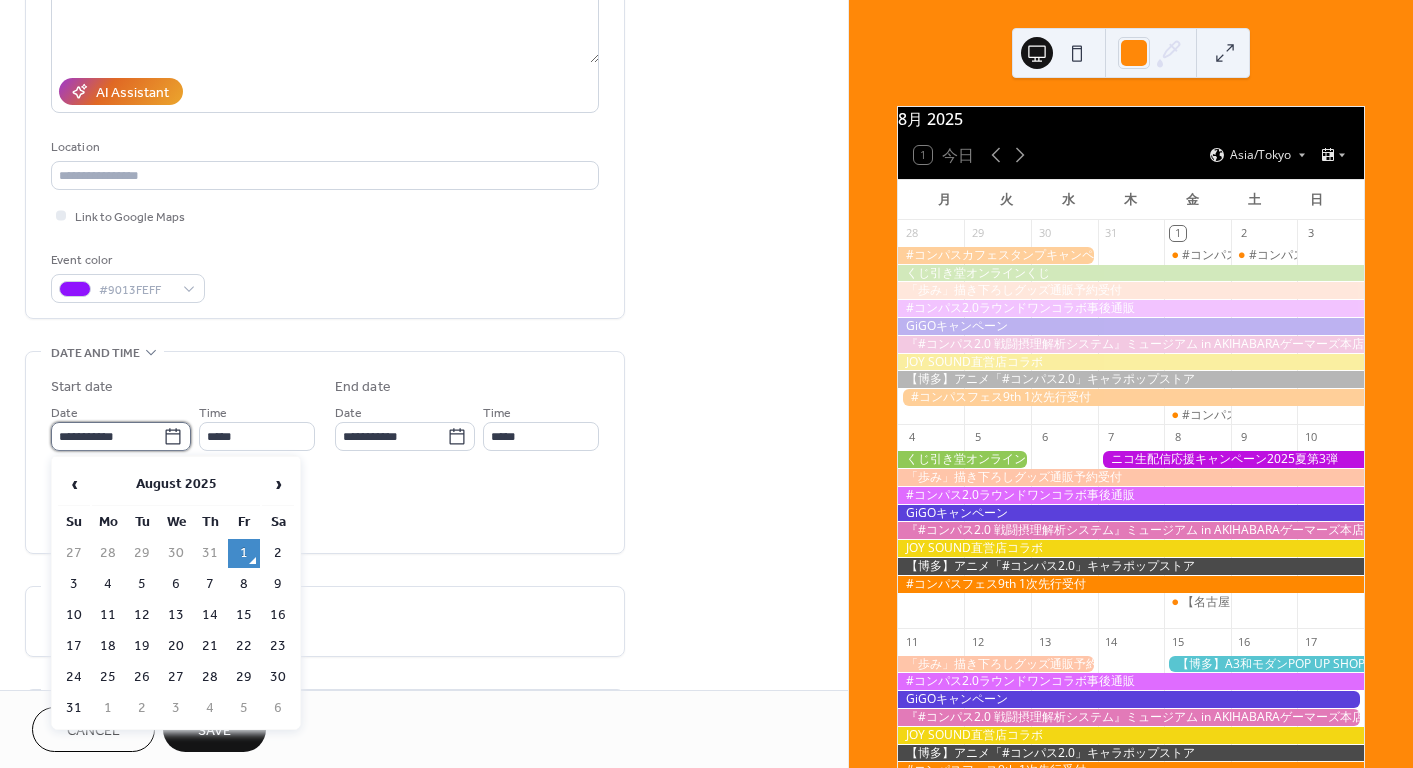 click on "**********" at bounding box center (107, 436) 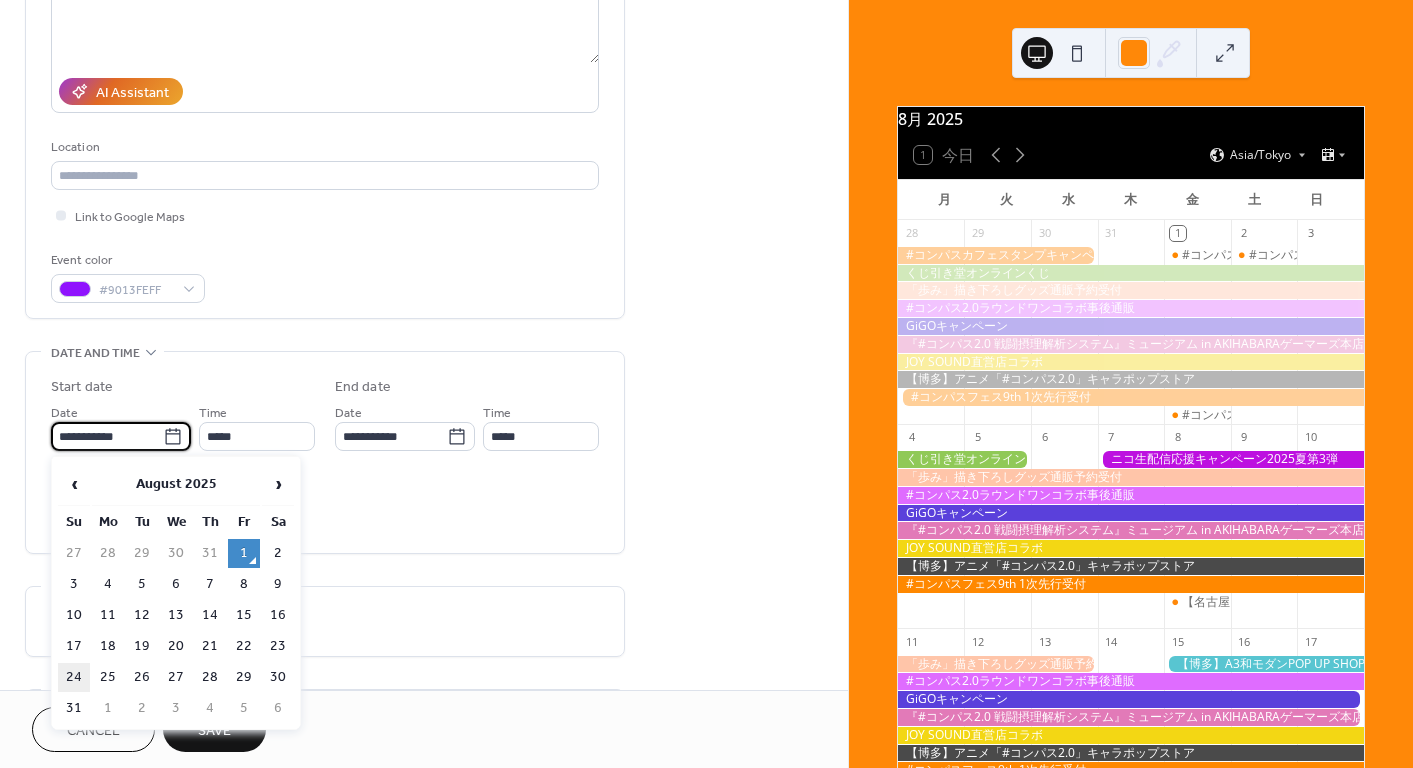 click on "24" at bounding box center [74, 677] 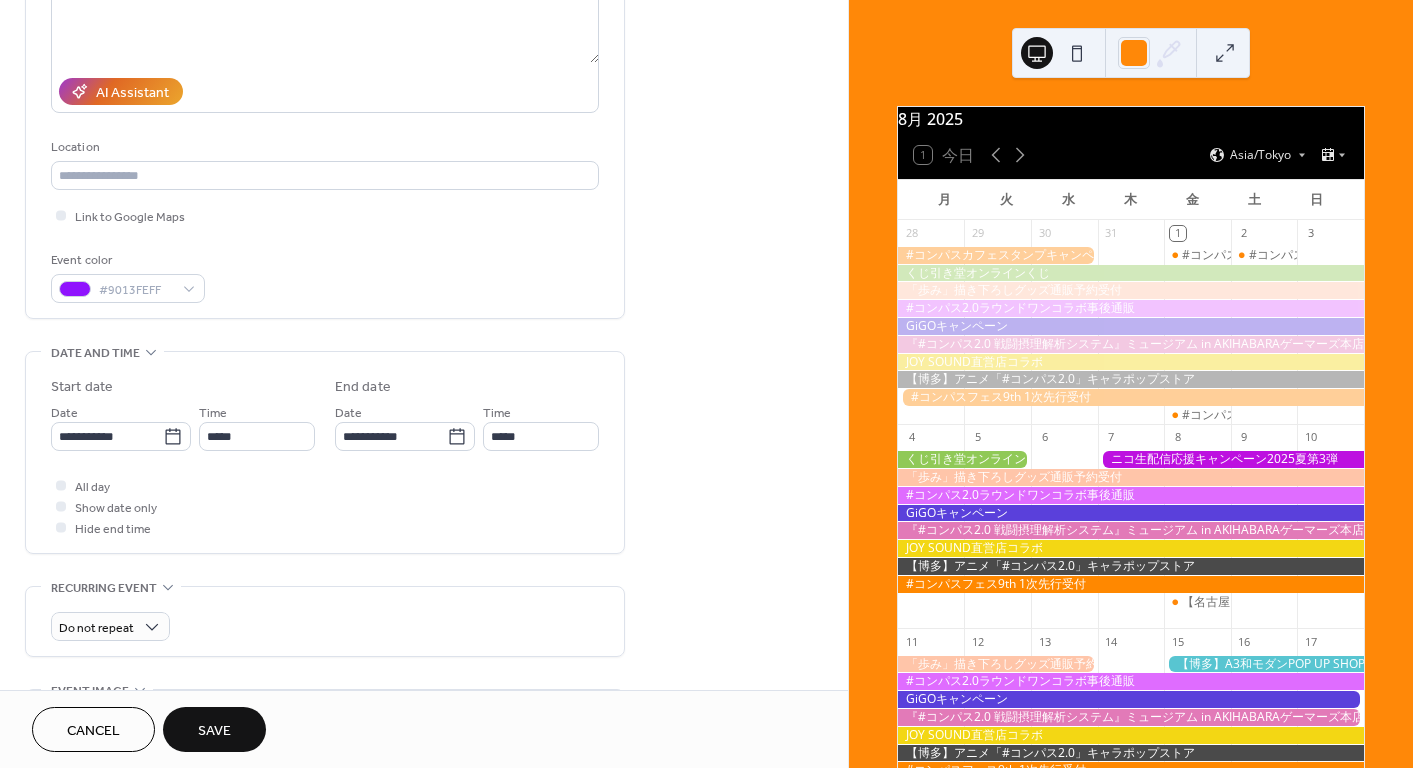 click on "Time *****" at bounding box center [257, 426] 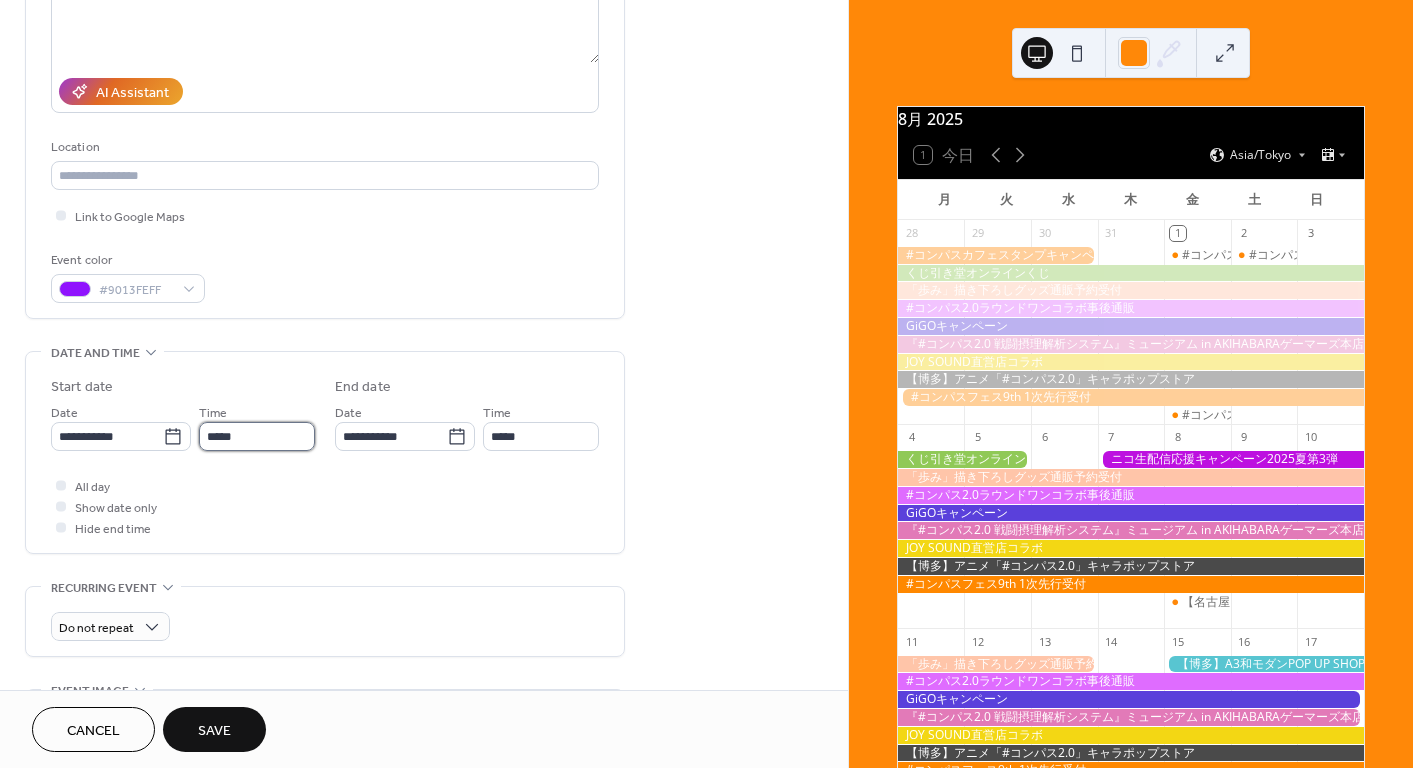 click on "*****" at bounding box center (257, 436) 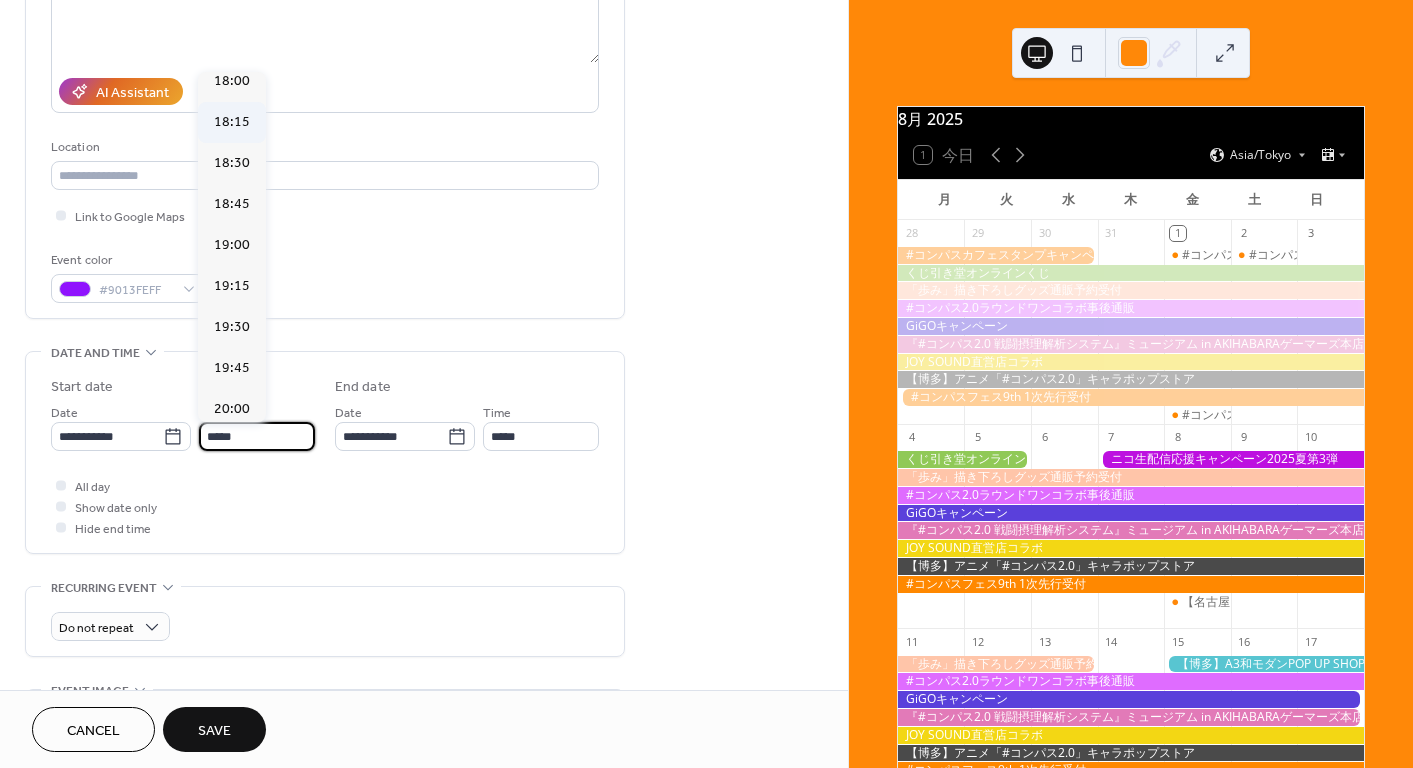 scroll, scrollTop: 2964, scrollLeft: 0, axis: vertical 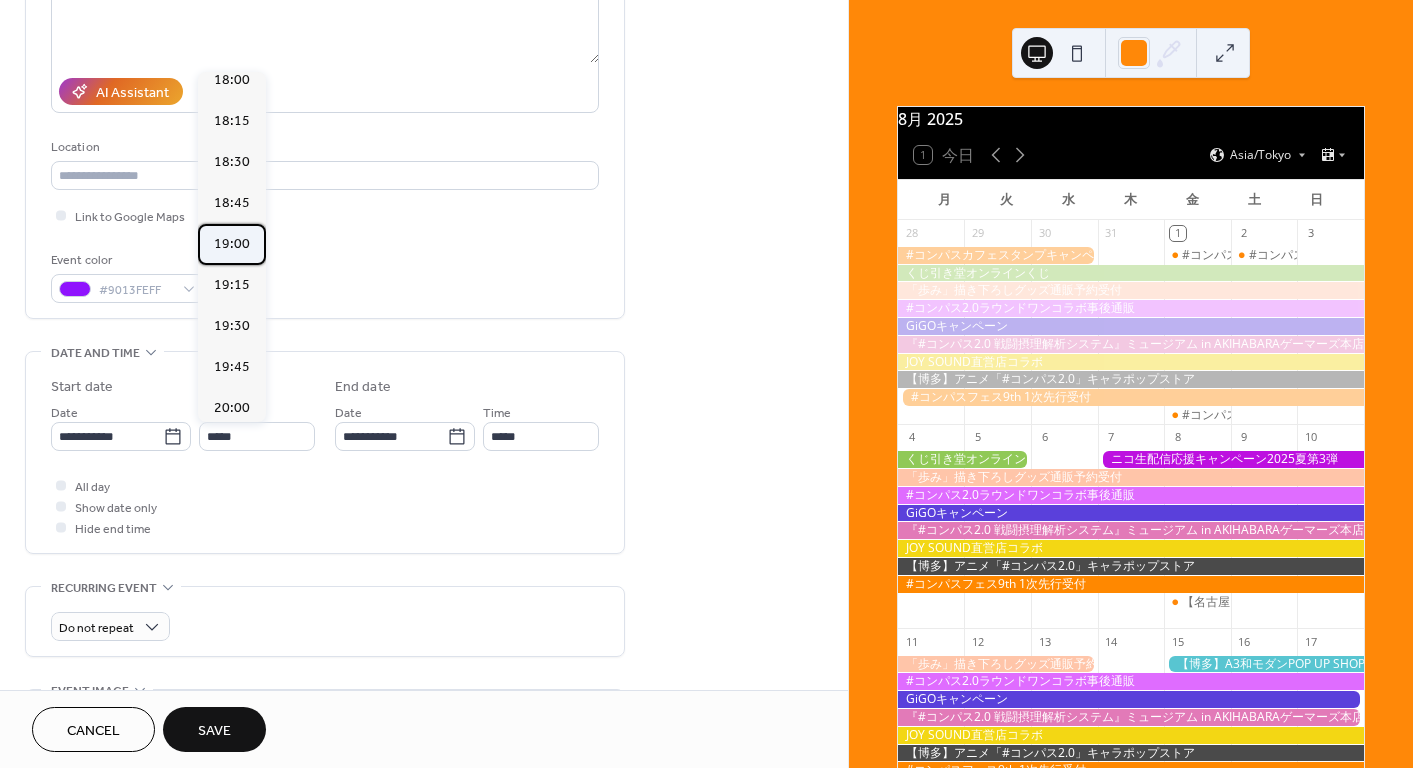 click on "19:00" at bounding box center (232, 244) 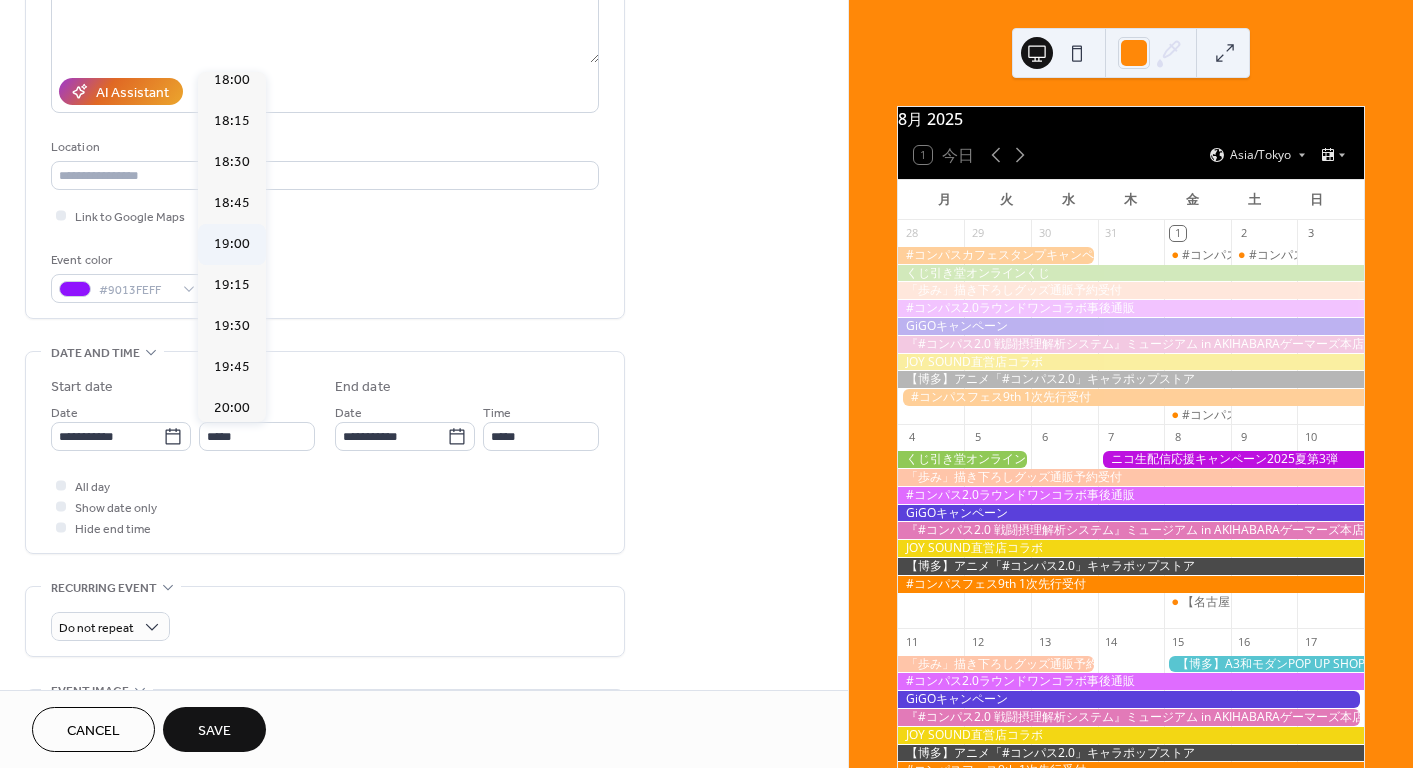type on "*****" 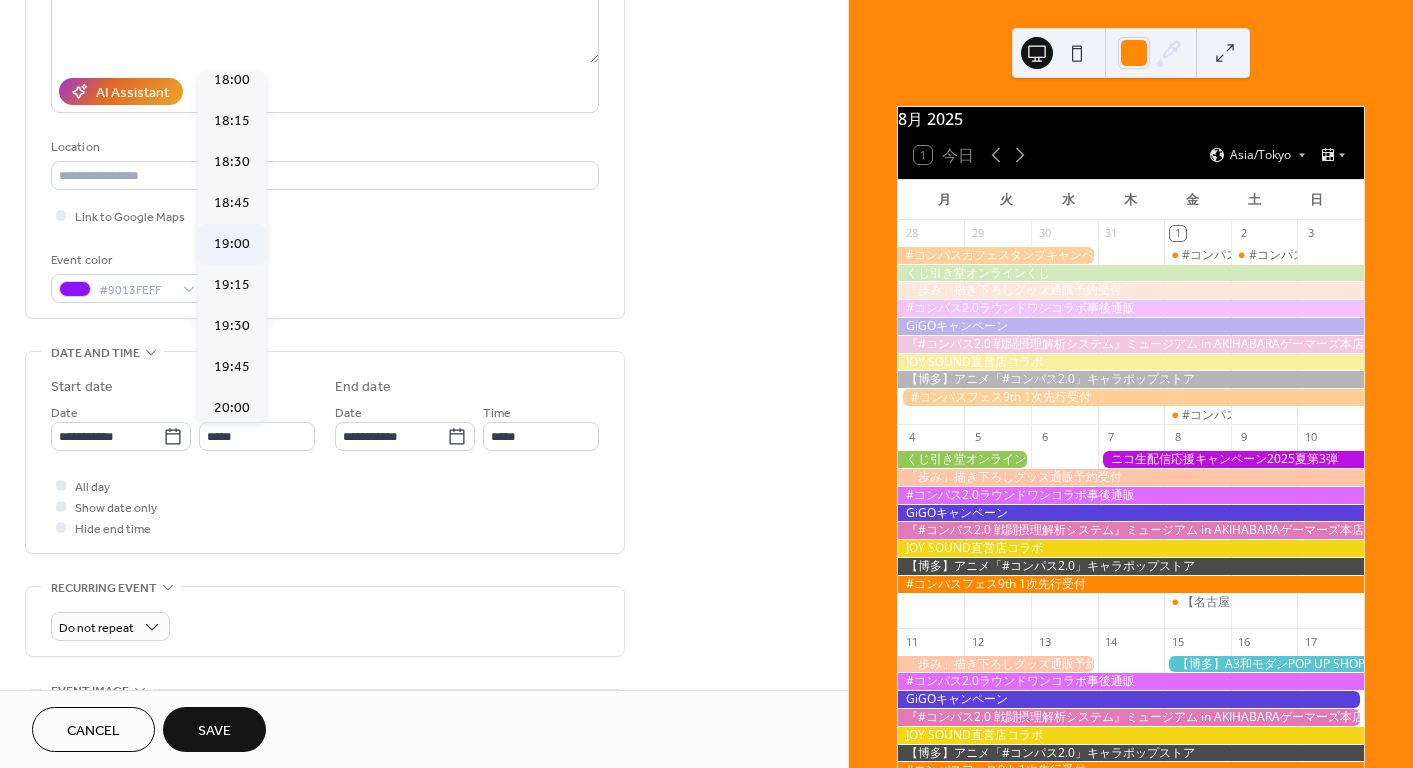 type on "*****" 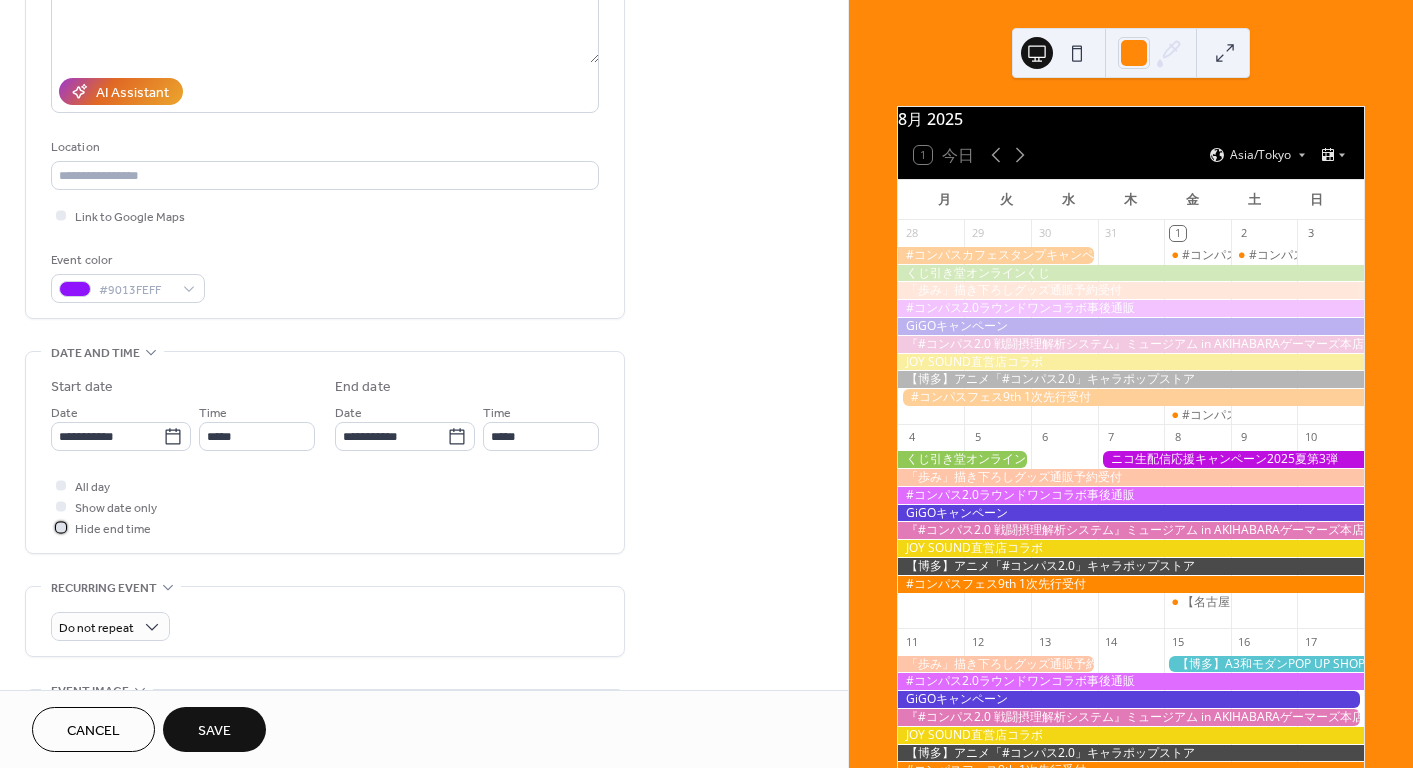 click on "Hide end time" at bounding box center (113, 529) 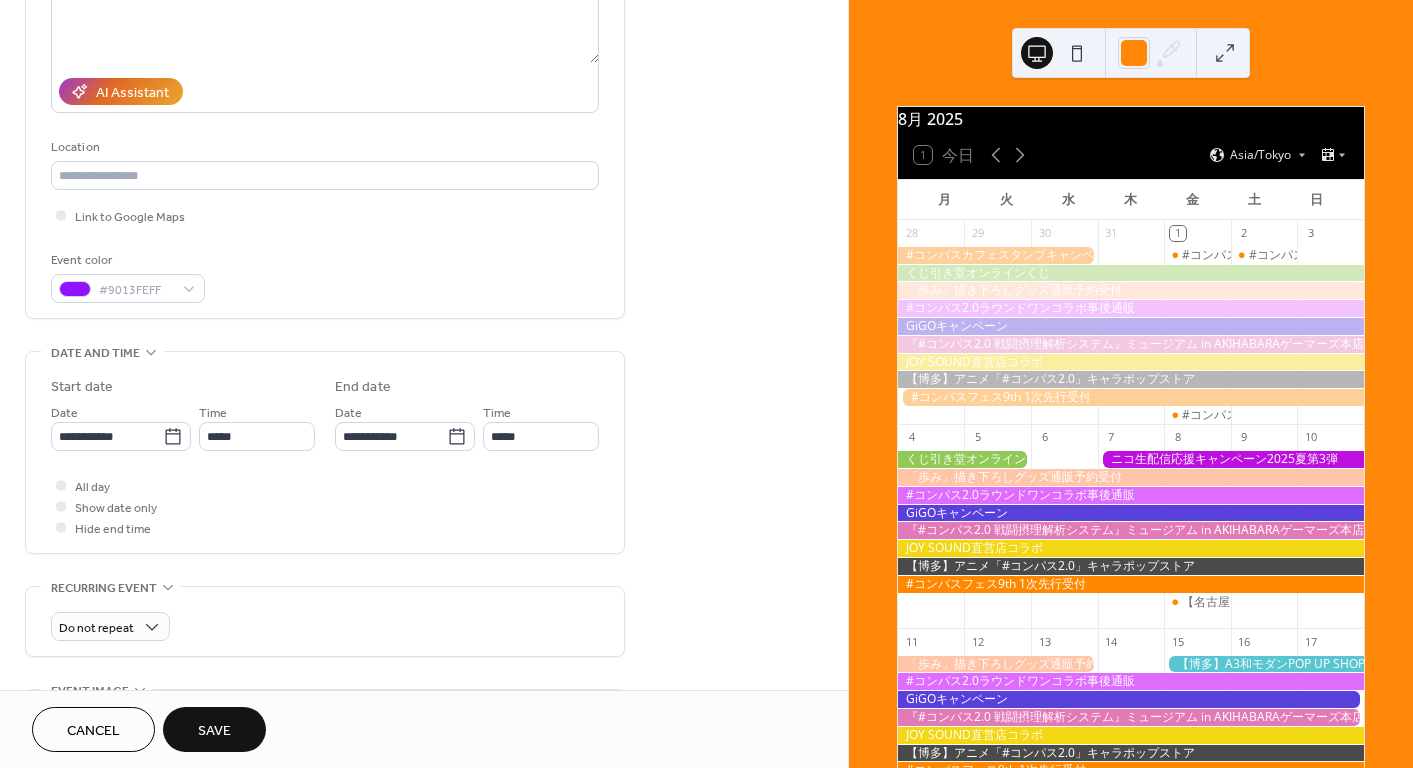 click on "Save" at bounding box center [214, 731] 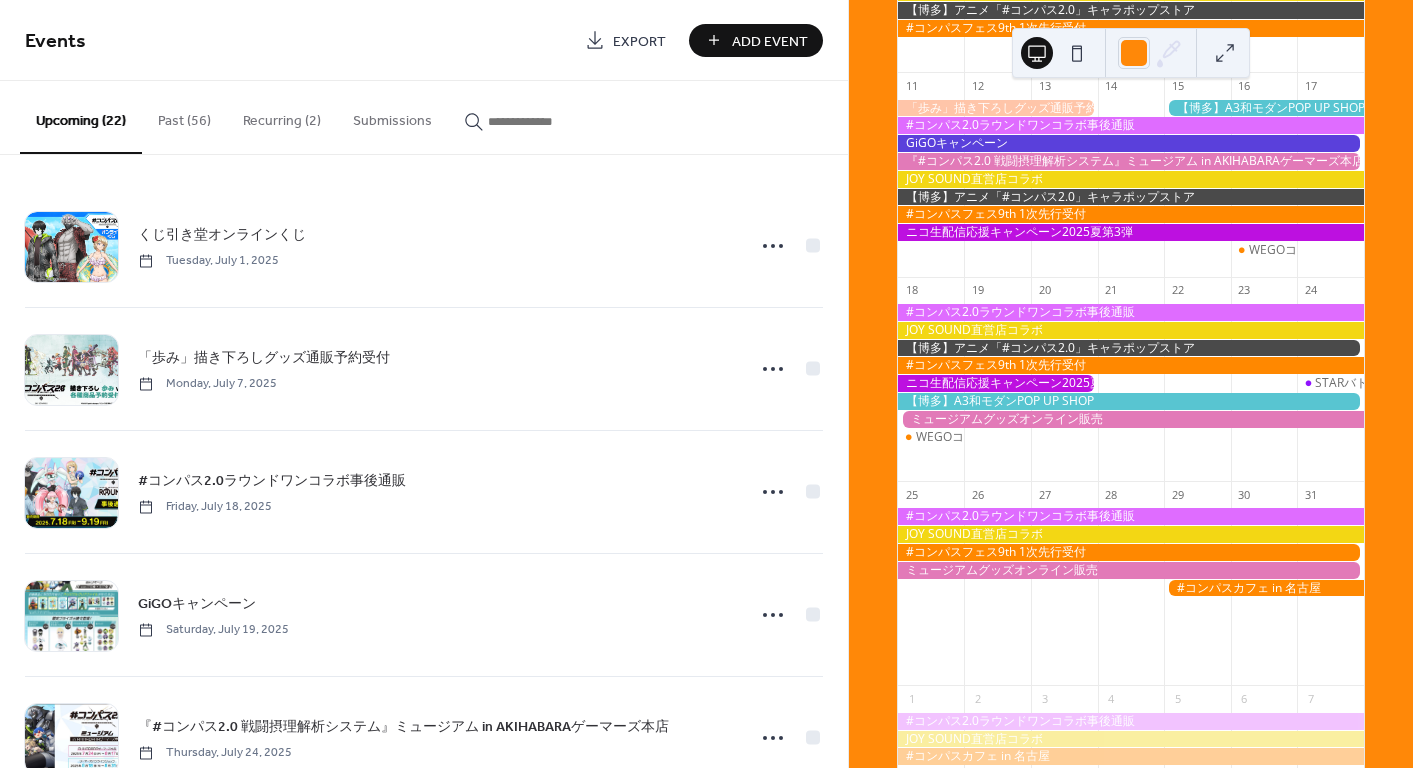 scroll, scrollTop: 500, scrollLeft: 0, axis: vertical 